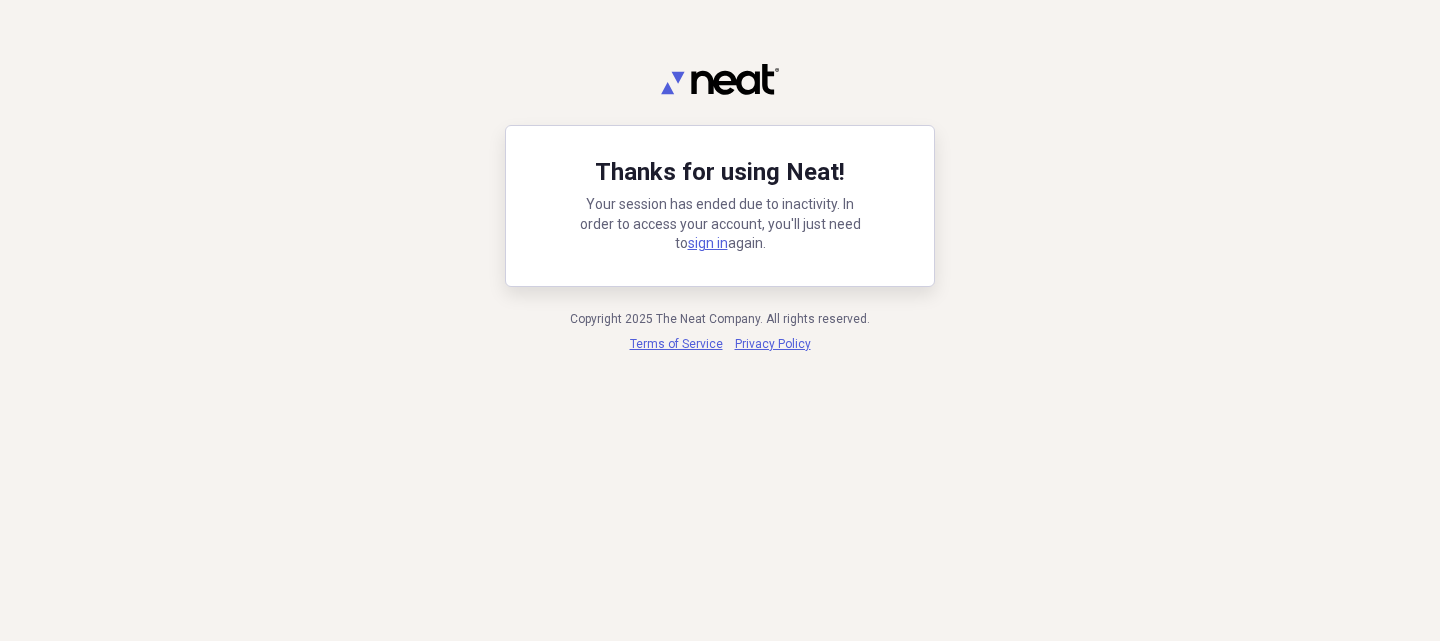 scroll, scrollTop: 0, scrollLeft: 0, axis: both 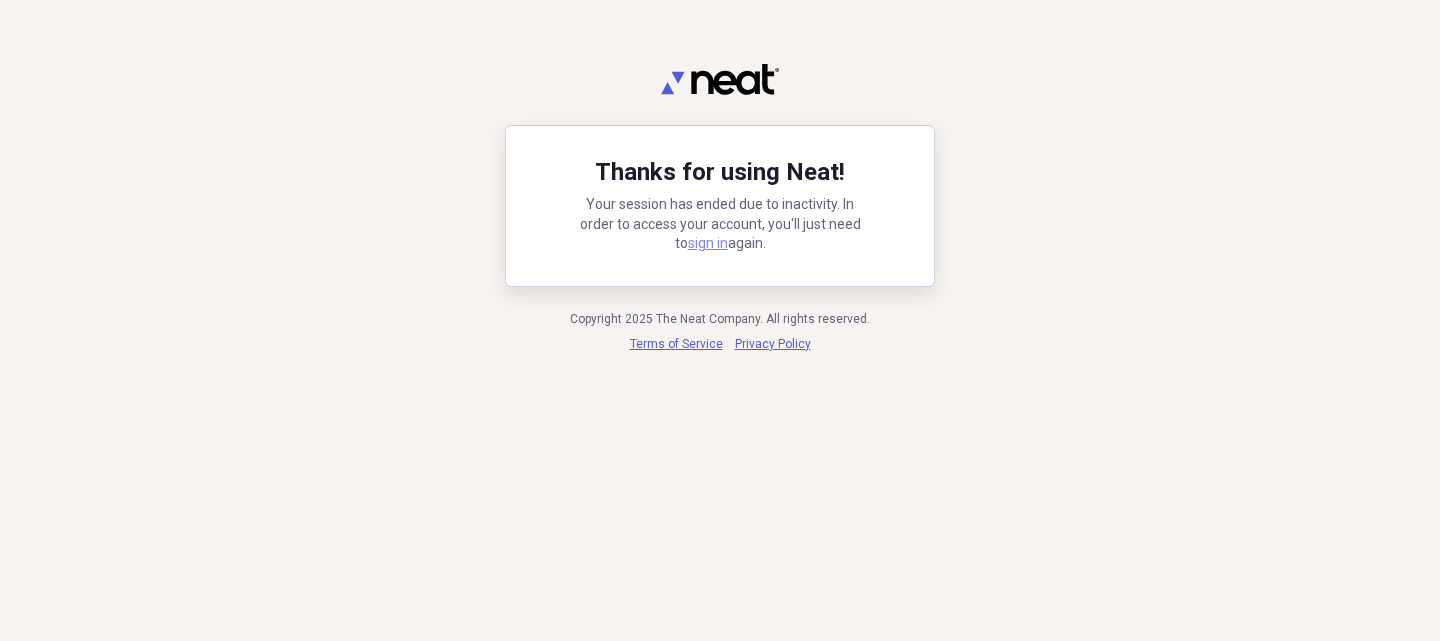 click on "sign in" at bounding box center (708, 243) 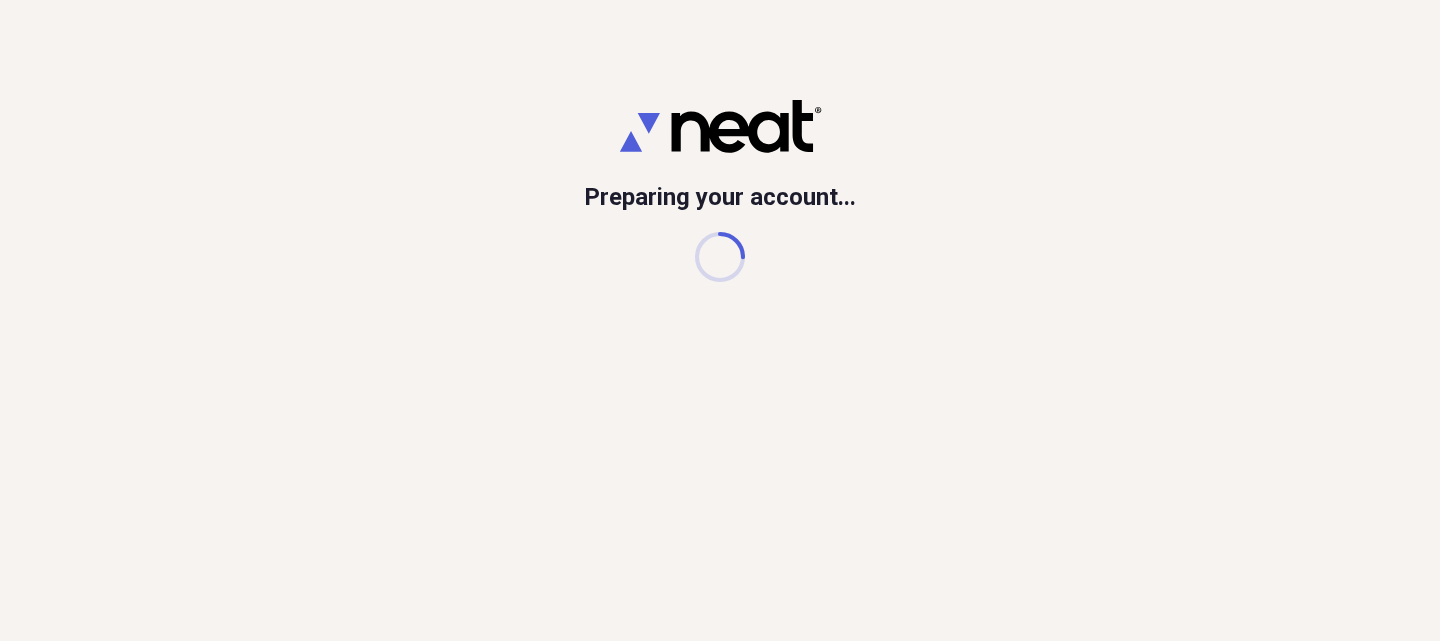 scroll, scrollTop: 0, scrollLeft: 0, axis: both 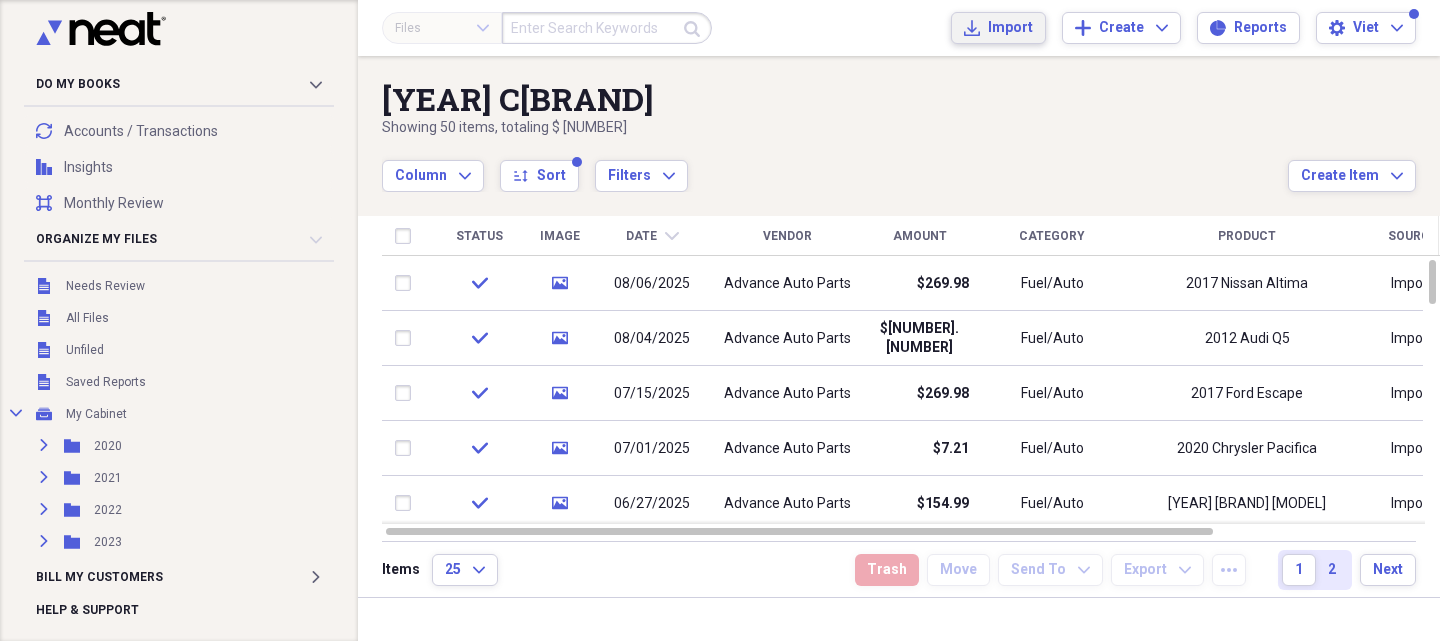 click on "Import Import" at bounding box center (998, 28) 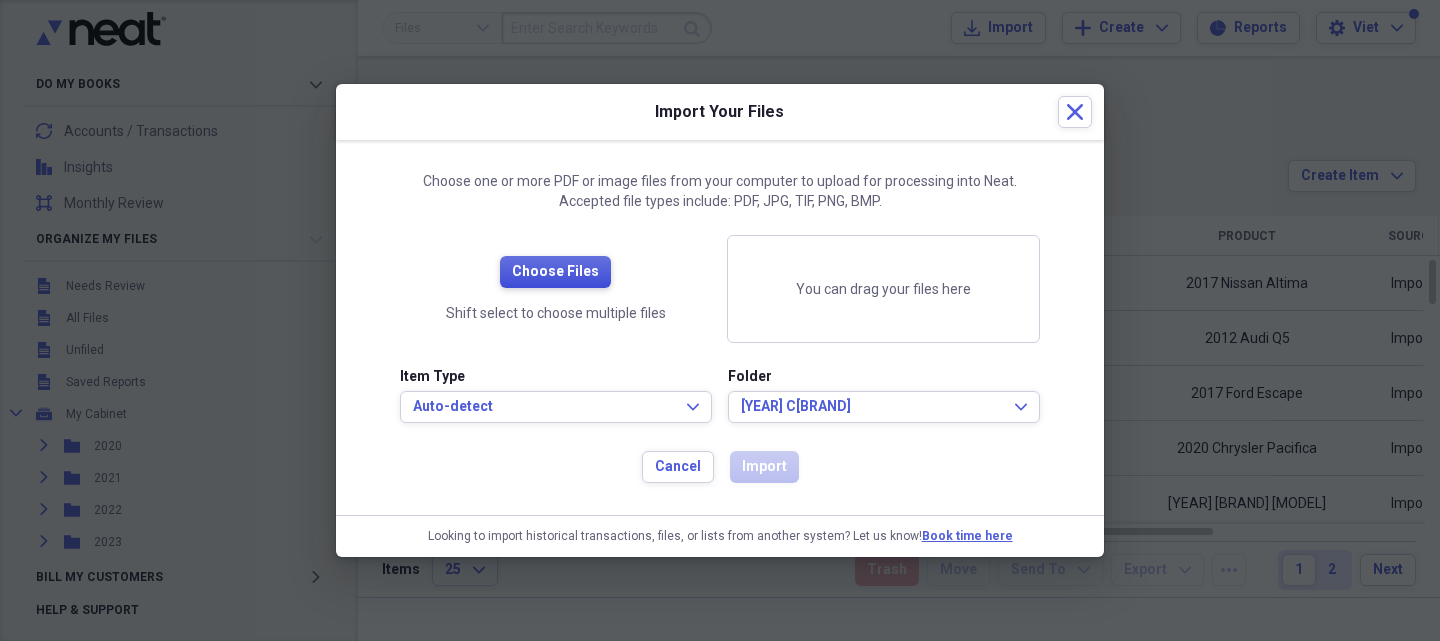 click on "Choose Files" at bounding box center [555, 272] 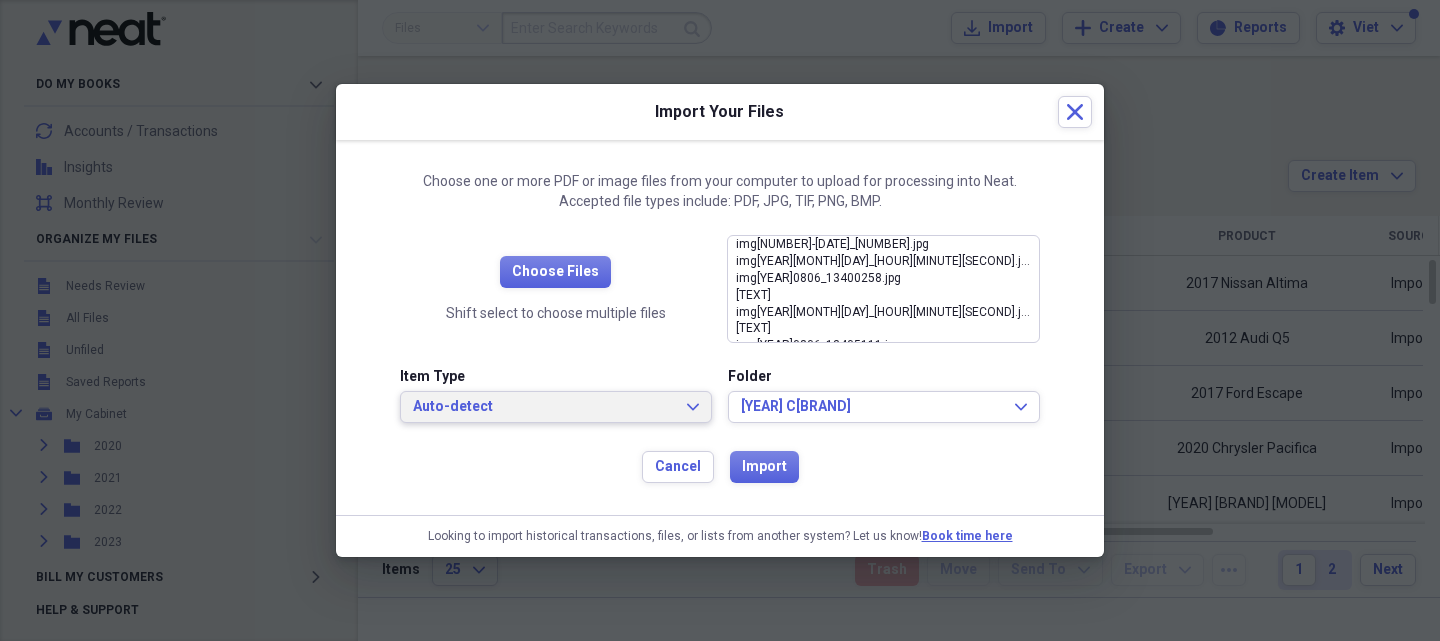 click on "Auto-detect" at bounding box center [544, 407] 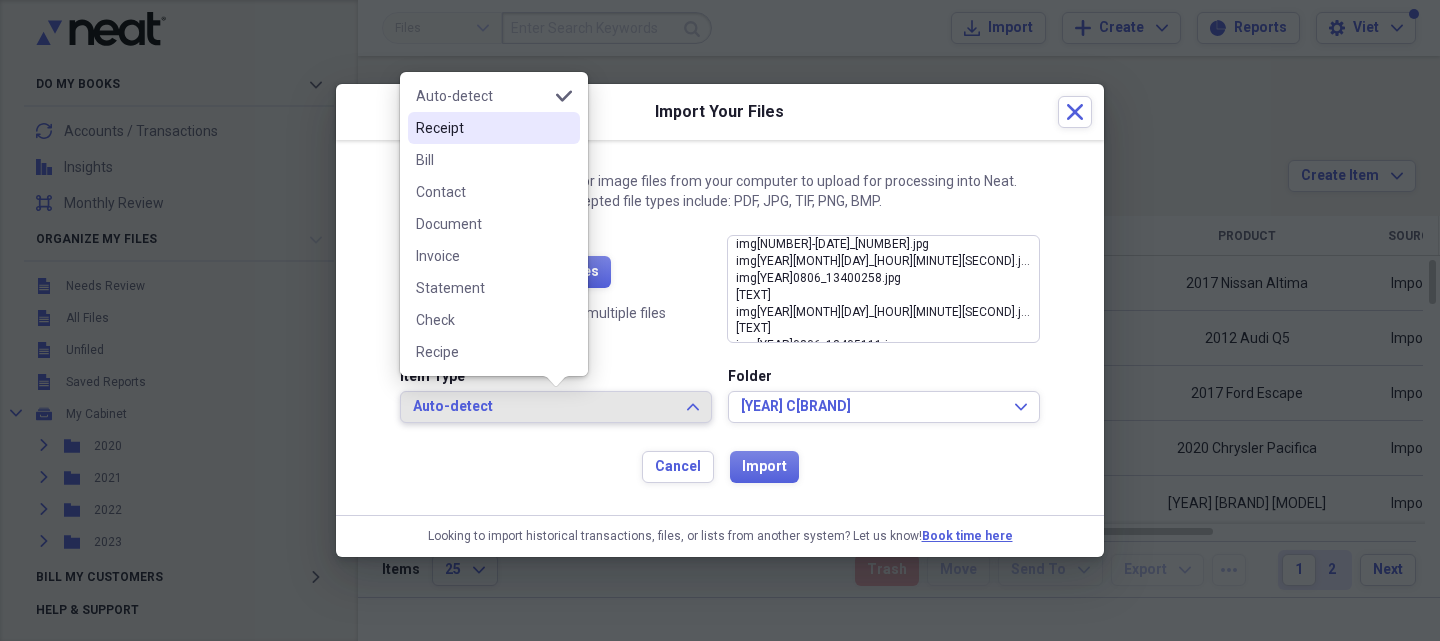 click on "Receipt" at bounding box center [482, 128] 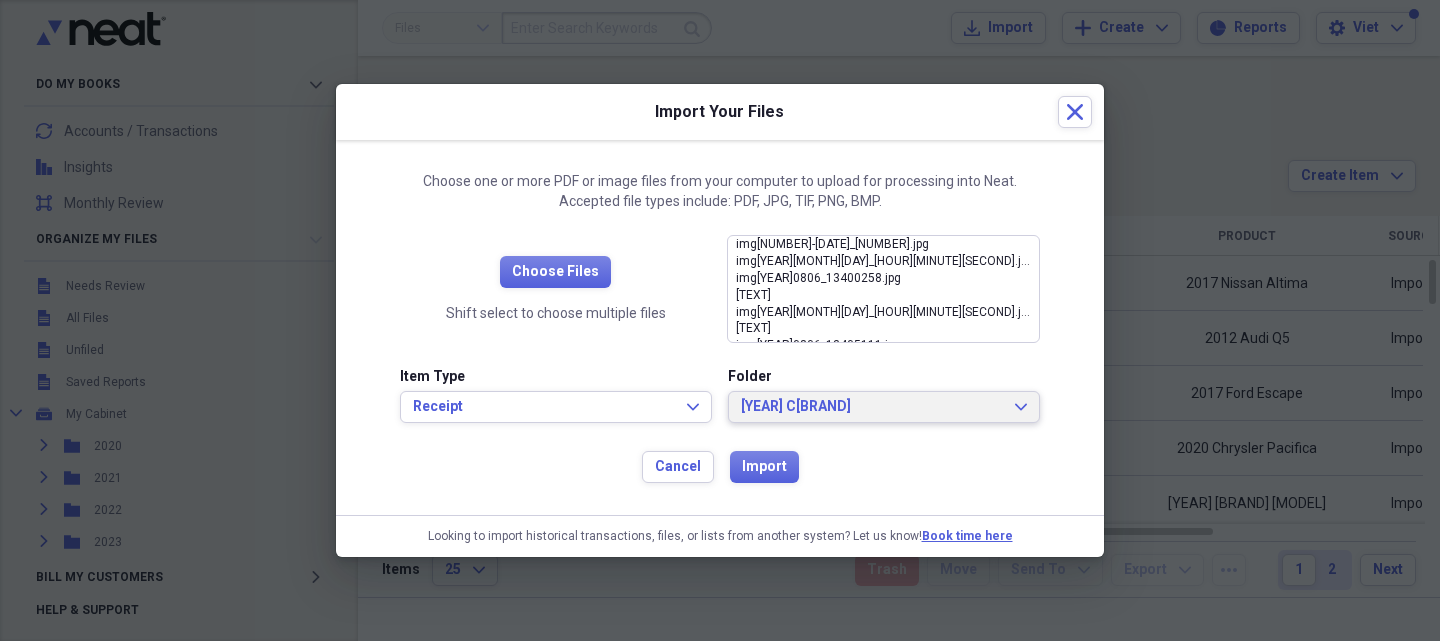 drag, startPoint x: 796, startPoint y: 420, endPoint x: 805, endPoint y: 385, distance: 36.138622 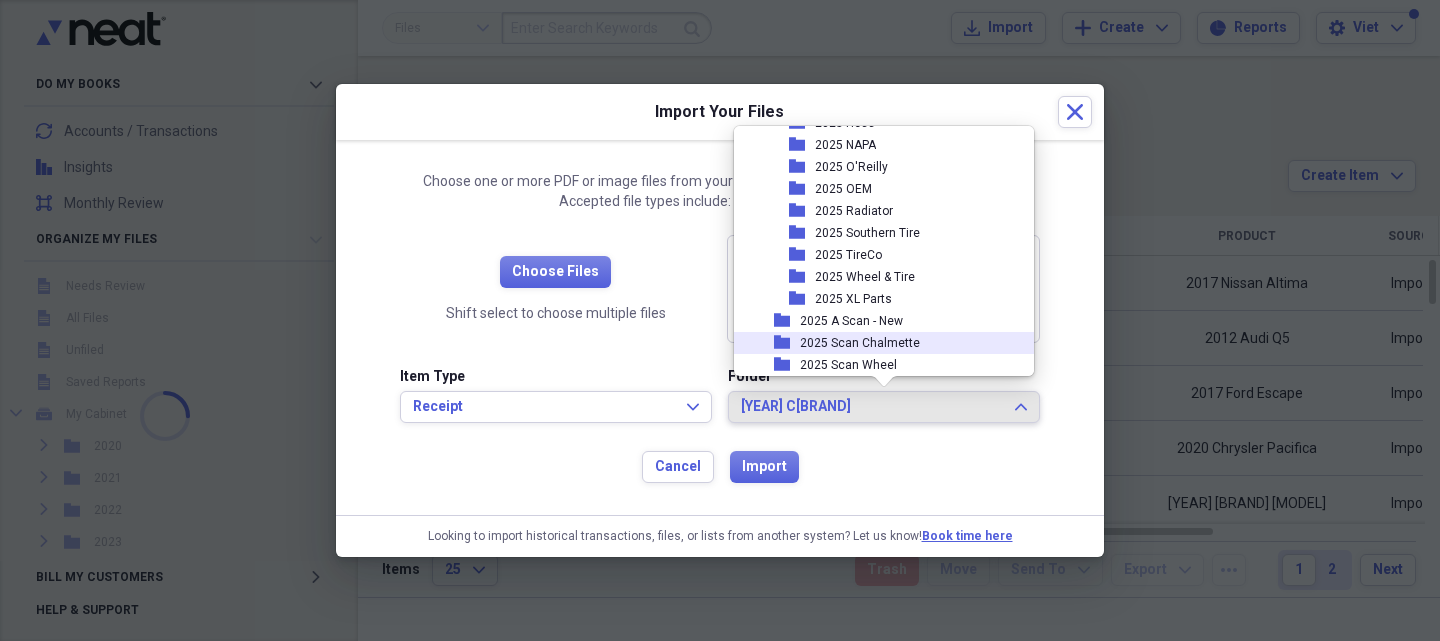 scroll, scrollTop: 2251, scrollLeft: 0, axis: vertical 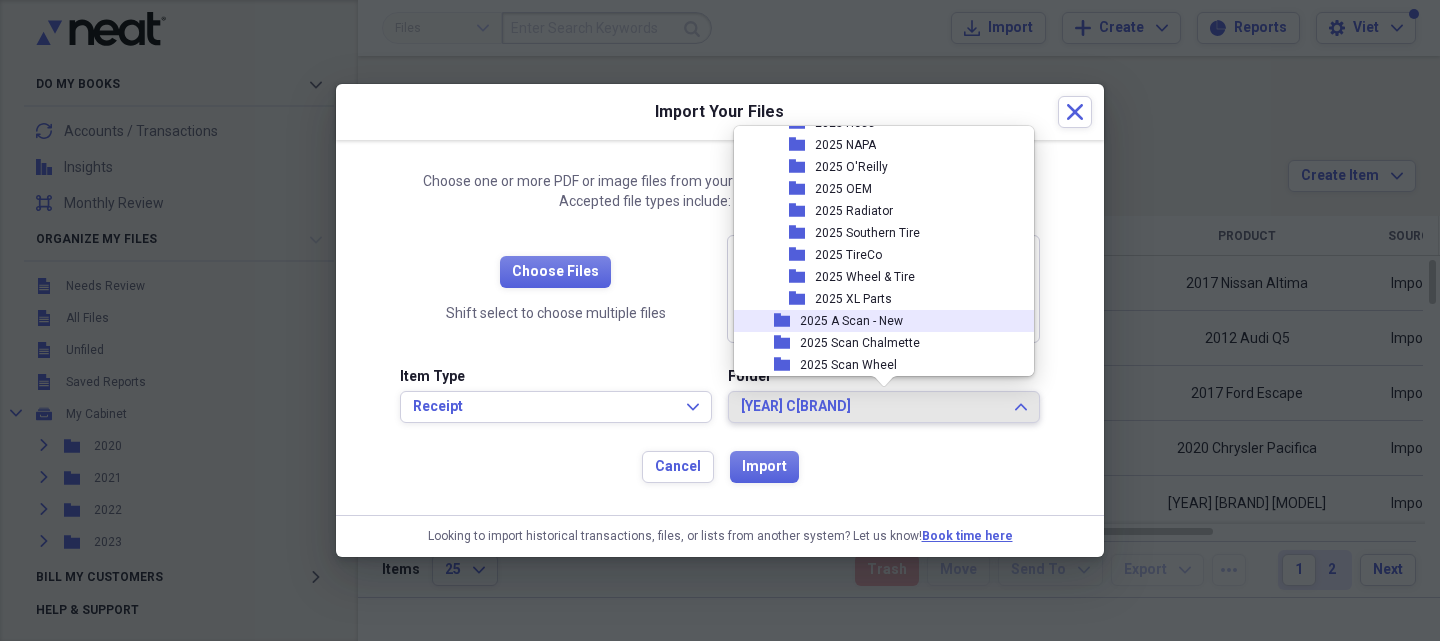 click on "2025 A Scan - New" at bounding box center [851, 321] 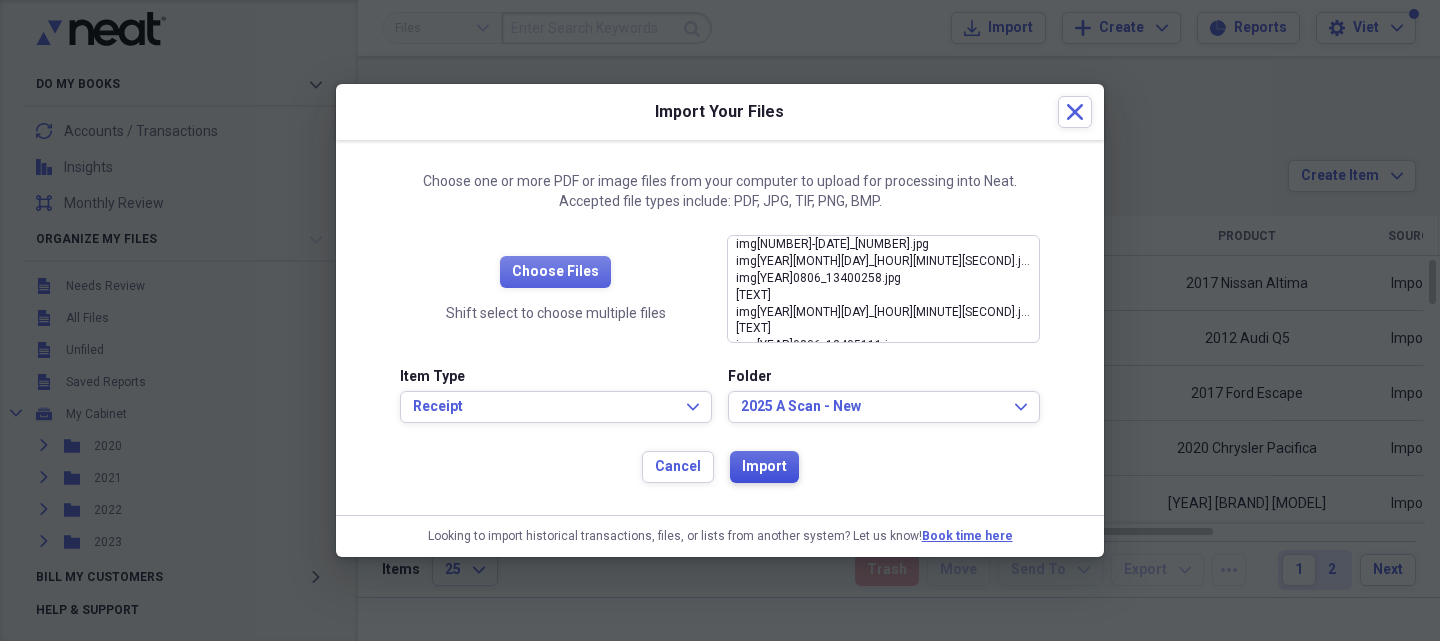 click on "Import" at bounding box center (764, 467) 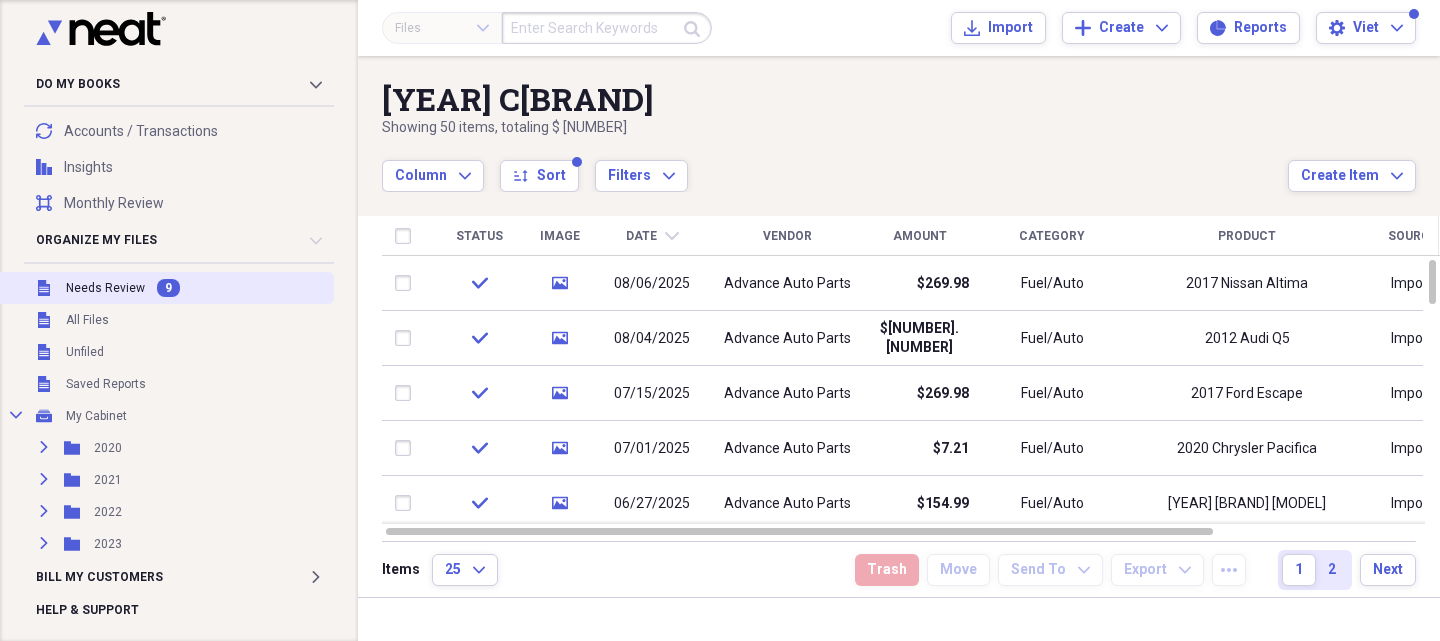 click on "Needs Review" at bounding box center [105, 288] 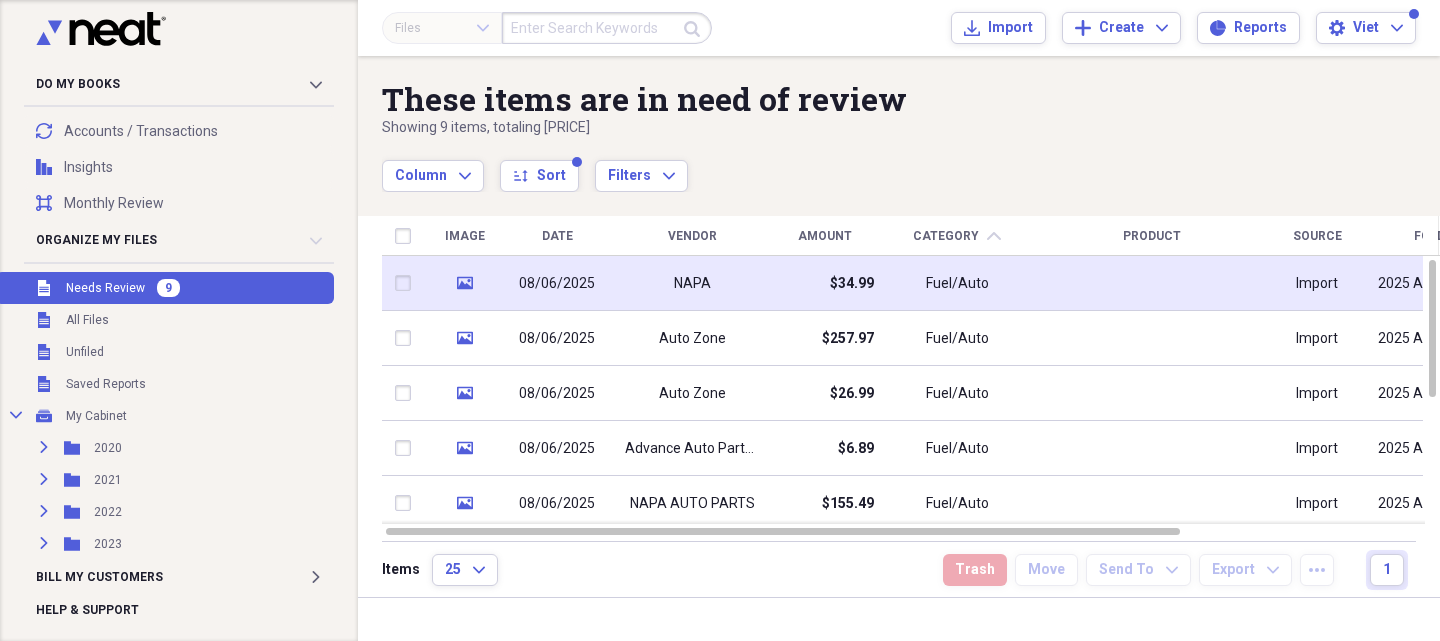 click on "NAPA" at bounding box center [692, 284] 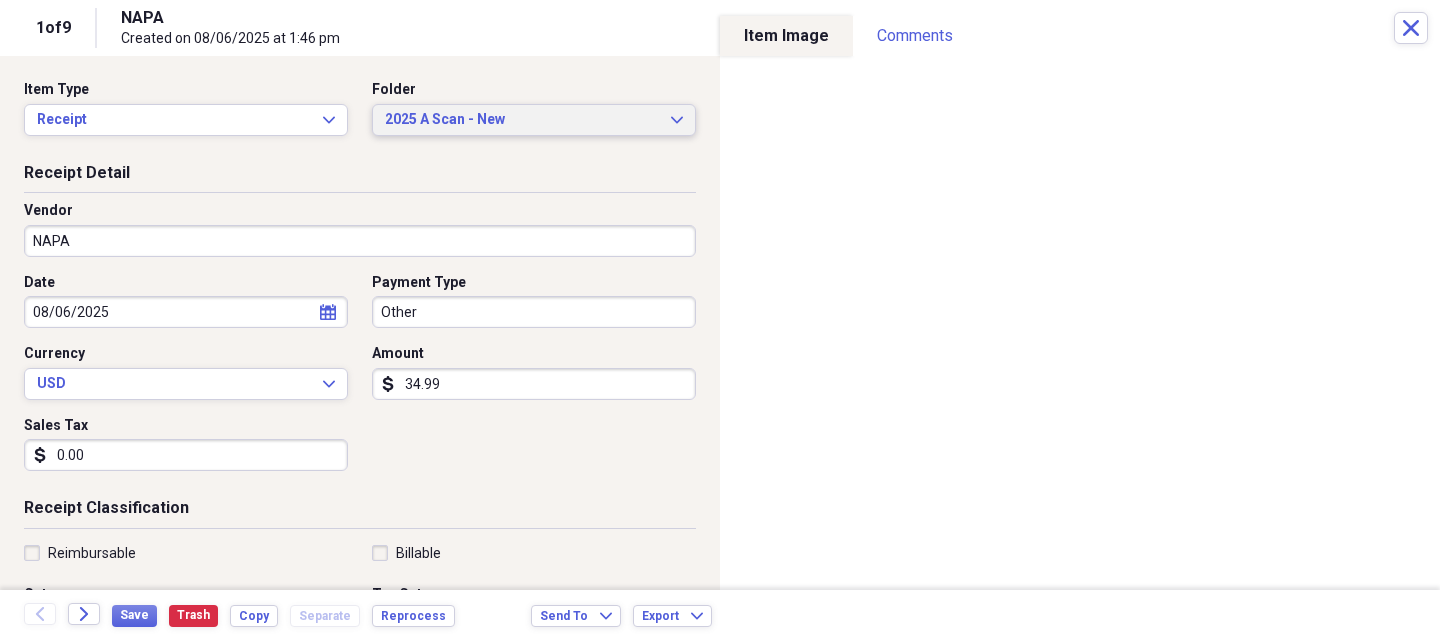 click on "2025 A Scan - New" at bounding box center [522, 120] 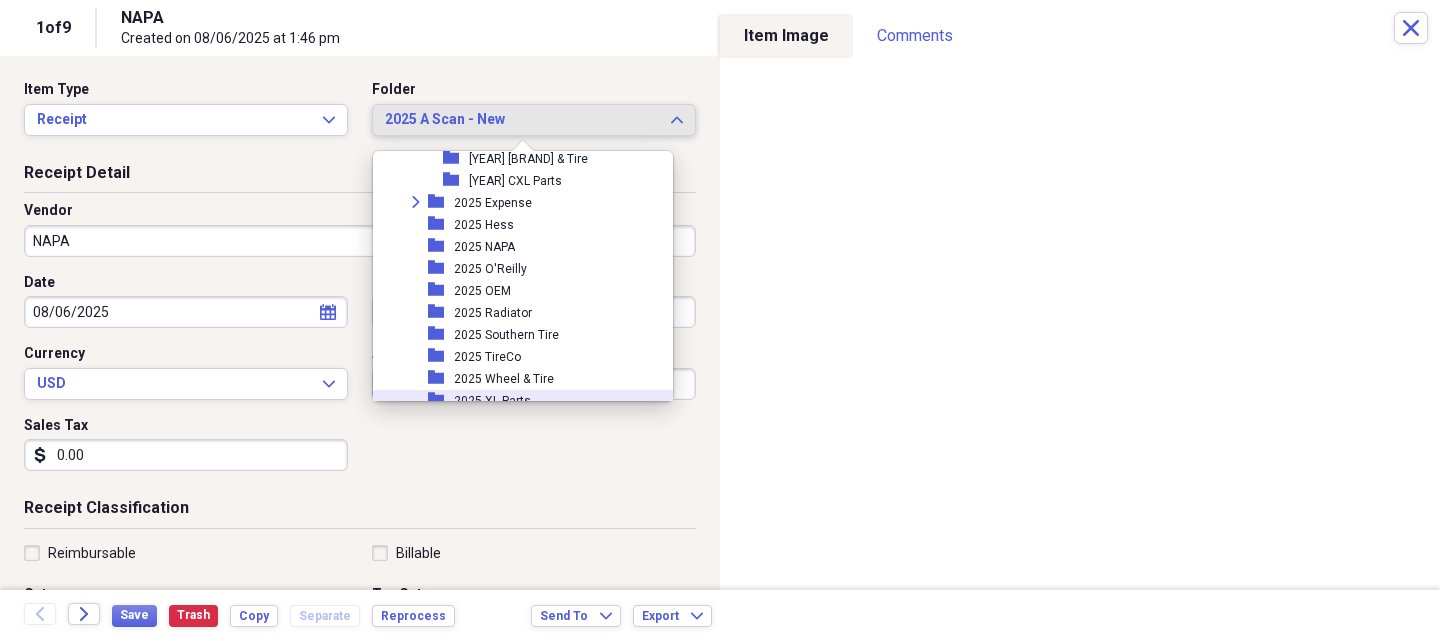 scroll, scrollTop: 2173, scrollLeft: 0, axis: vertical 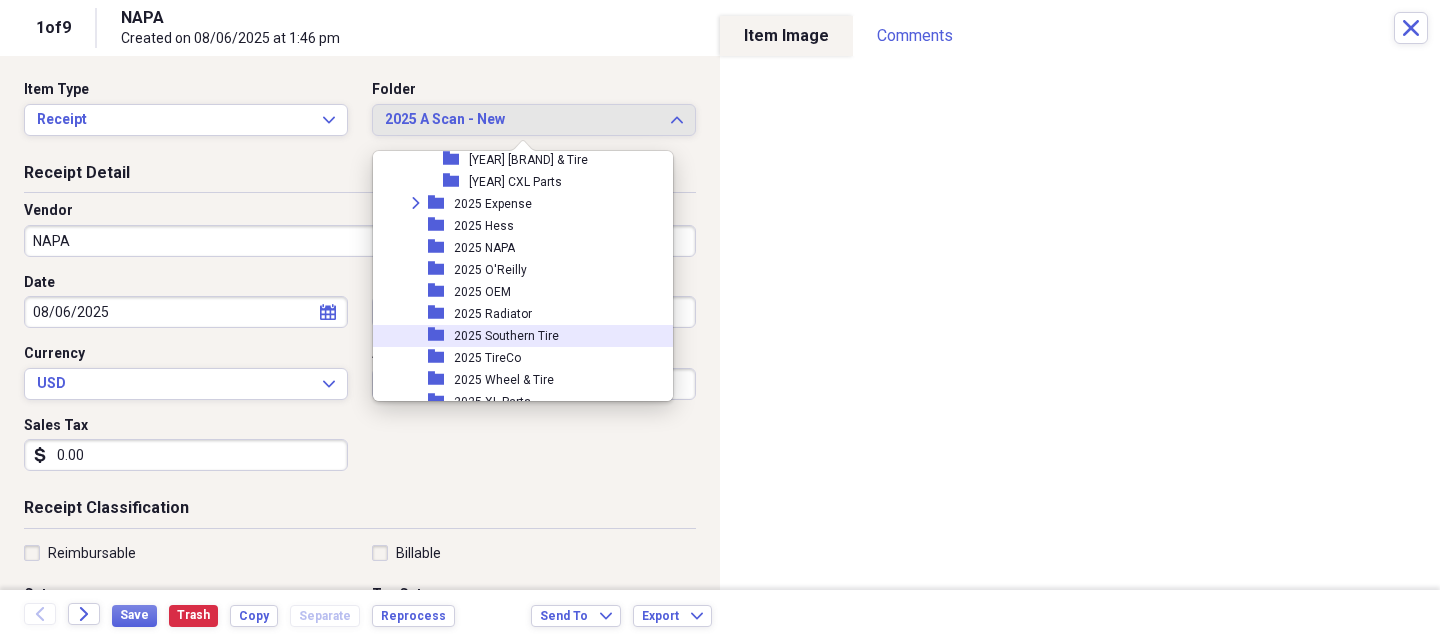 drag, startPoint x: 491, startPoint y: 479, endPoint x: 467, endPoint y: 480, distance: 24.020824 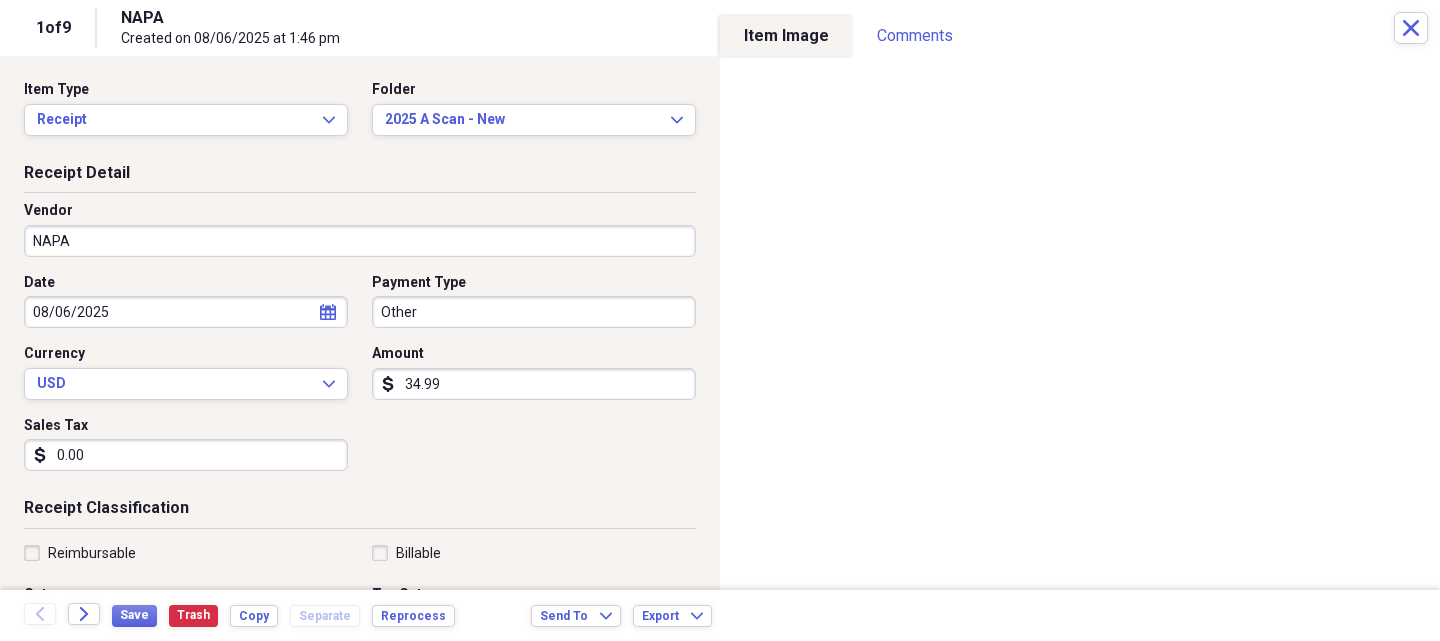 click on "0.00" at bounding box center (186, 455) 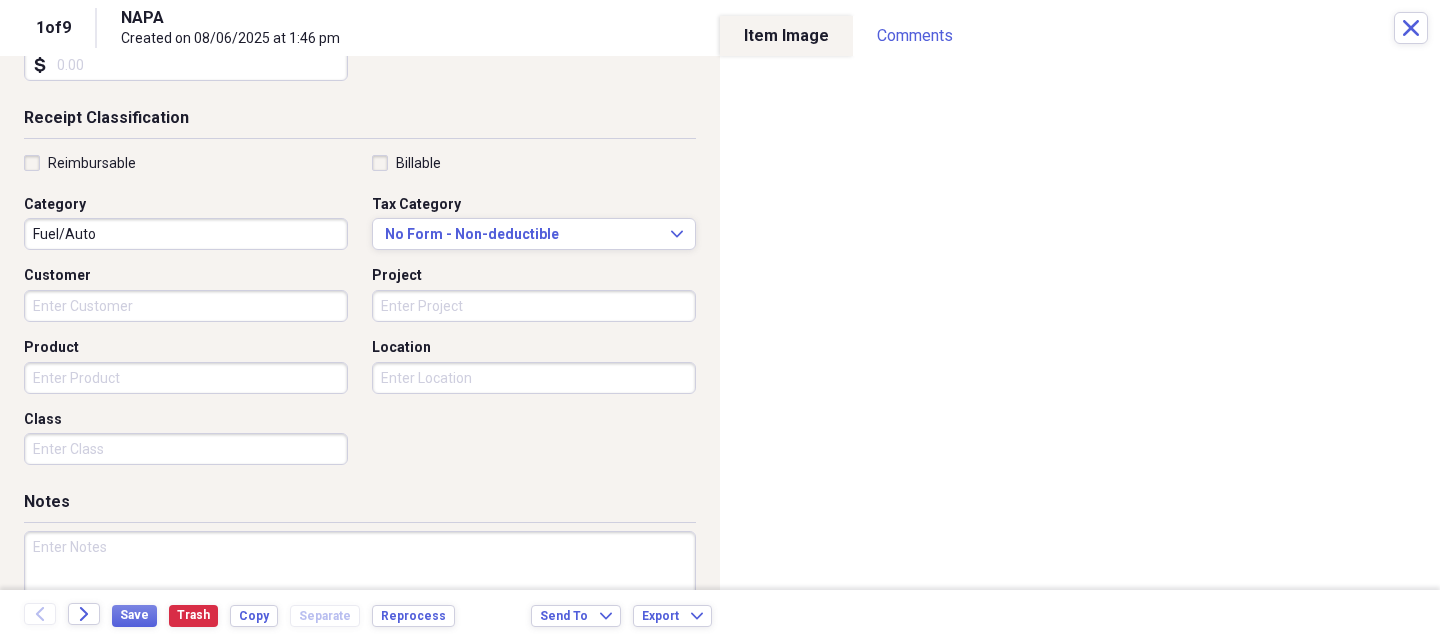 scroll, scrollTop: 400, scrollLeft: 0, axis: vertical 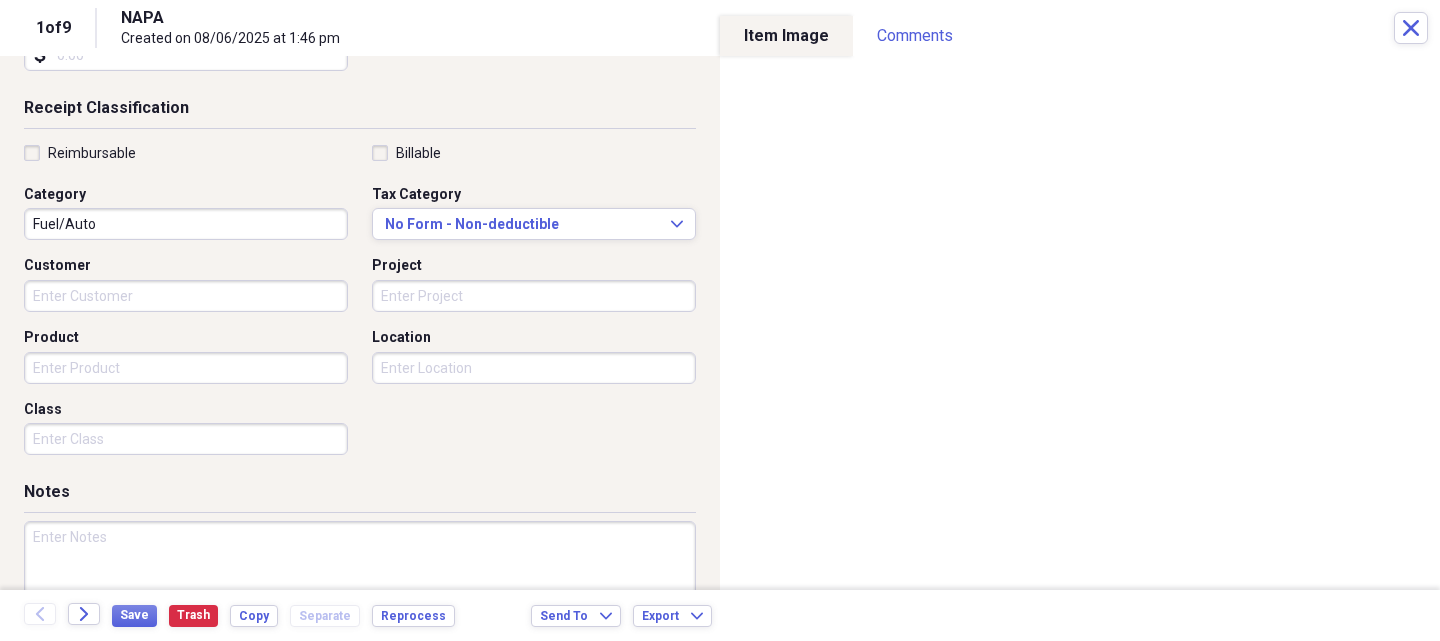 type 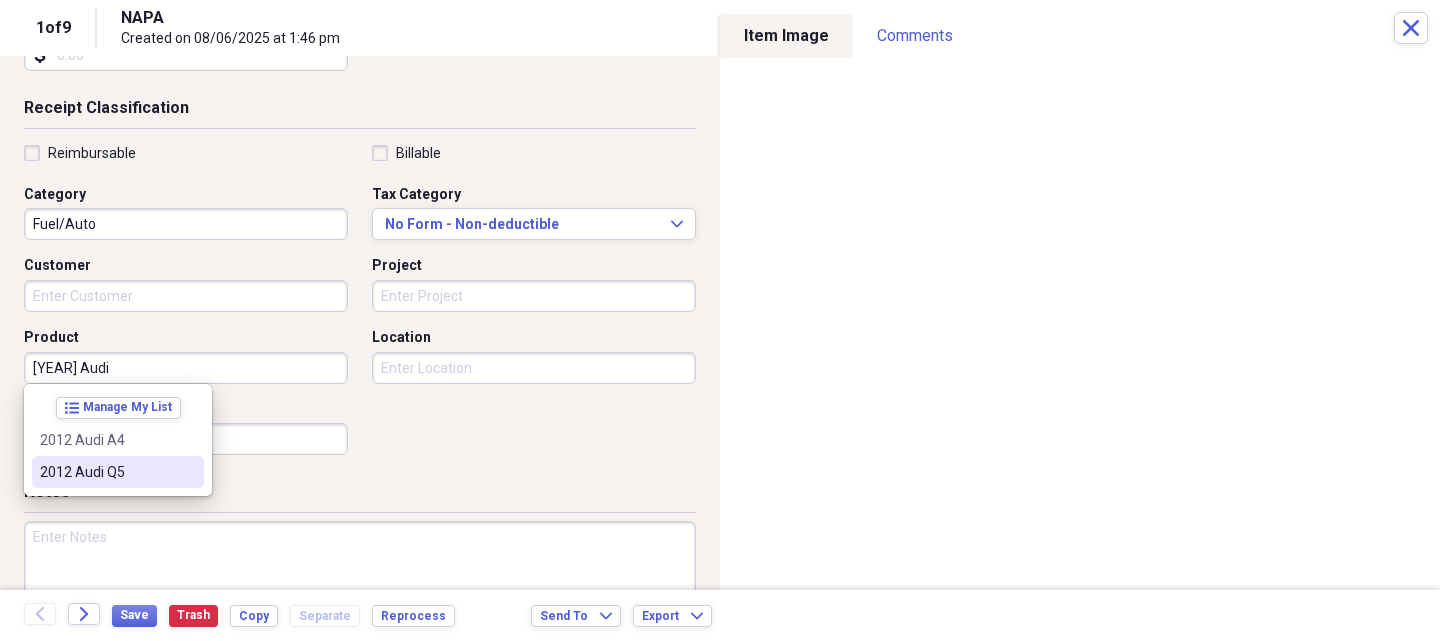 click on "2012 Audi Q5" at bounding box center (118, 472) 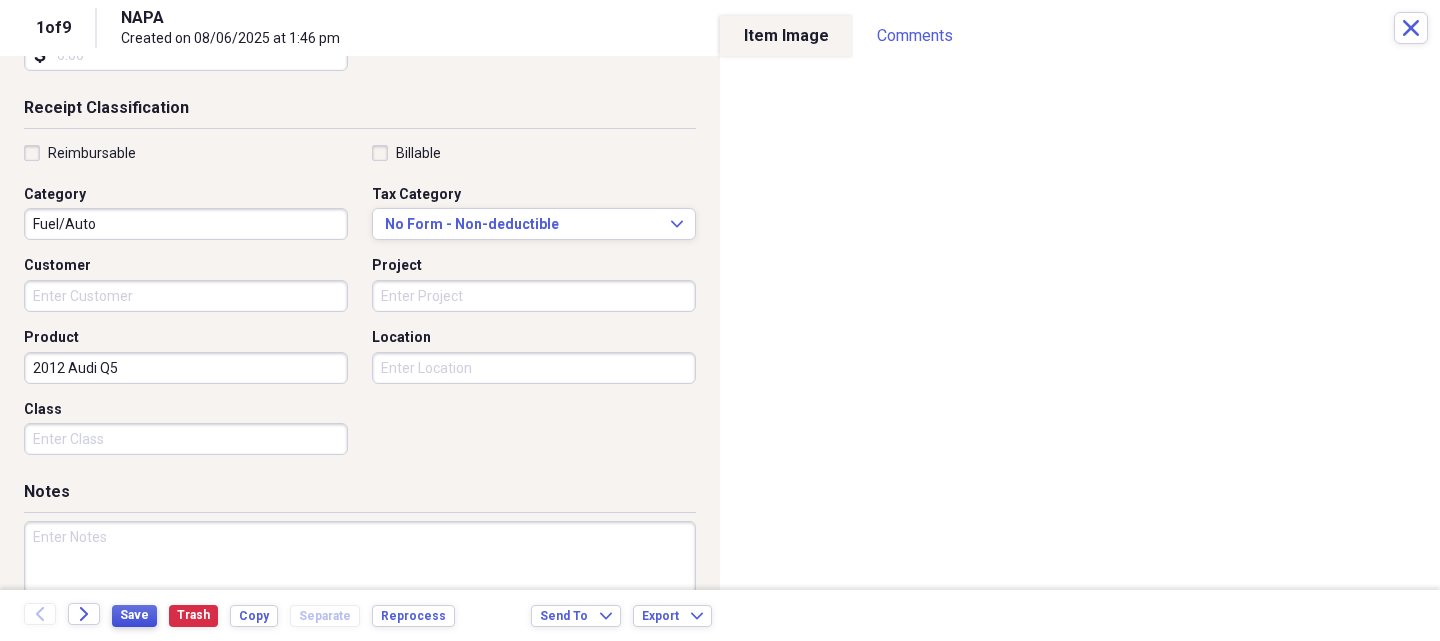 click on "Save" at bounding box center [134, 616] 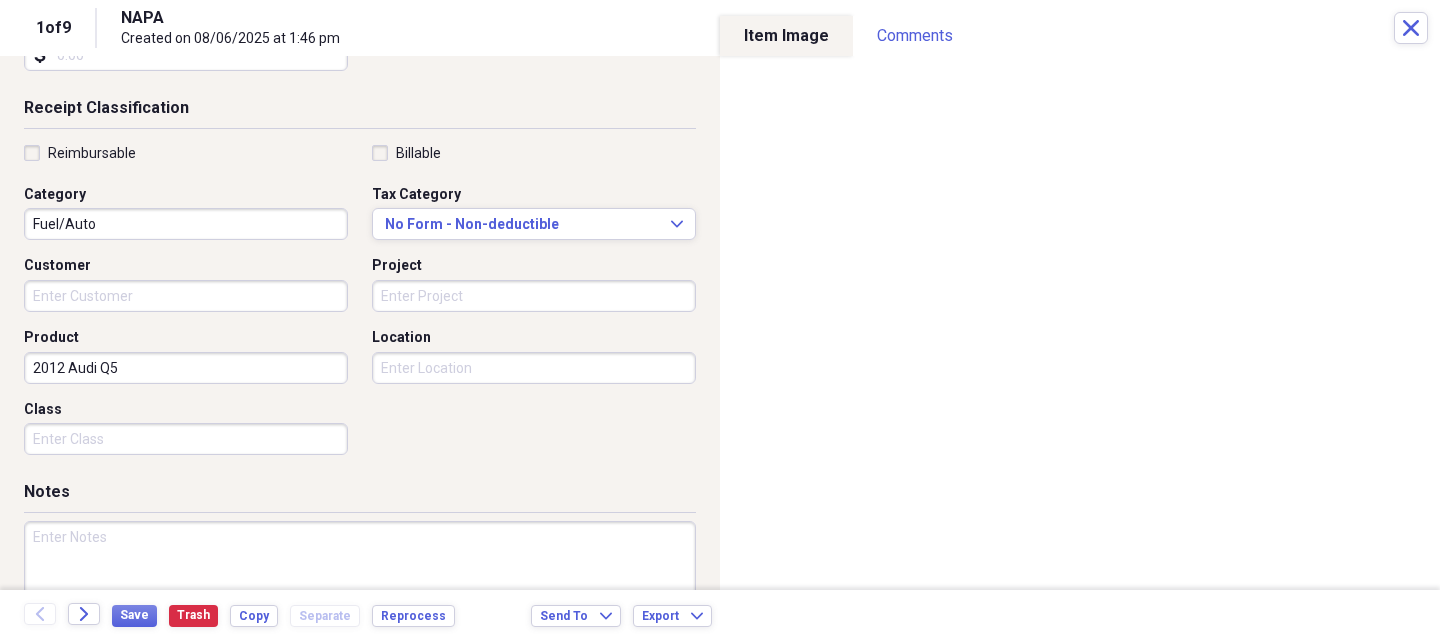 click on "2012 Audi Q5" at bounding box center (186, 368) 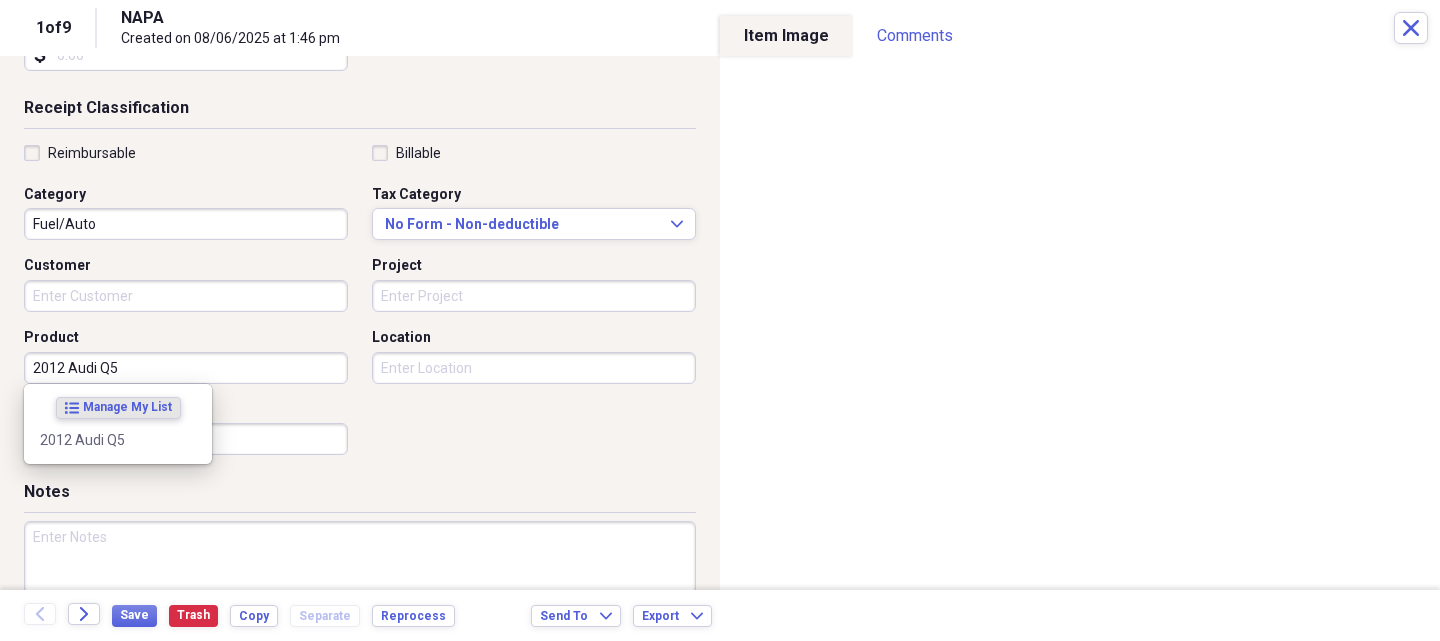 click on "2012 Audi Q5" at bounding box center (186, 368) 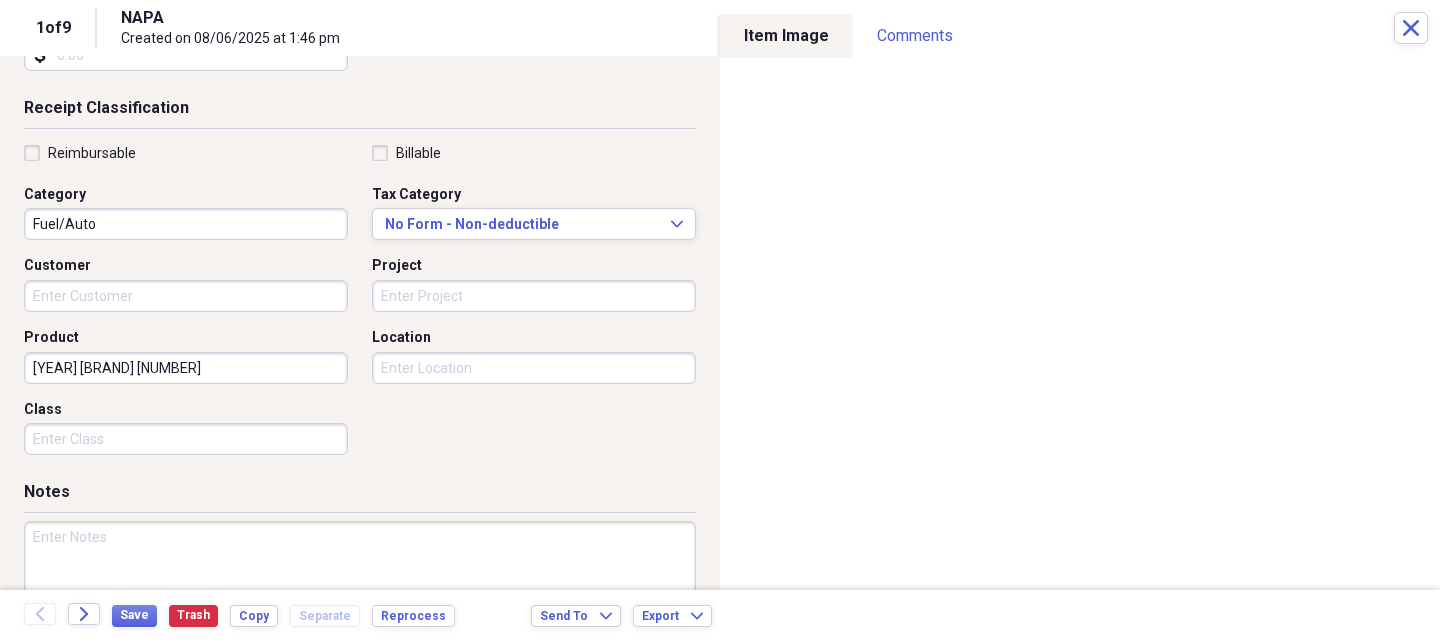 click on "[YEAR] [BRAND] [NUMBER]" at bounding box center (186, 368) 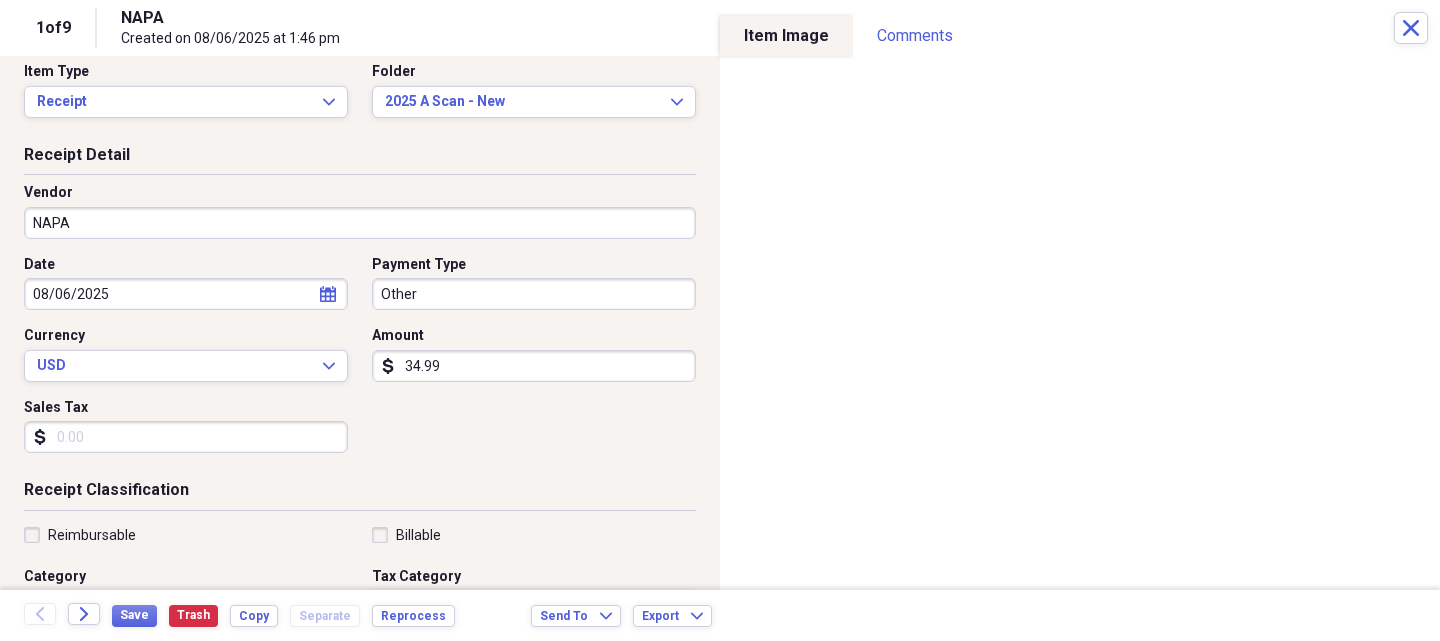 scroll, scrollTop: 0, scrollLeft: 0, axis: both 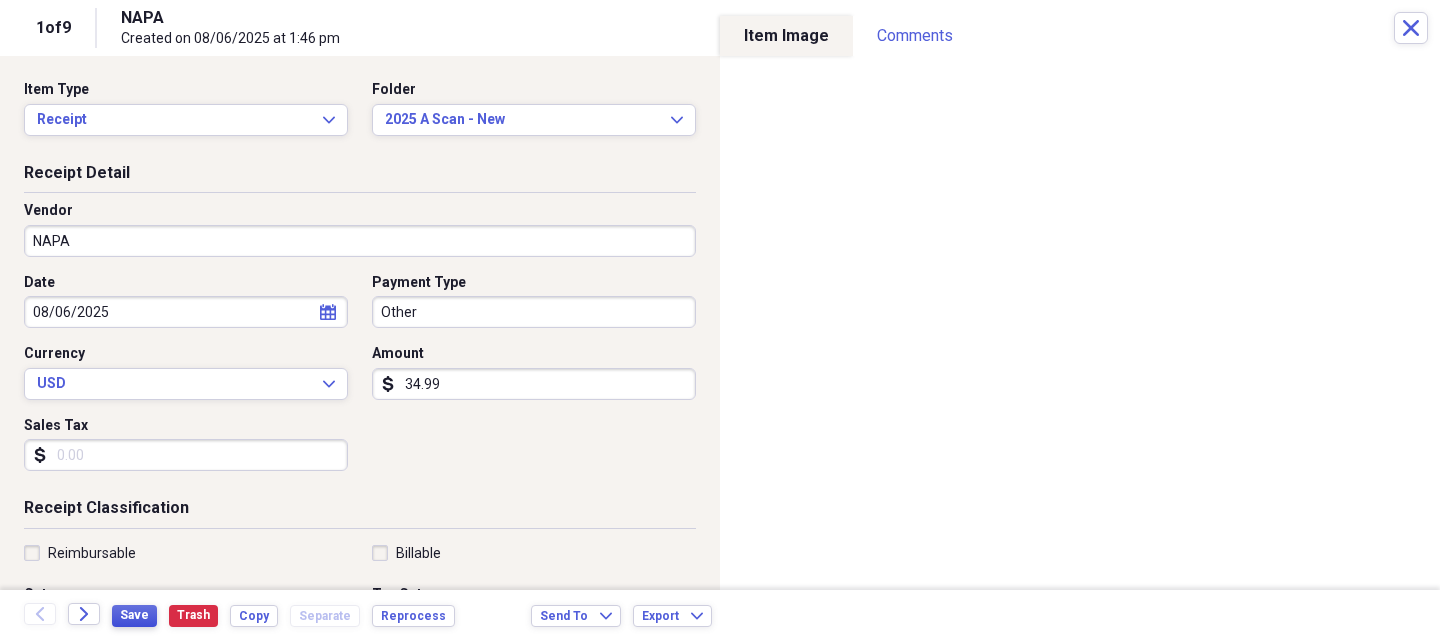 click on "Save" at bounding box center (134, 616) 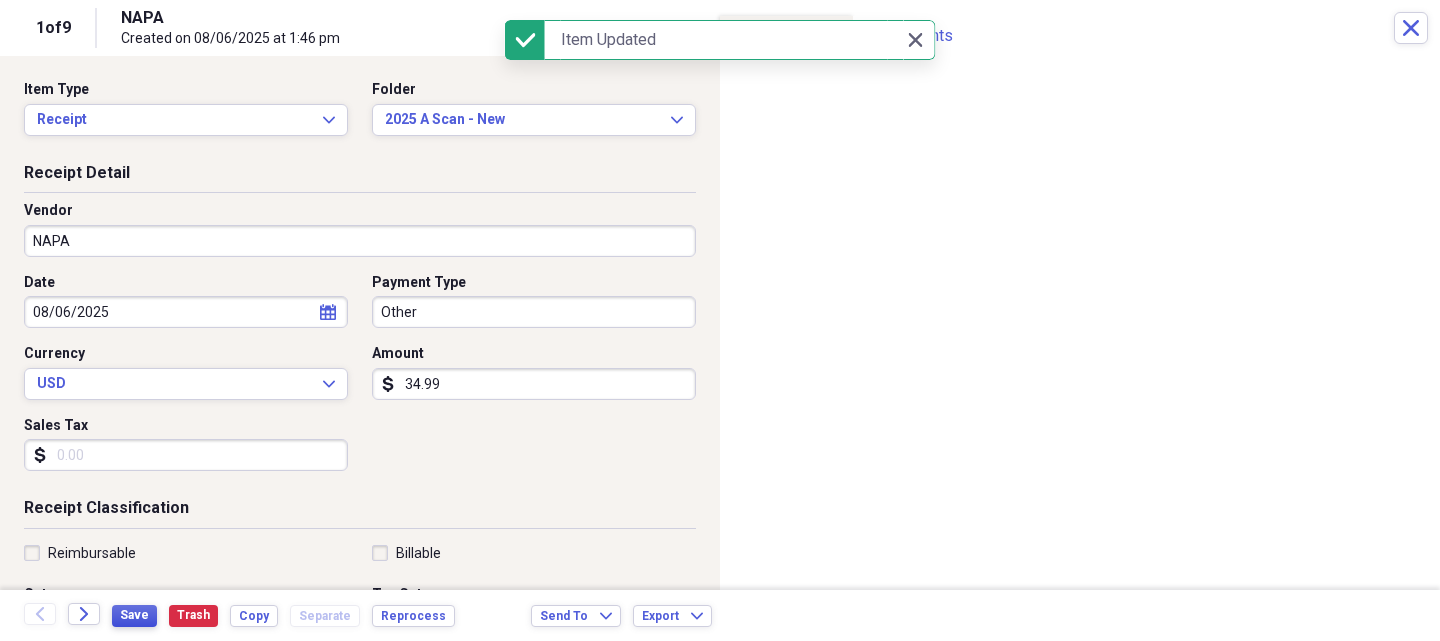 type on "[YEAR] [BRAND] [MODEL] [ALPHANUMERIC]" 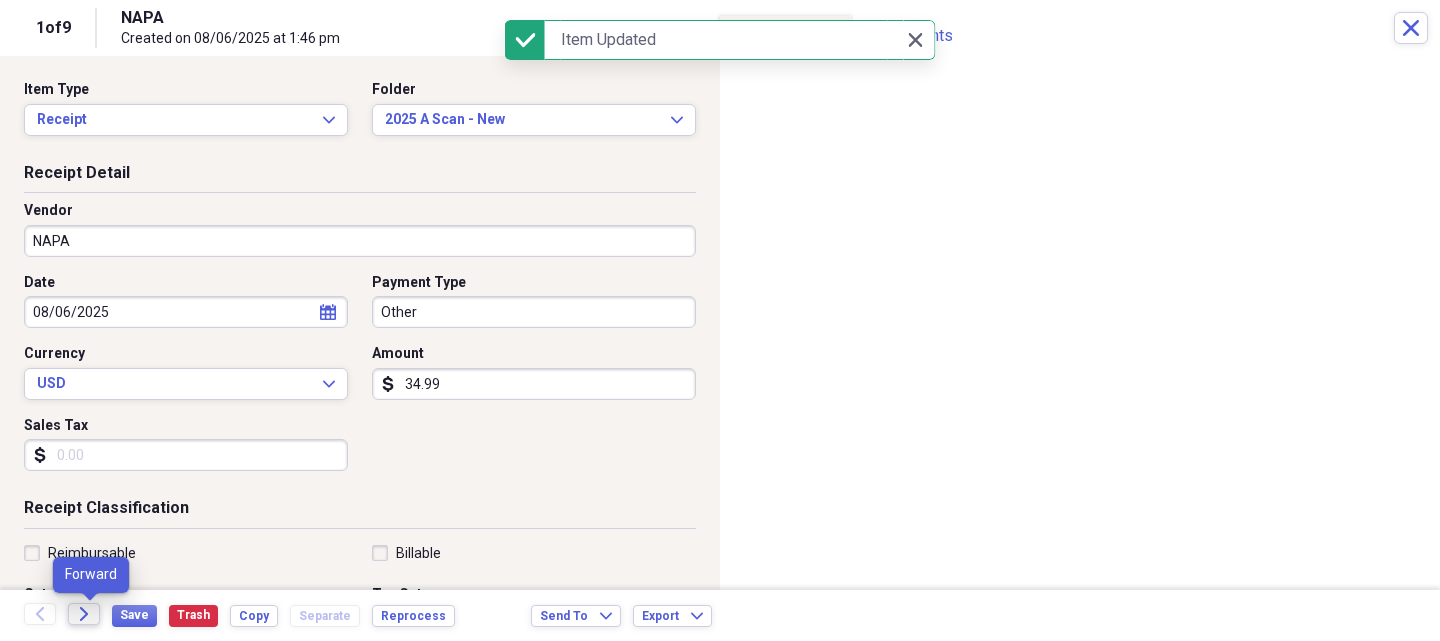 click on "Forward" 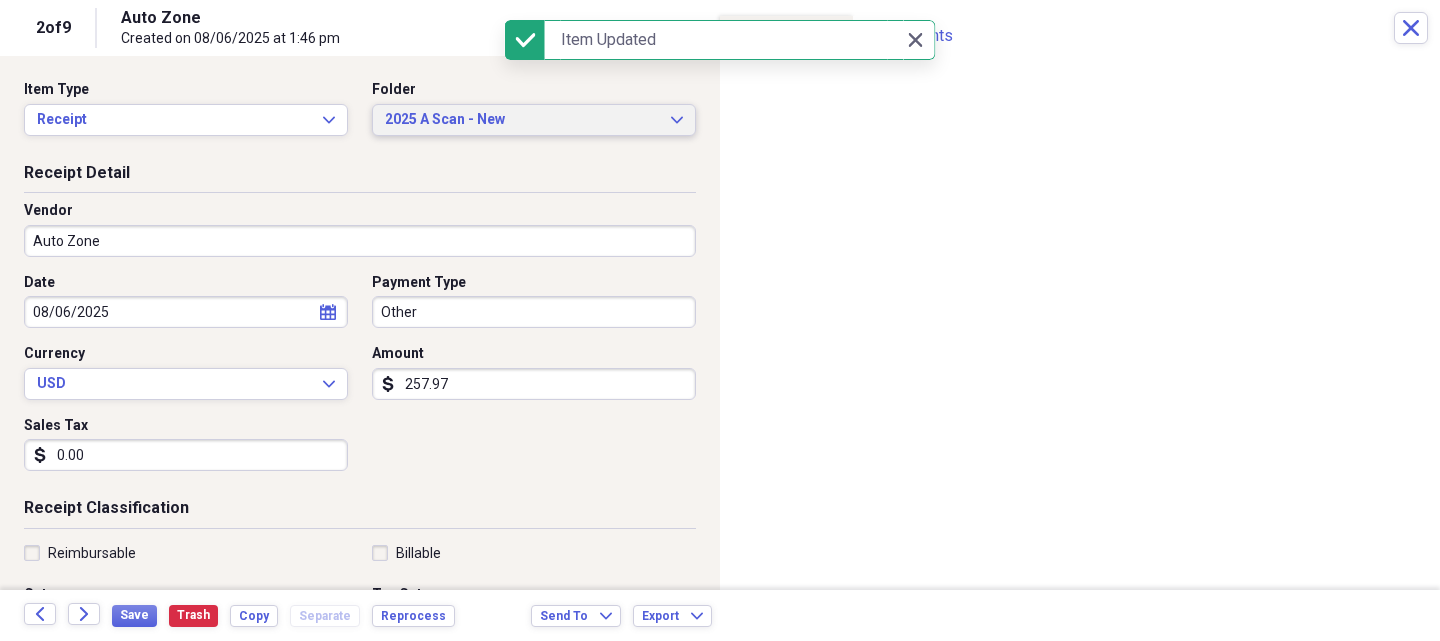 click on "2025 A Scan - New" at bounding box center (522, 120) 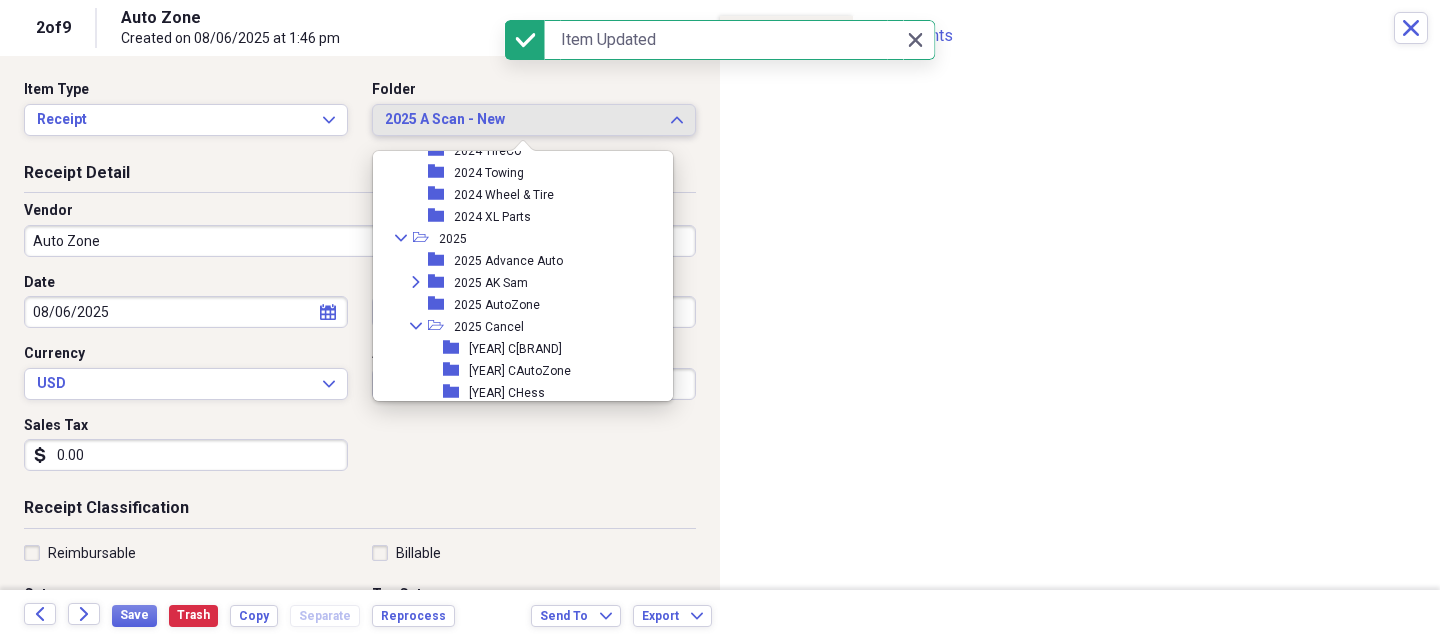 scroll, scrollTop: 1773, scrollLeft: 0, axis: vertical 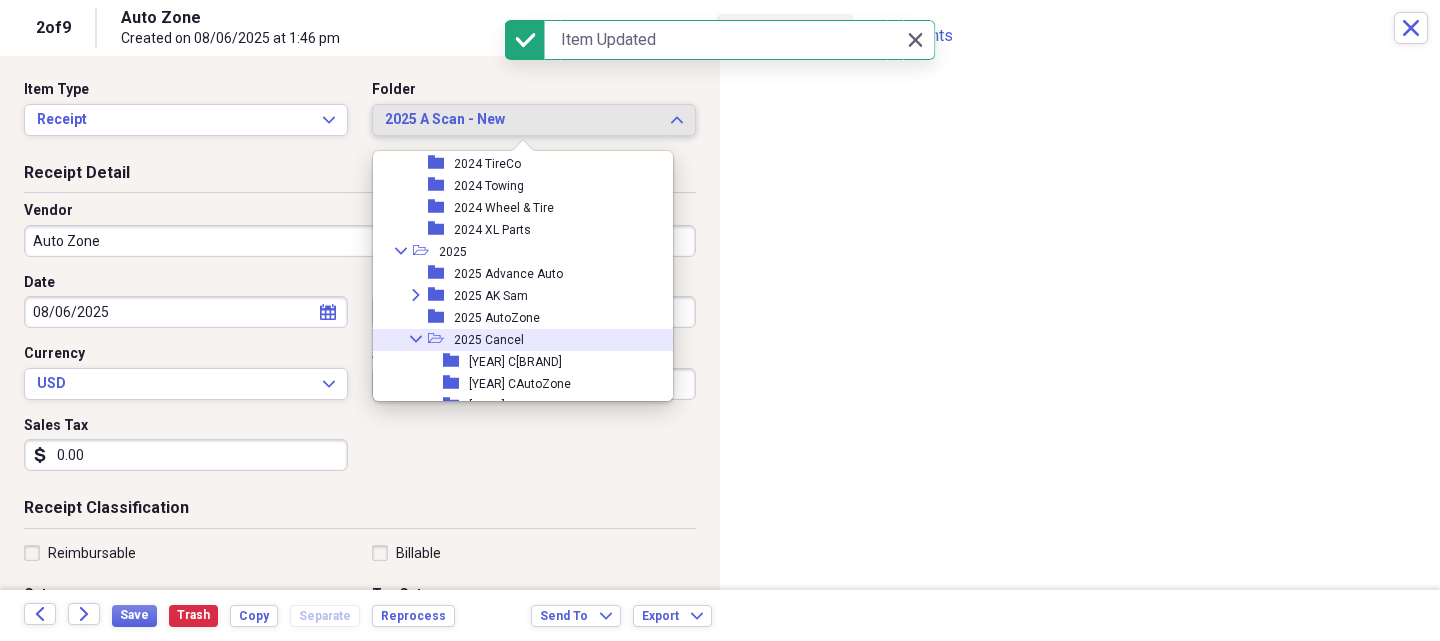 click on "Collapse" 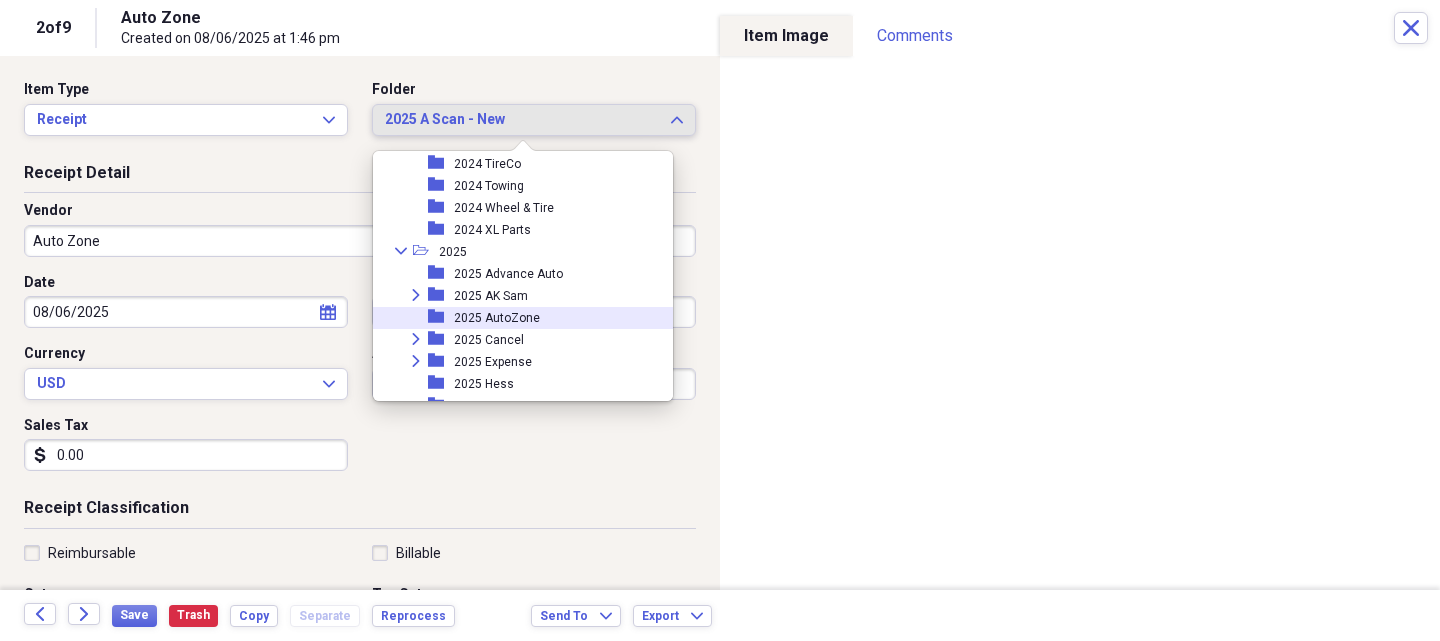 click on "2025 AutoZone" at bounding box center (497, 318) 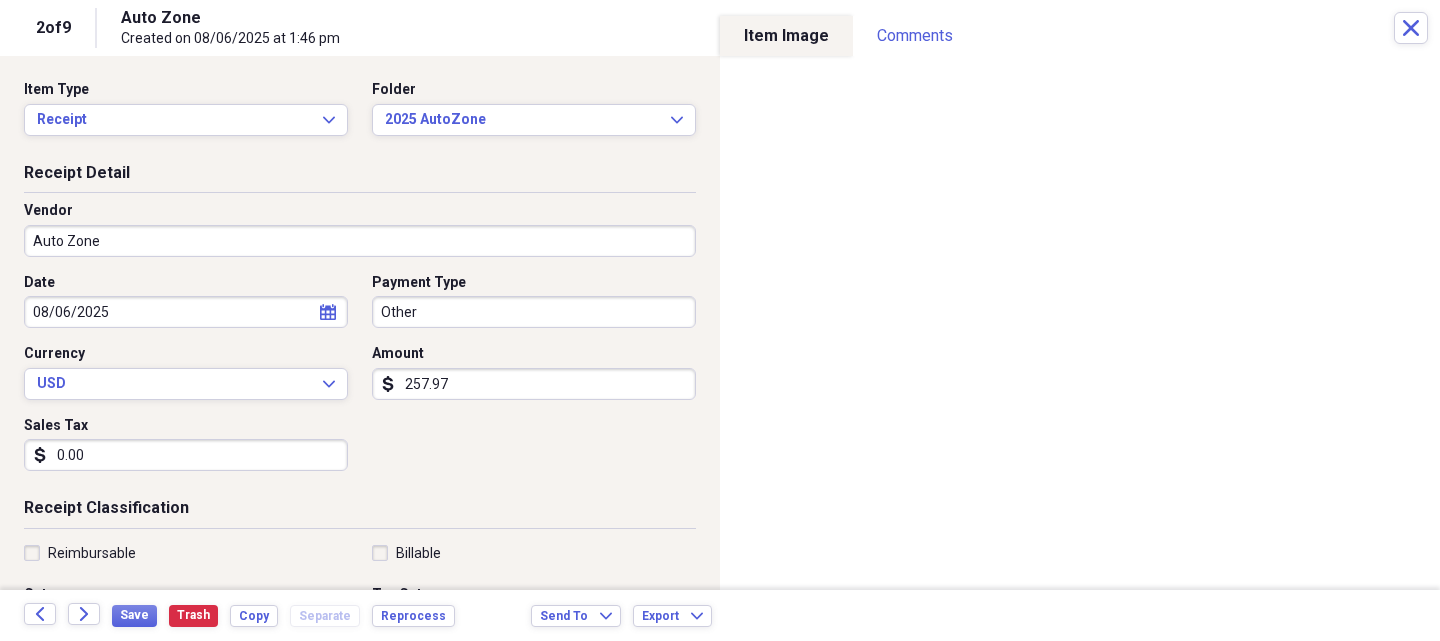 click on "Auto Zone" at bounding box center (360, 241) 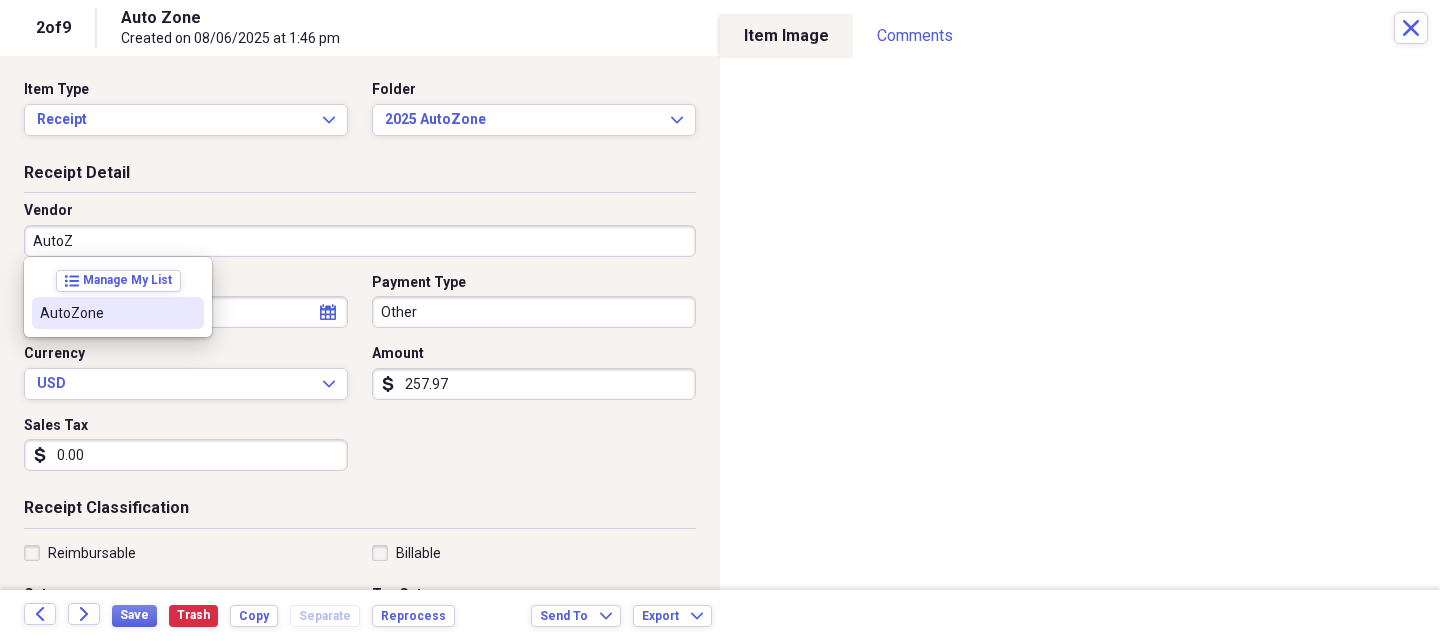 click on "AutoZone" at bounding box center [118, 313] 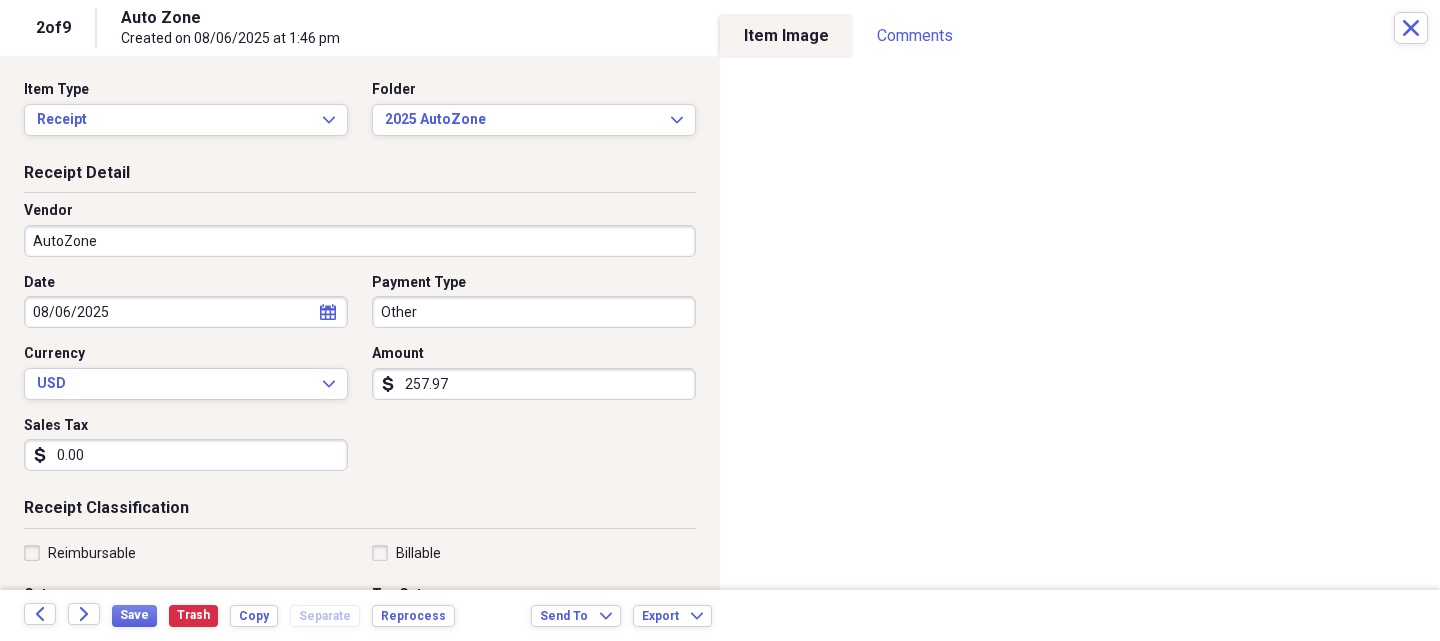 click on "0.00" at bounding box center [186, 455] 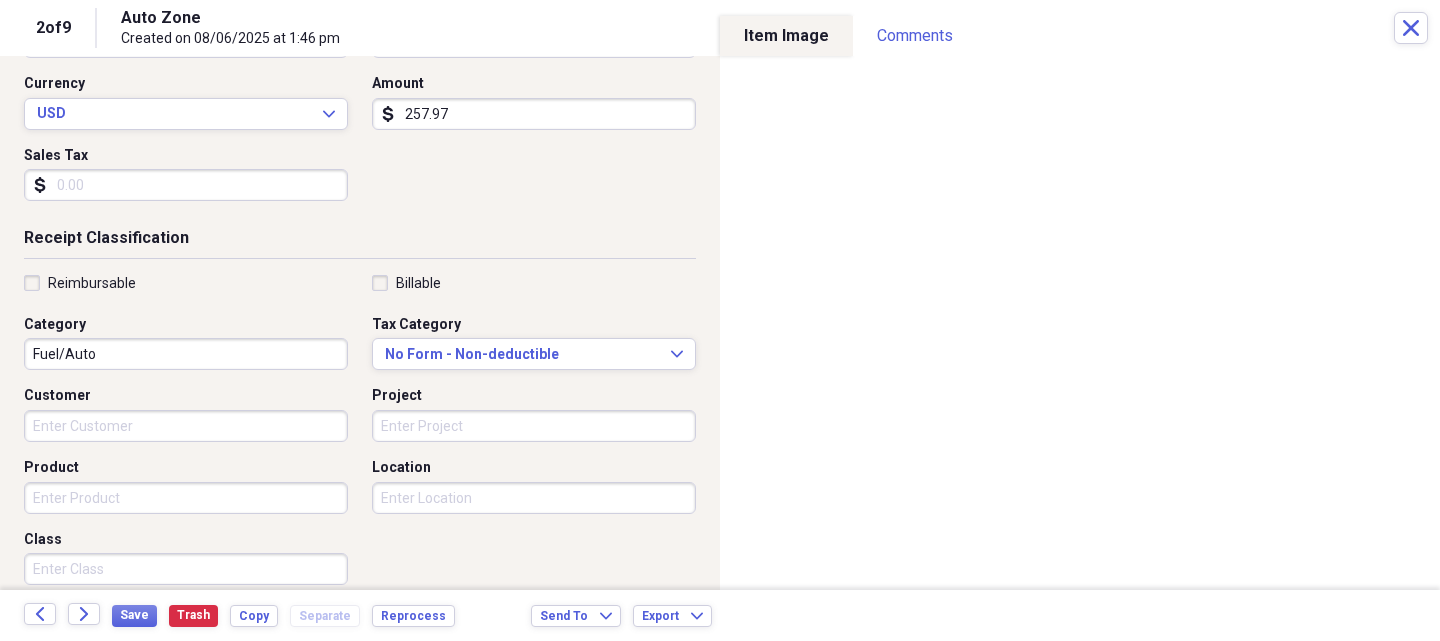 scroll, scrollTop: 300, scrollLeft: 0, axis: vertical 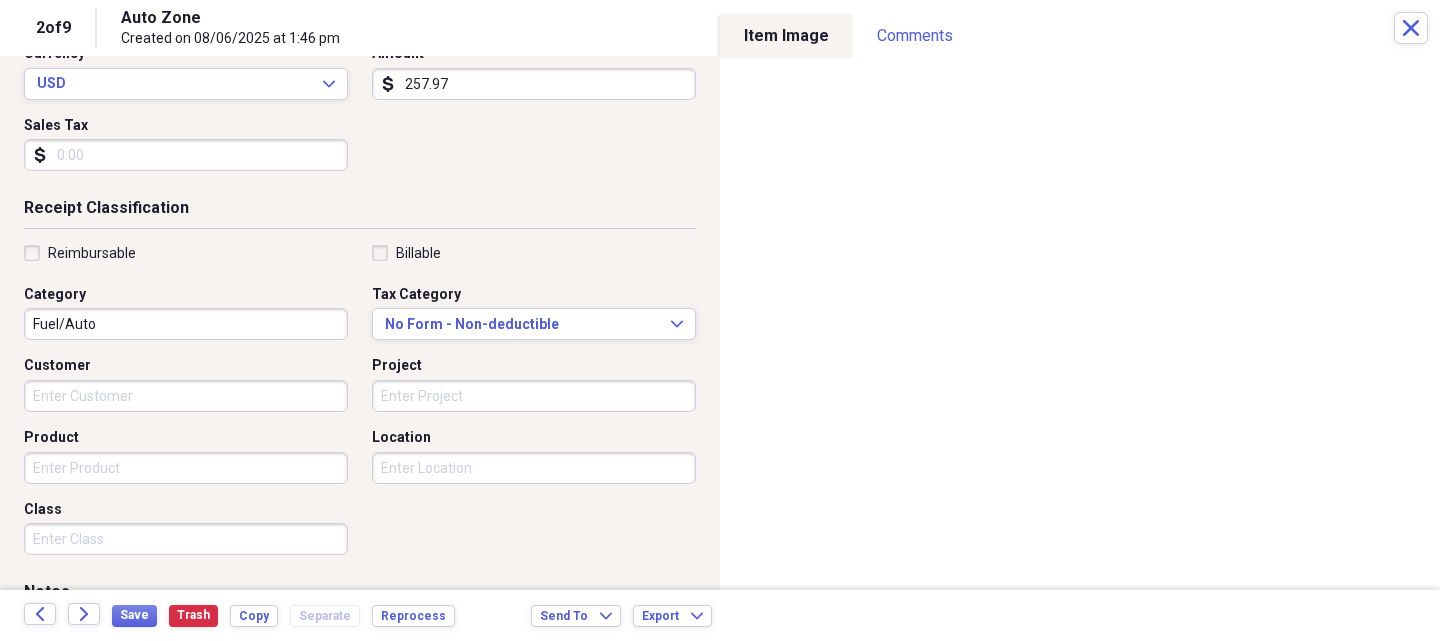 type 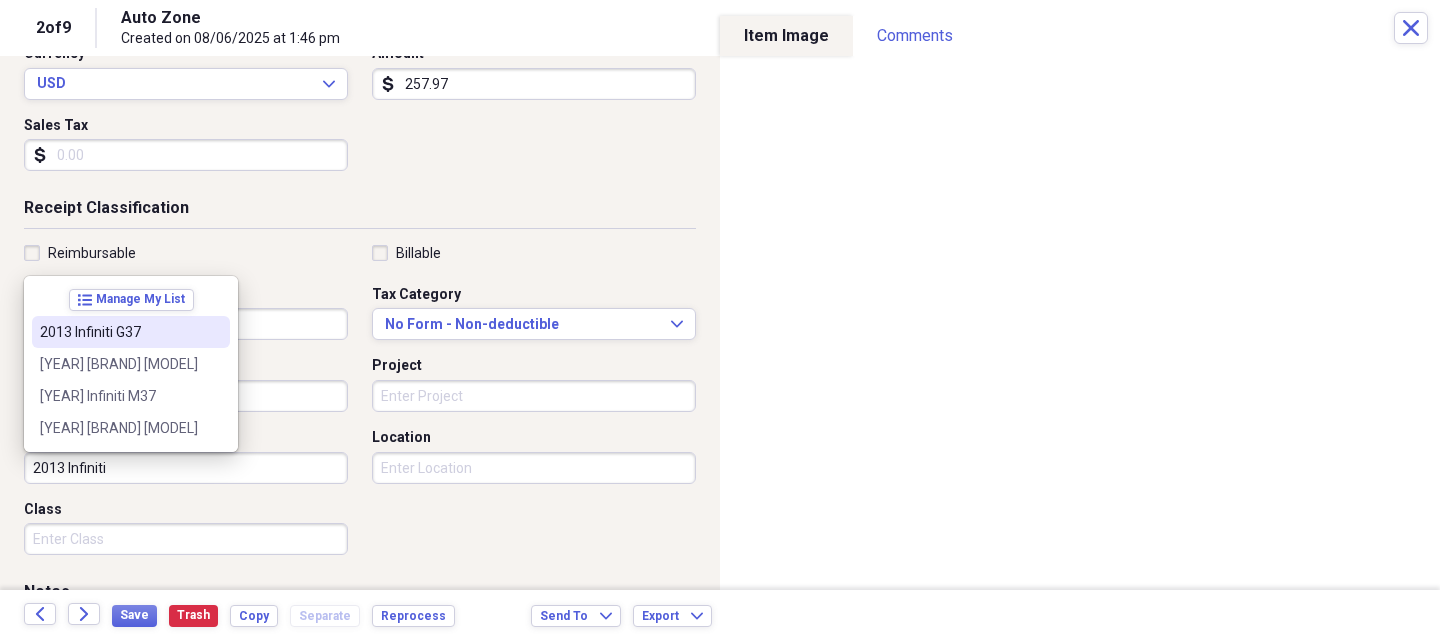 click on "2013 Infiniti G37" at bounding box center (119, 332) 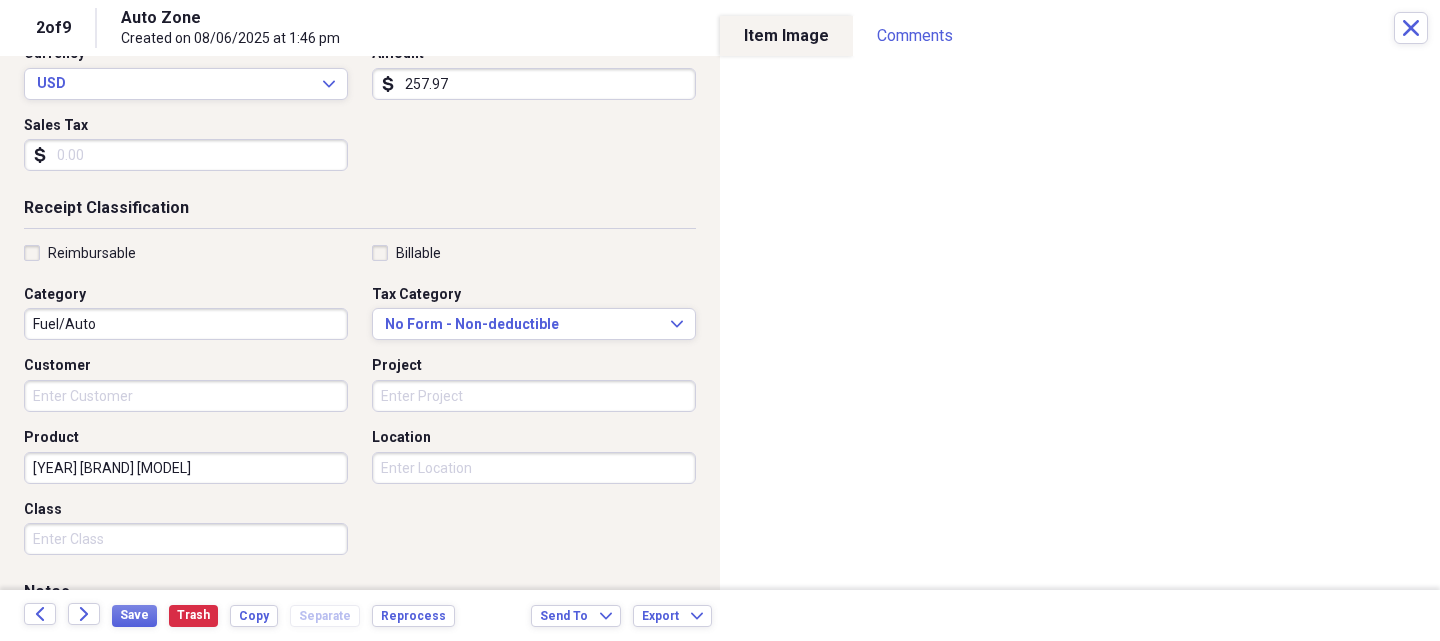 scroll, scrollTop: 0, scrollLeft: 0, axis: both 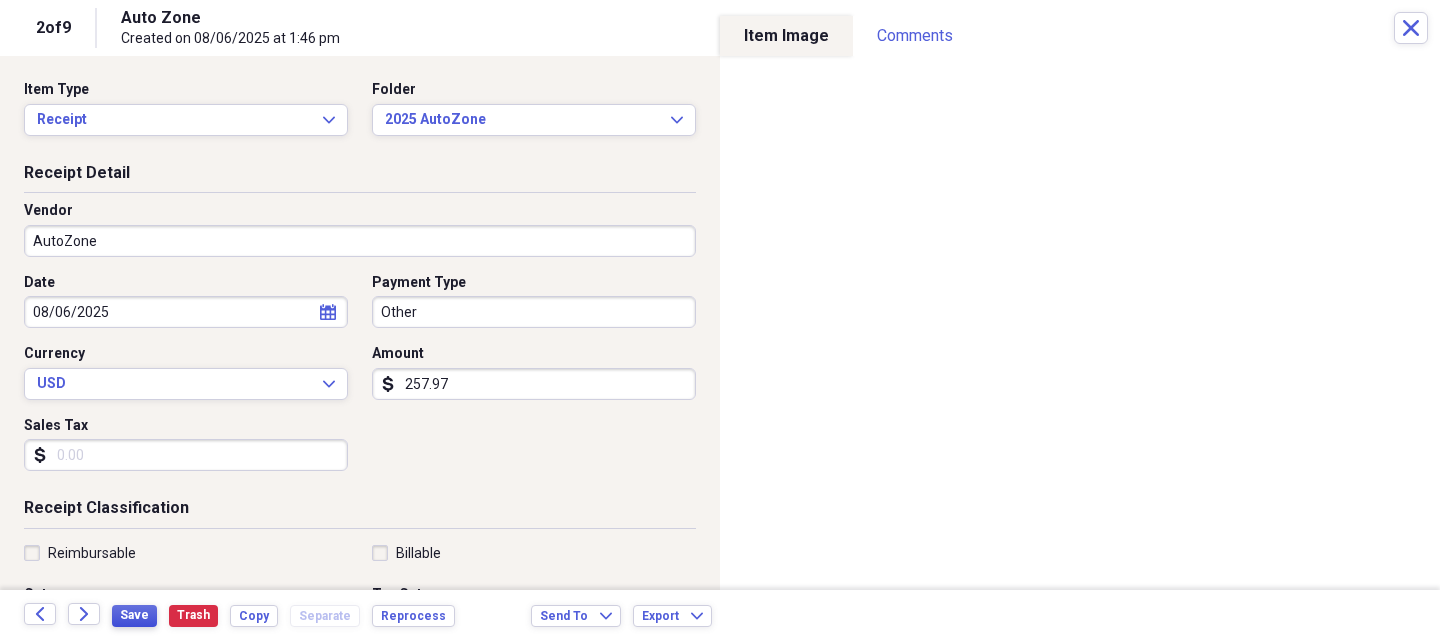 type on "[YEAR] [BRAND] [MODEL]" 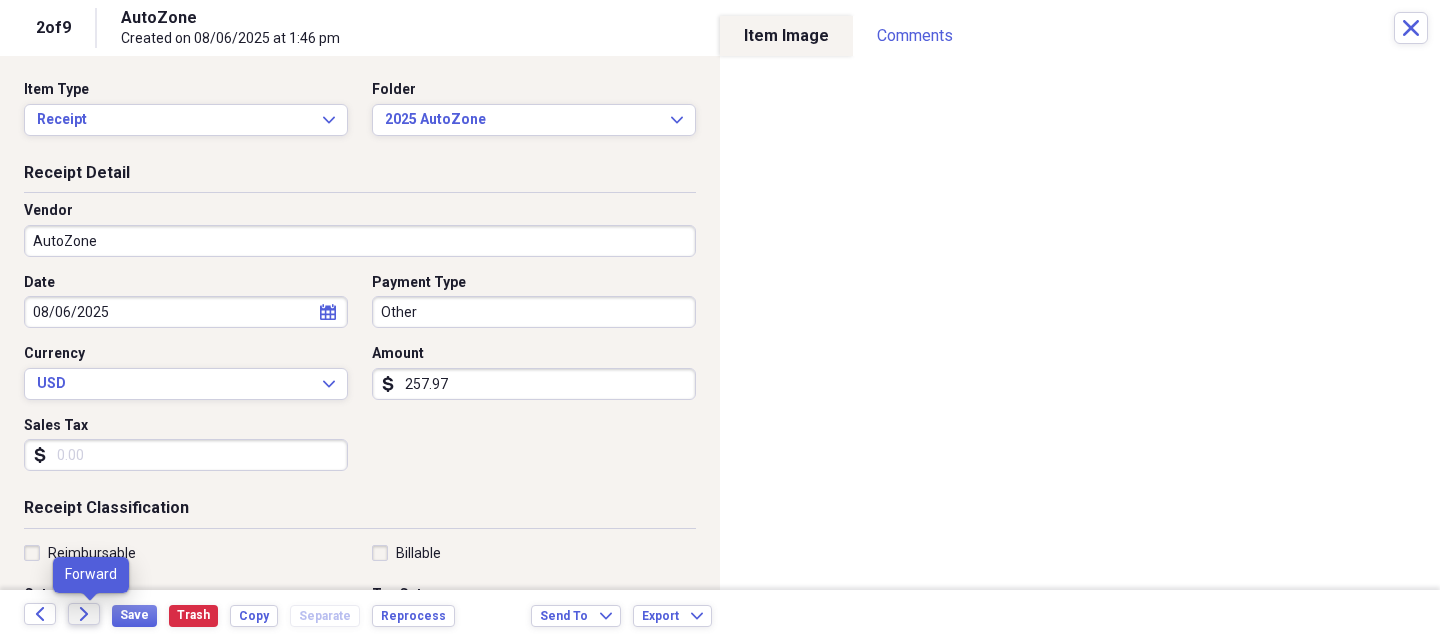 click on "Forward" at bounding box center [84, 614] 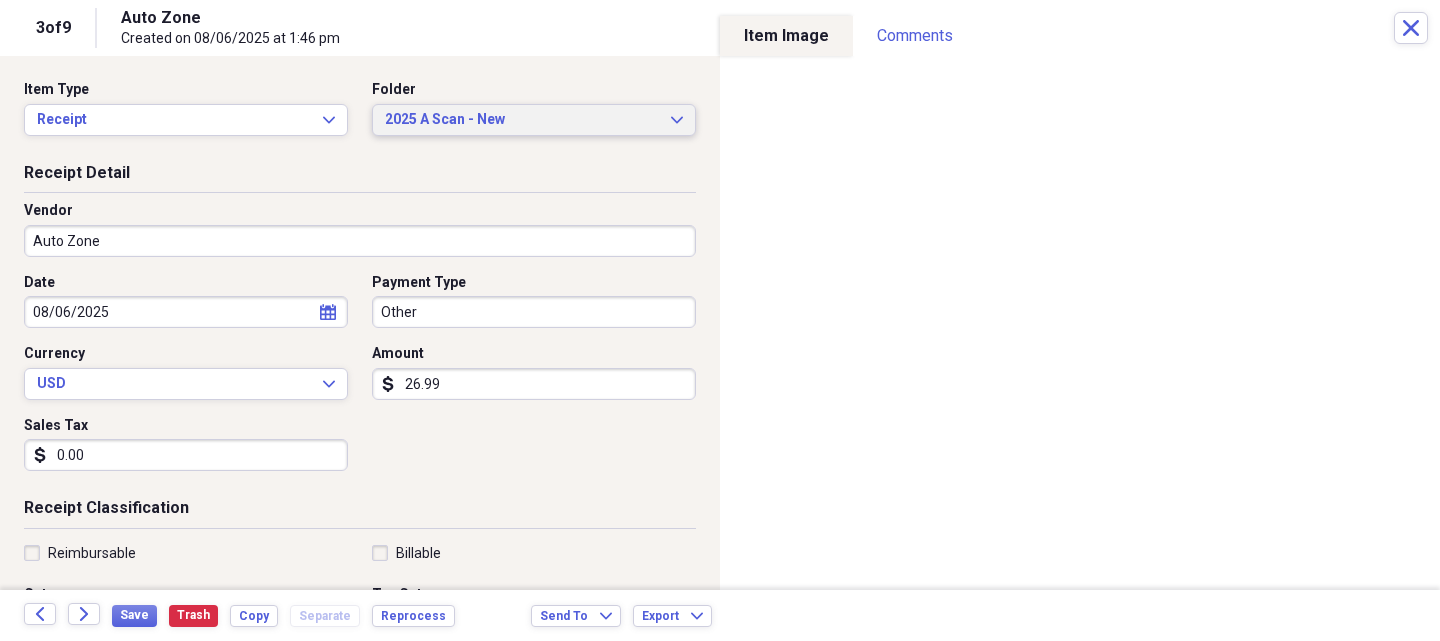 click on "2025 A Scan - New" at bounding box center (522, 120) 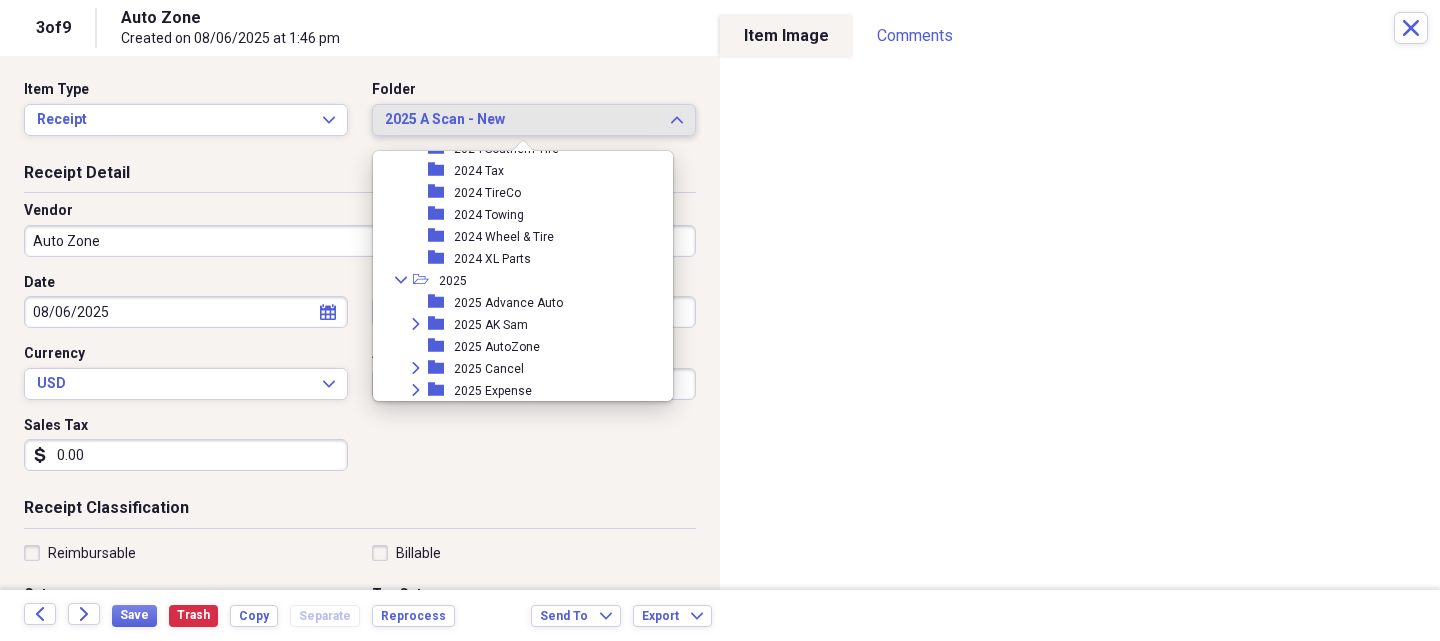 scroll, scrollTop: 1731, scrollLeft: 0, axis: vertical 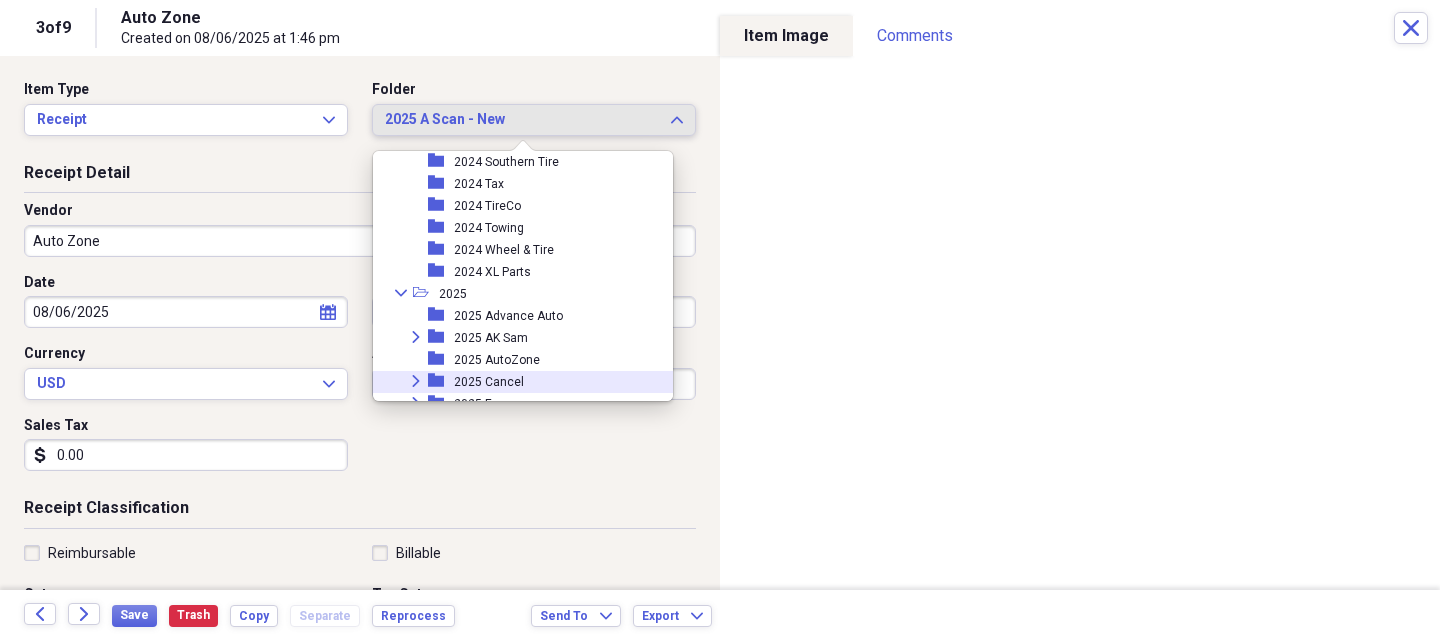 click on "Expand" 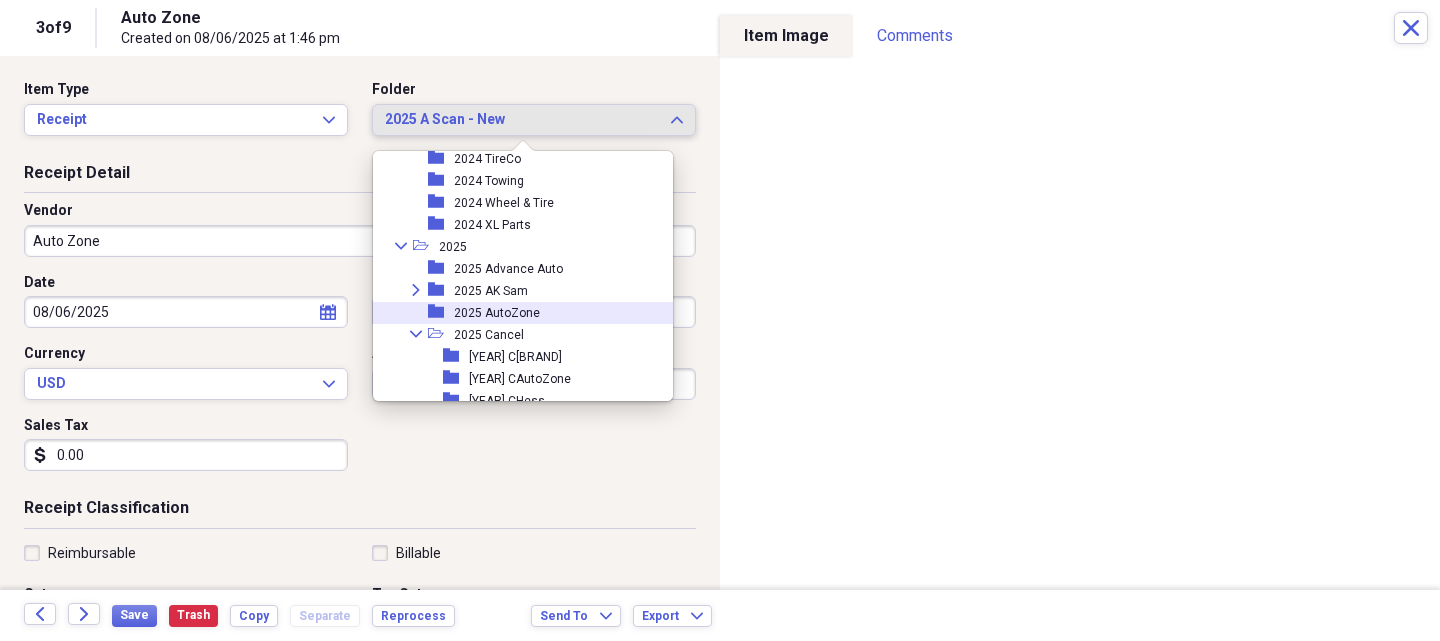 scroll, scrollTop: 1831, scrollLeft: 0, axis: vertical 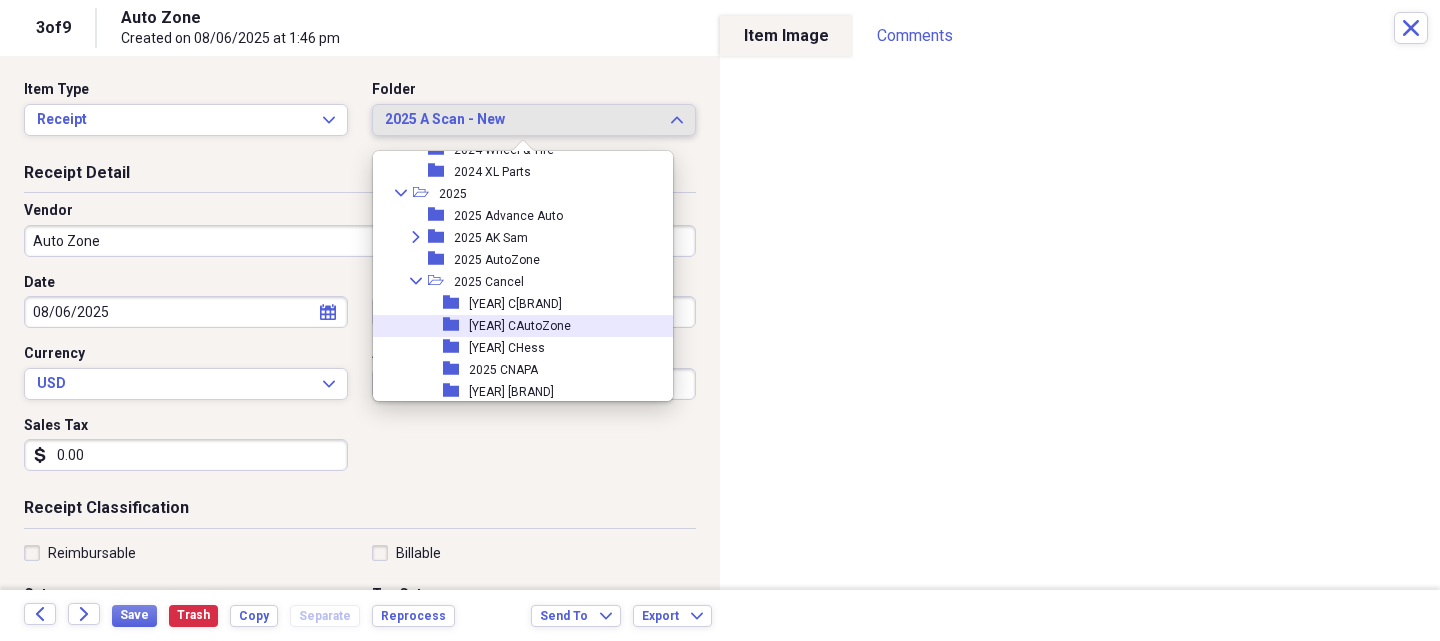 click on "[YEAR] CAutoZone" at bounding box center (520, 326) 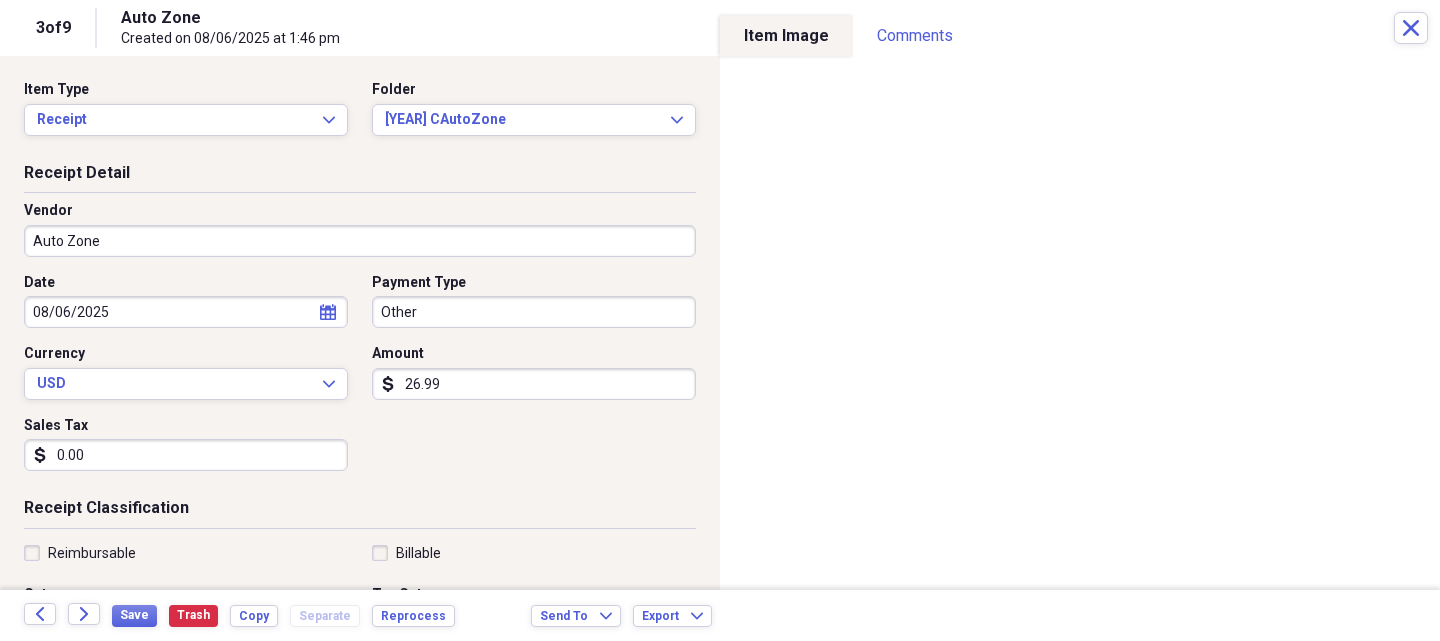 click on "Auto Zone" at bounding box center (360, 241) 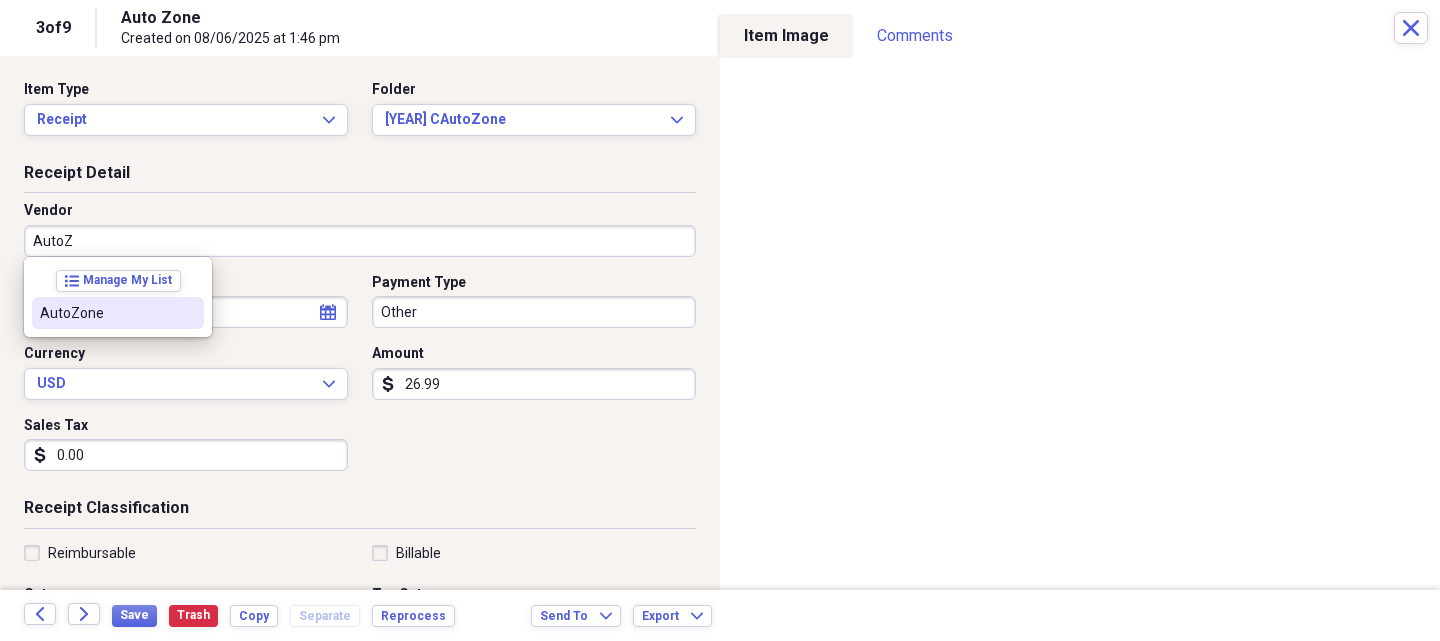 click on "AutoZone" at bounding box center (106, 313) 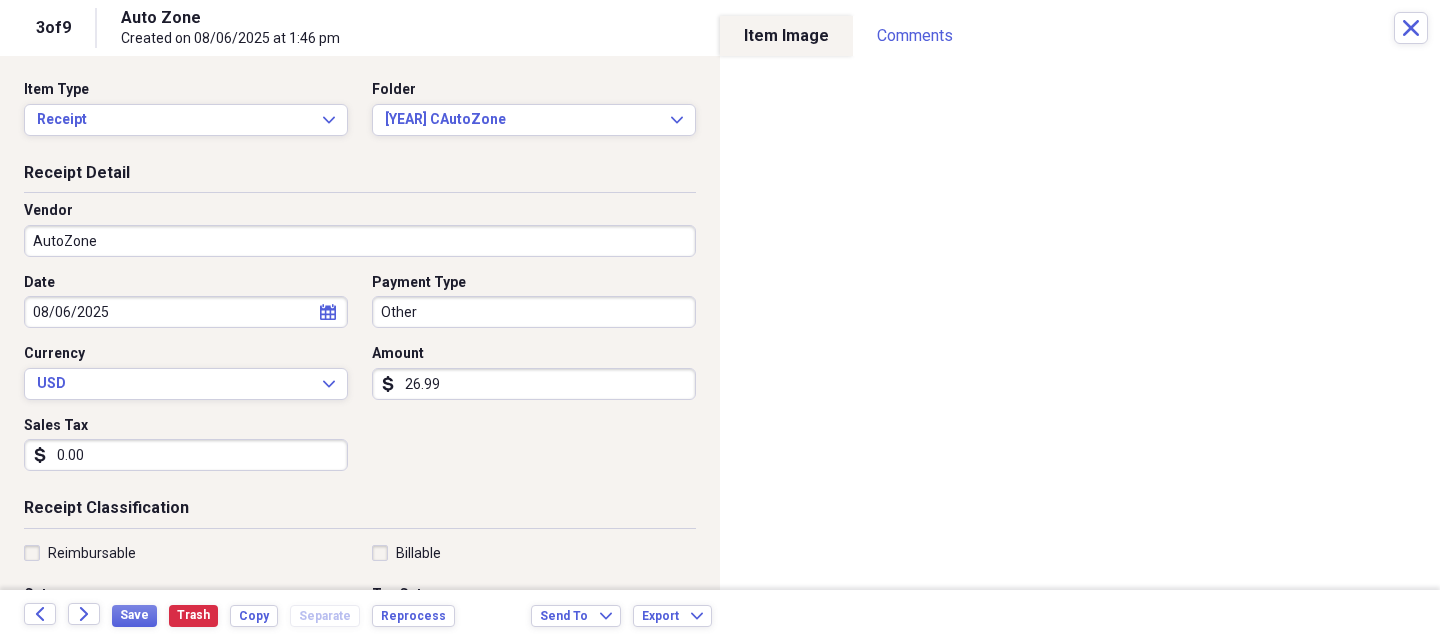 click on "[TEXT] [TEXT] [CURRENCY][NUMBER].[NUMBER]" at bounding box center [192, 444] 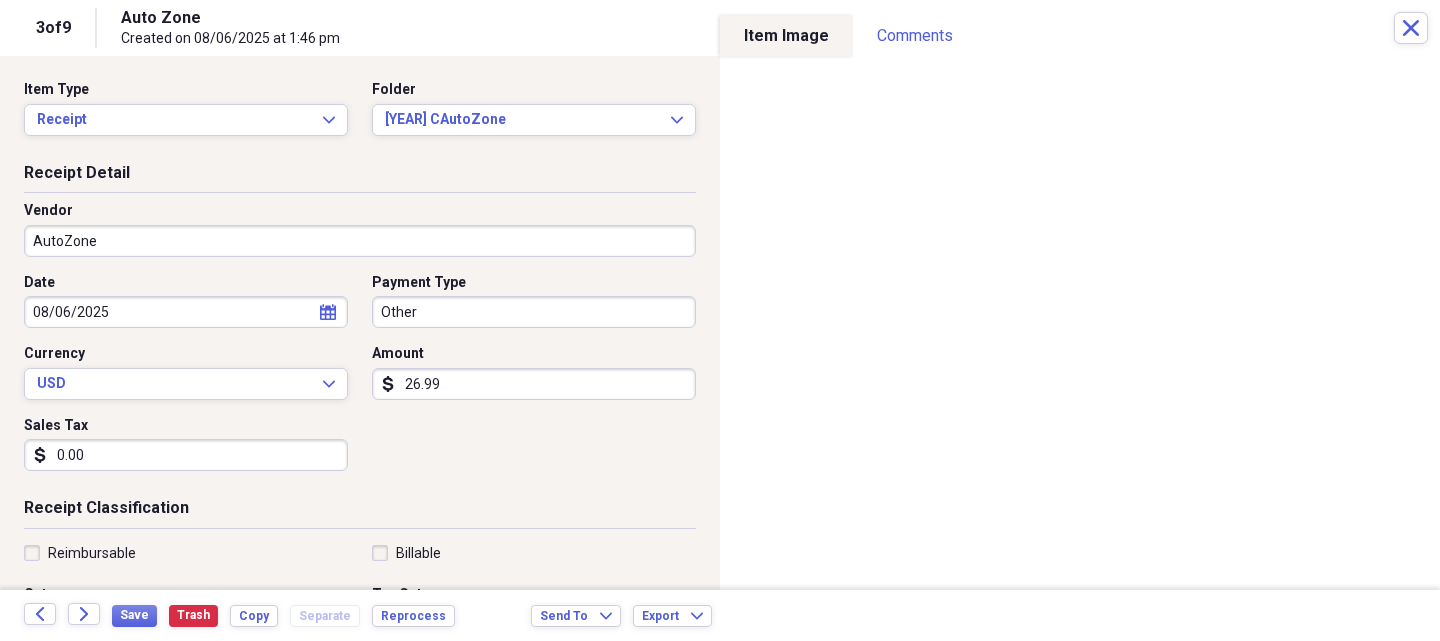 click on "0.00" at bounding box center (186, 455) 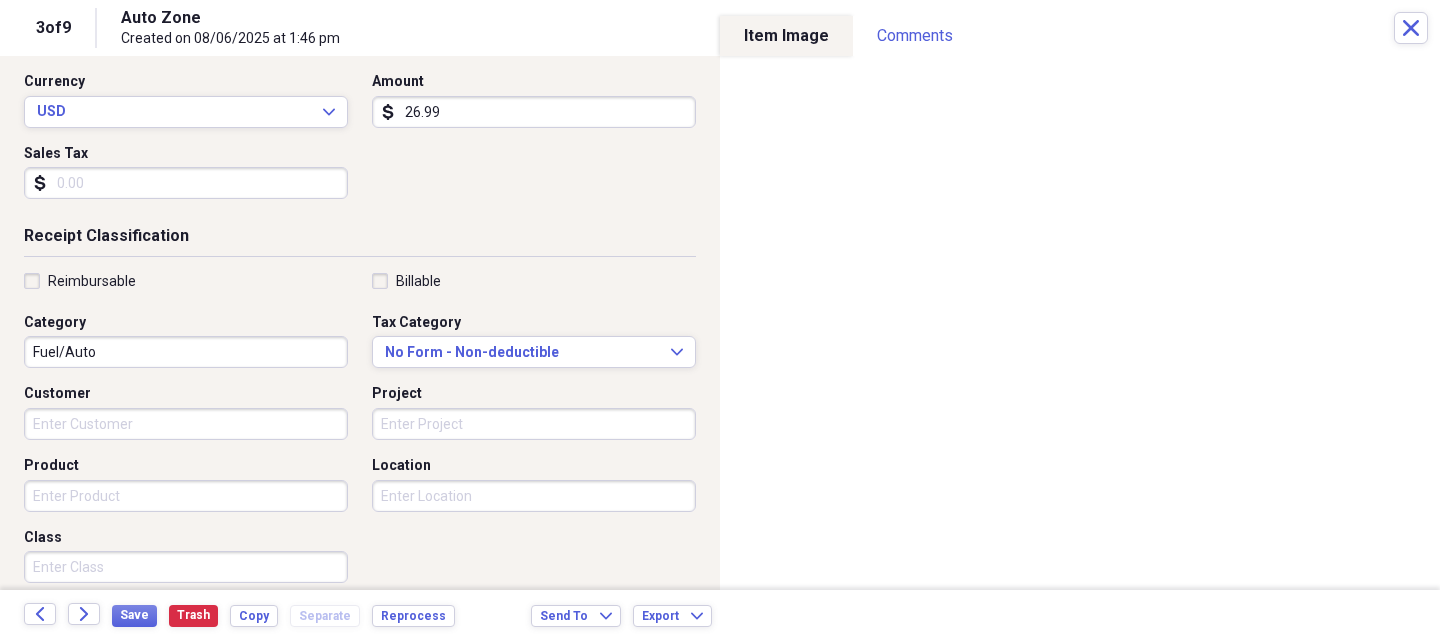 scroll, scrollTop: 300, scrollLeft: 0, axis: vertical 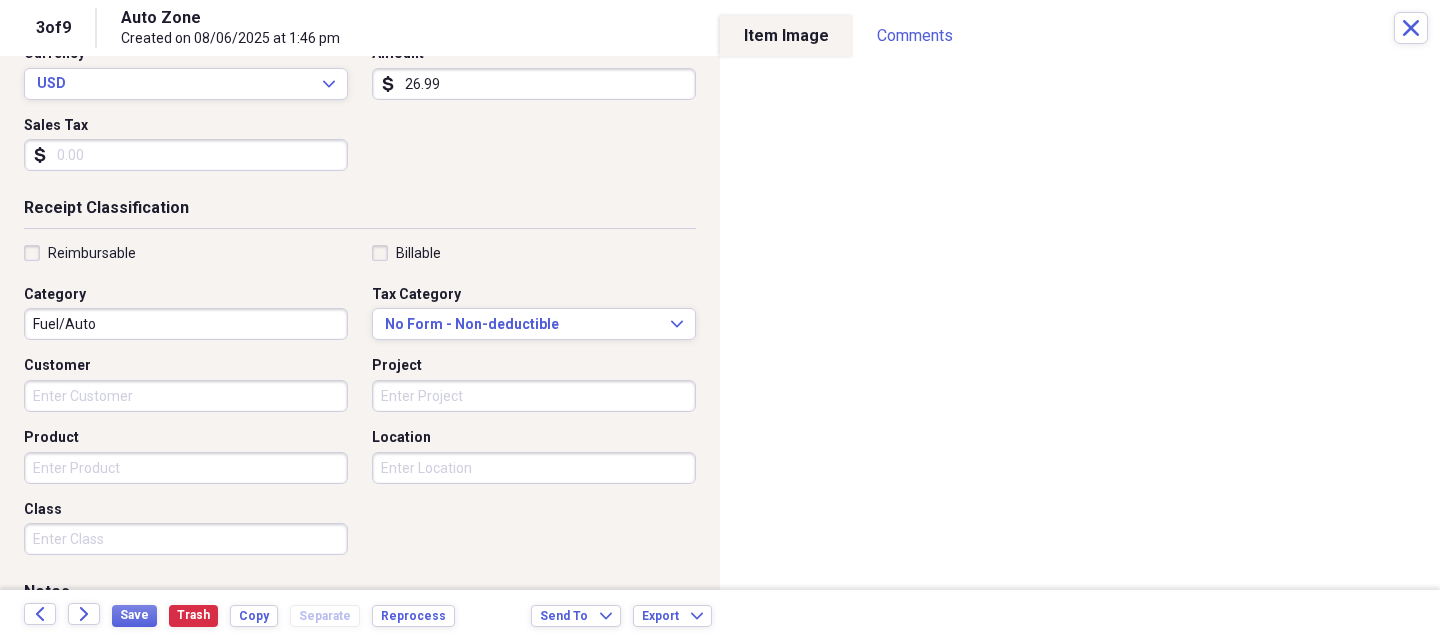 type 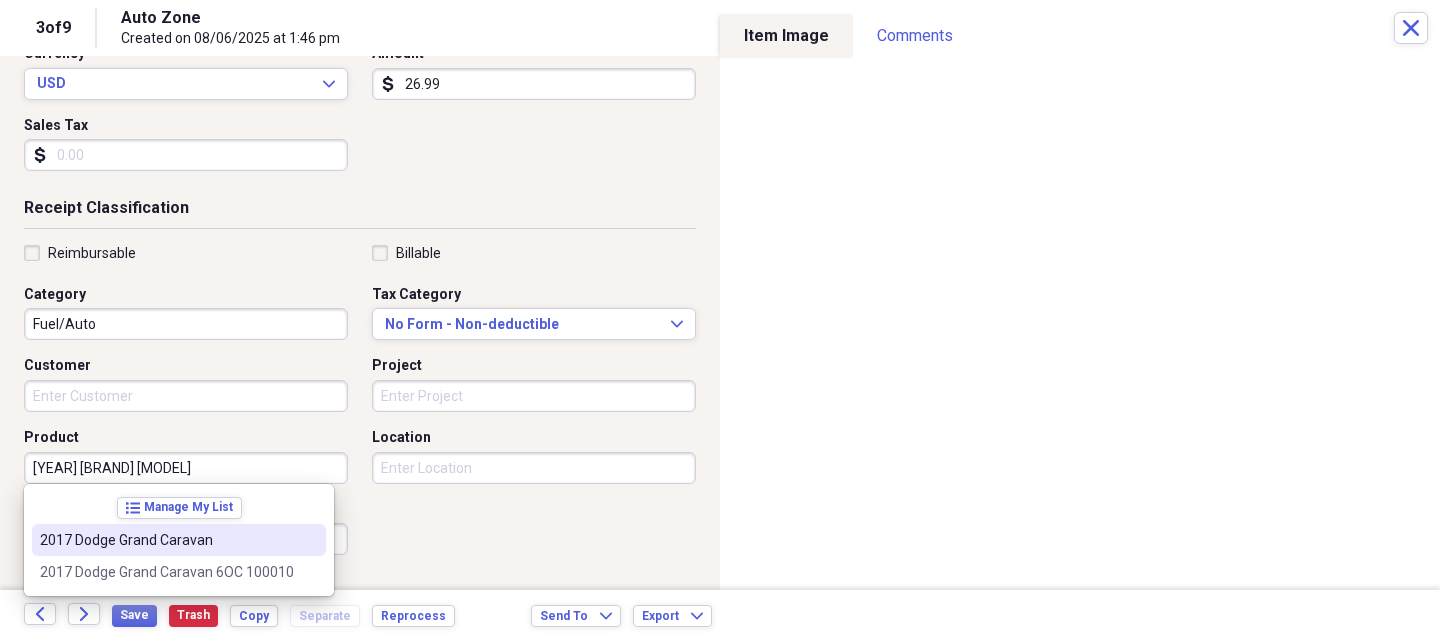 click on "2017 Dodge Grand Caravan" at bounding box center [167, 540] 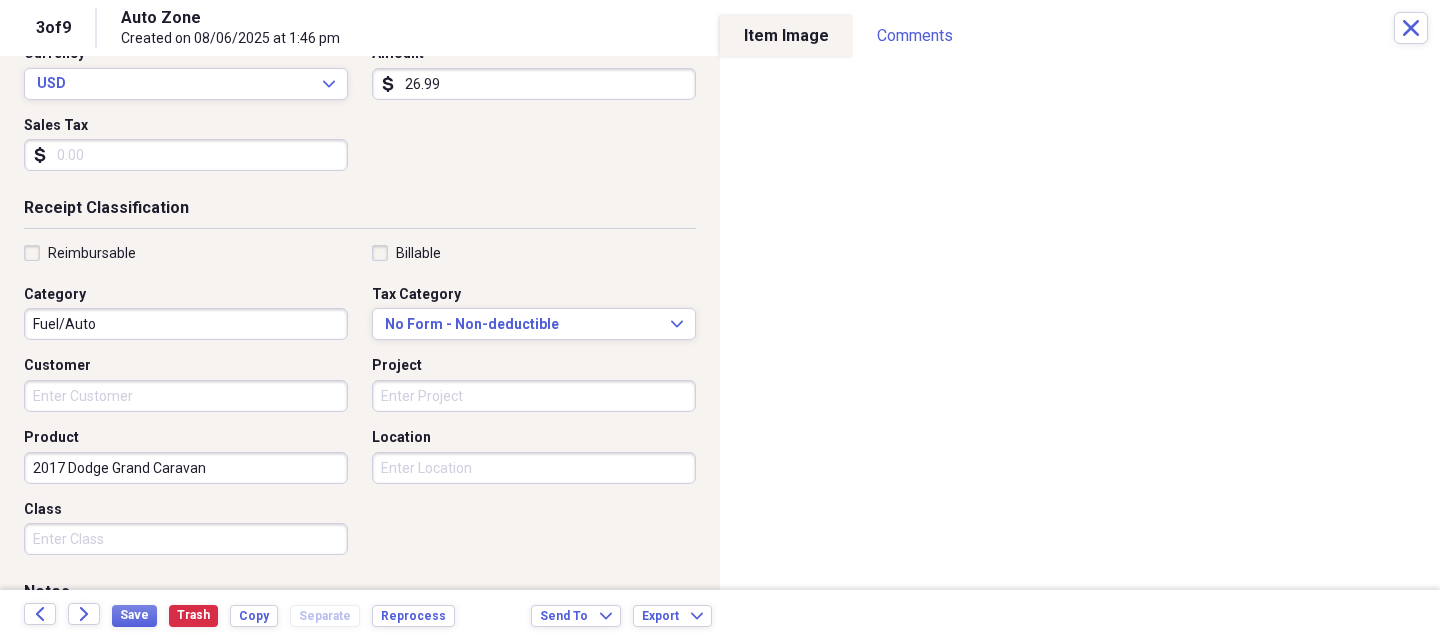 click on "Customer" at bounding box center (186, 396) 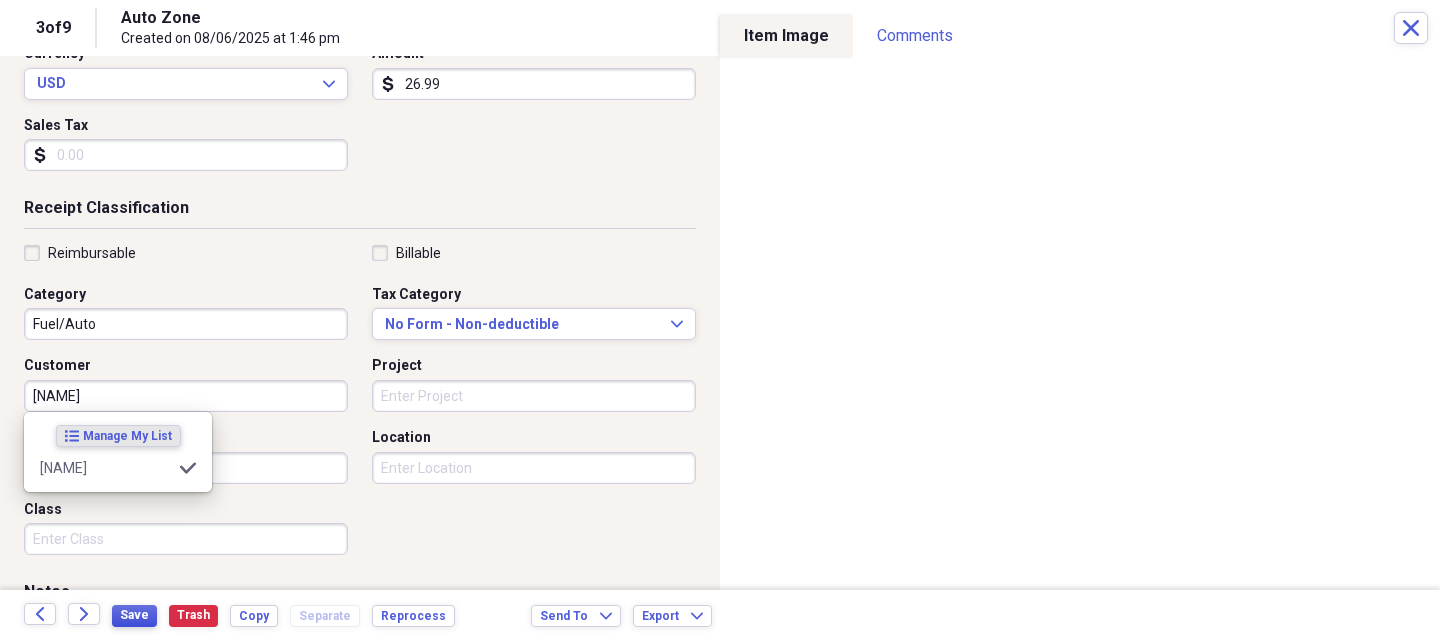 type on "[NAME]" 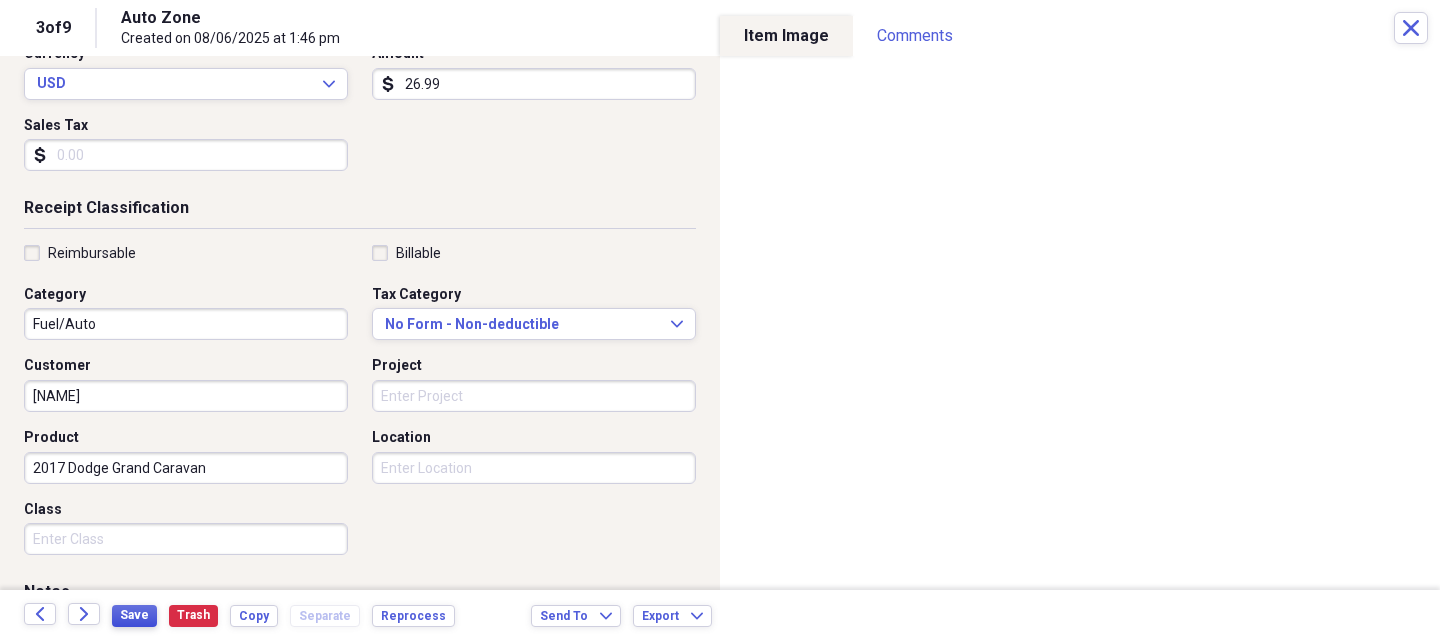 click on "Save" at bounding box center (134, 615) 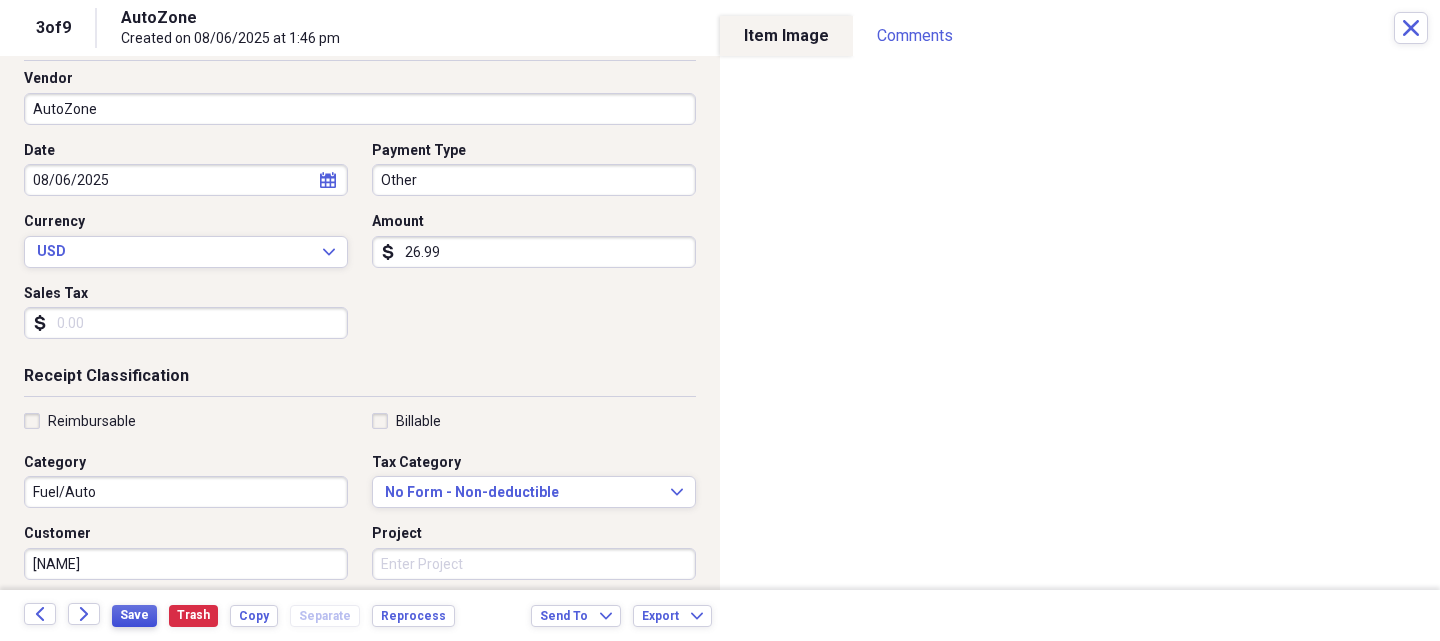 scroll, scrollTop: 100, scrollLeft: 0, axis: vertical 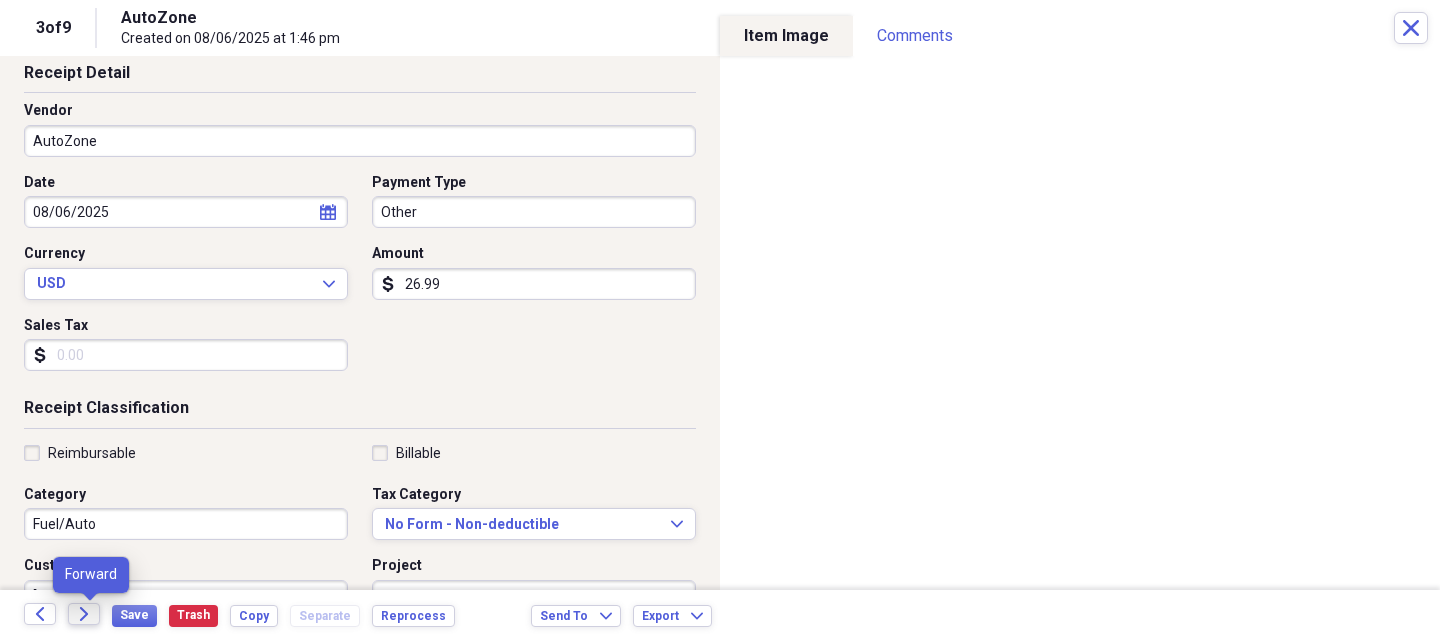 click on "Forward" at bounding box center [84, 614] 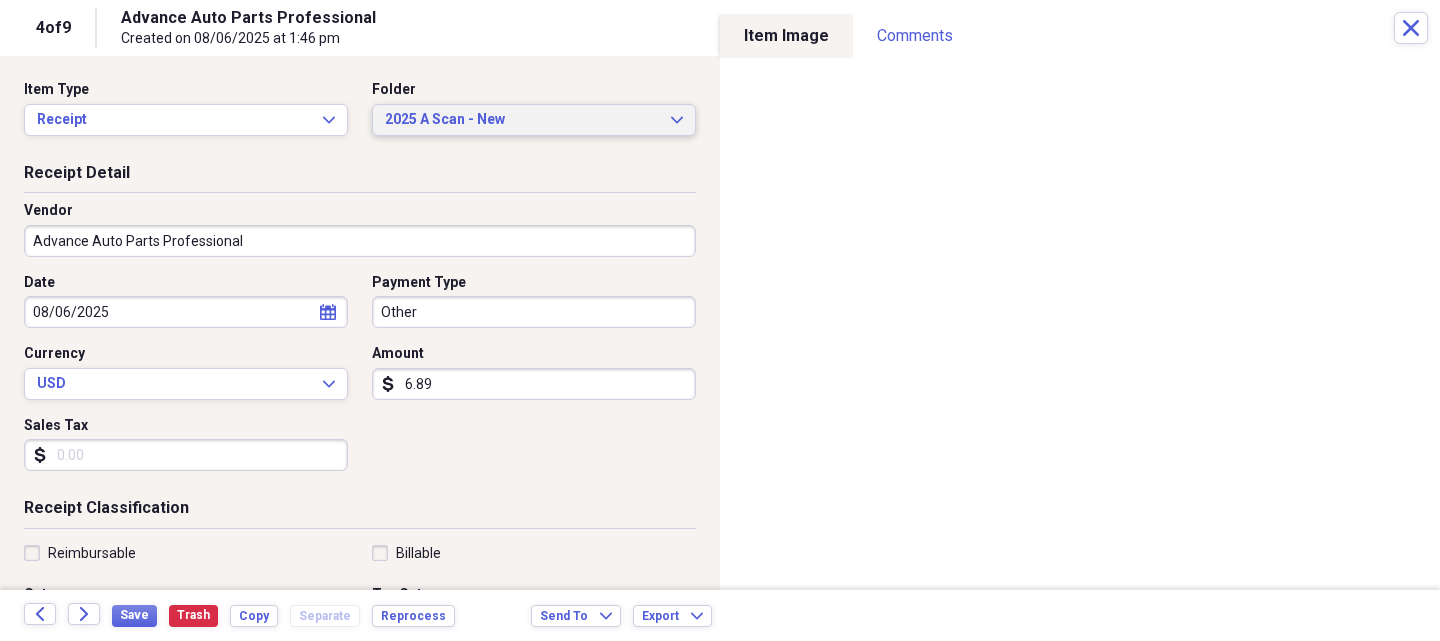 click on "2025 A Scan - New Expand" at bounding box center (534, 120) 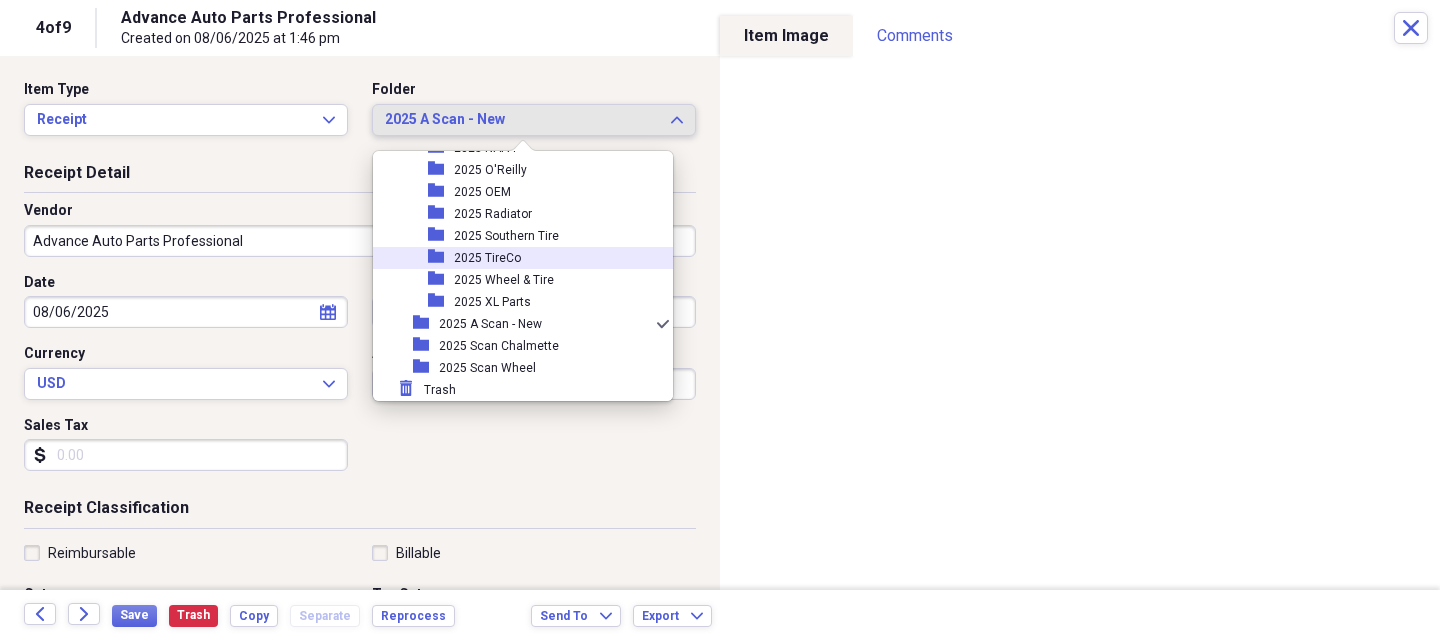 scroll, scrollTop: 2173, scrollLeft: 0, axis: vertical 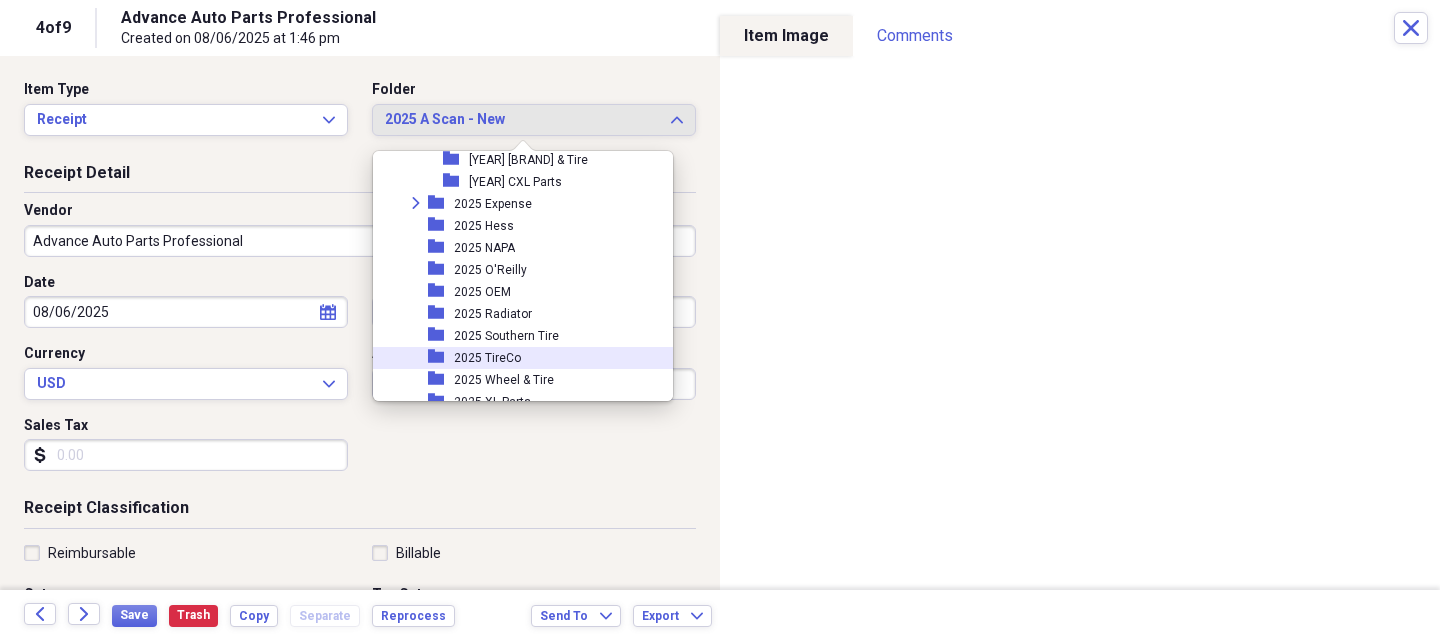 click on "Vendor Advance Auto Parts Professional" at bounding box center (360, 237) 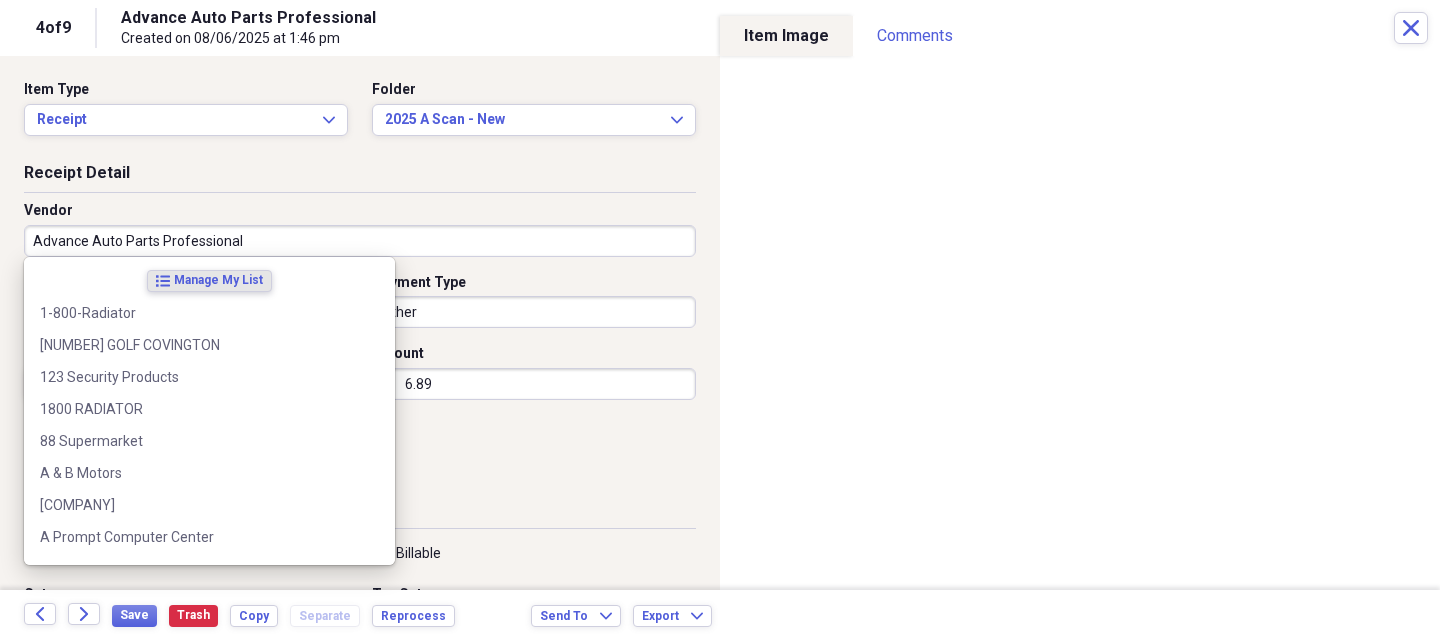 click on "Advance Auto Parts Professional" at bounding box center (360, 241) 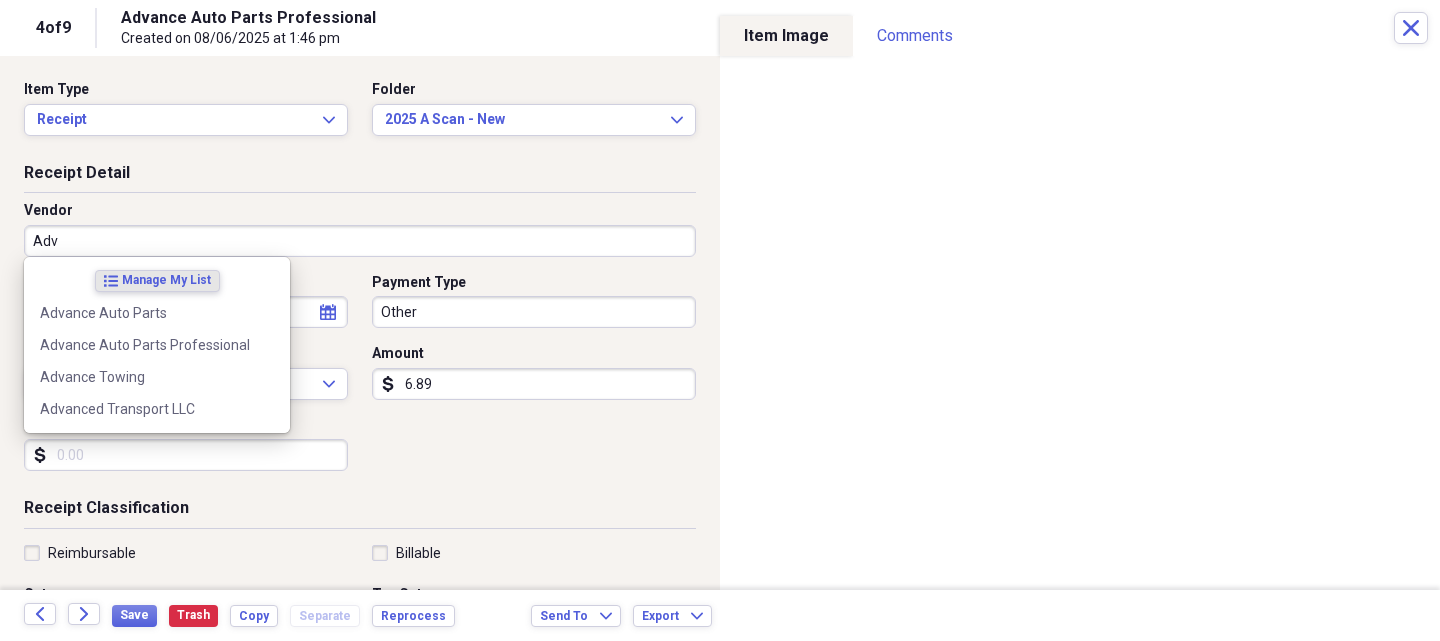 click on "Advance Auto Parts" at bounding box center (157, 313) 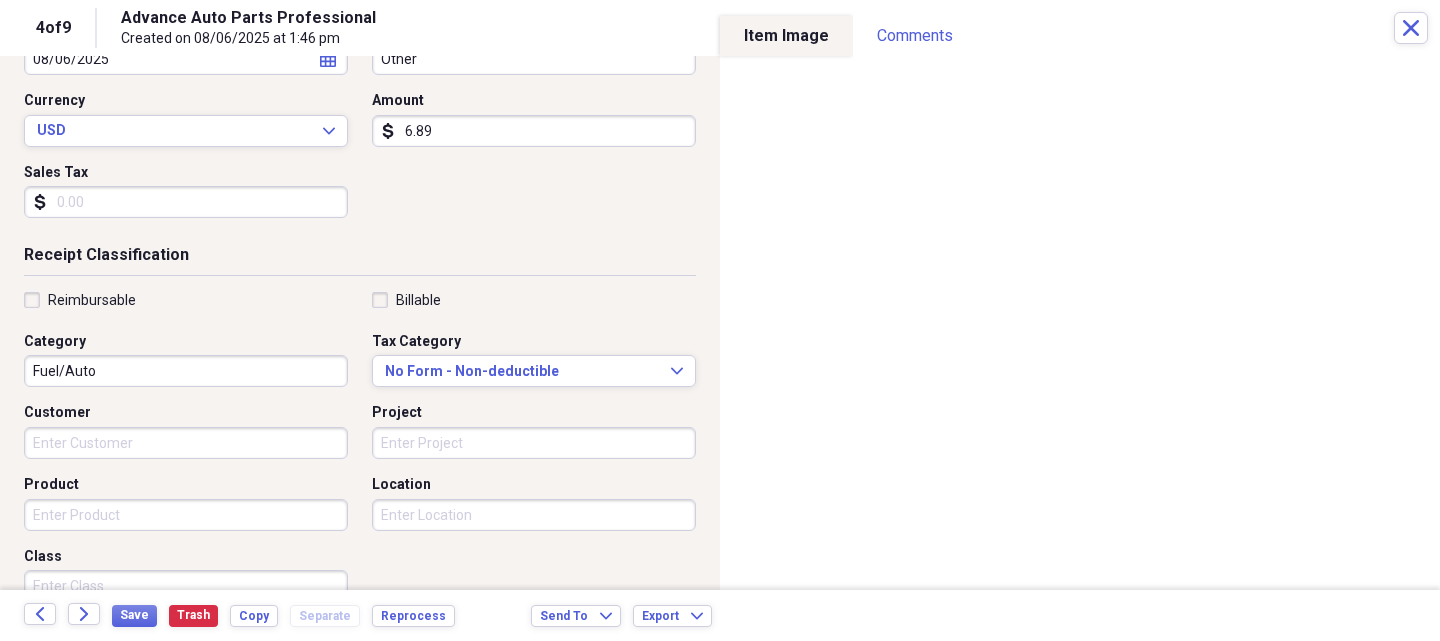 scroll, scrollTop: 300, scrollLeft: 0, axis: vertical 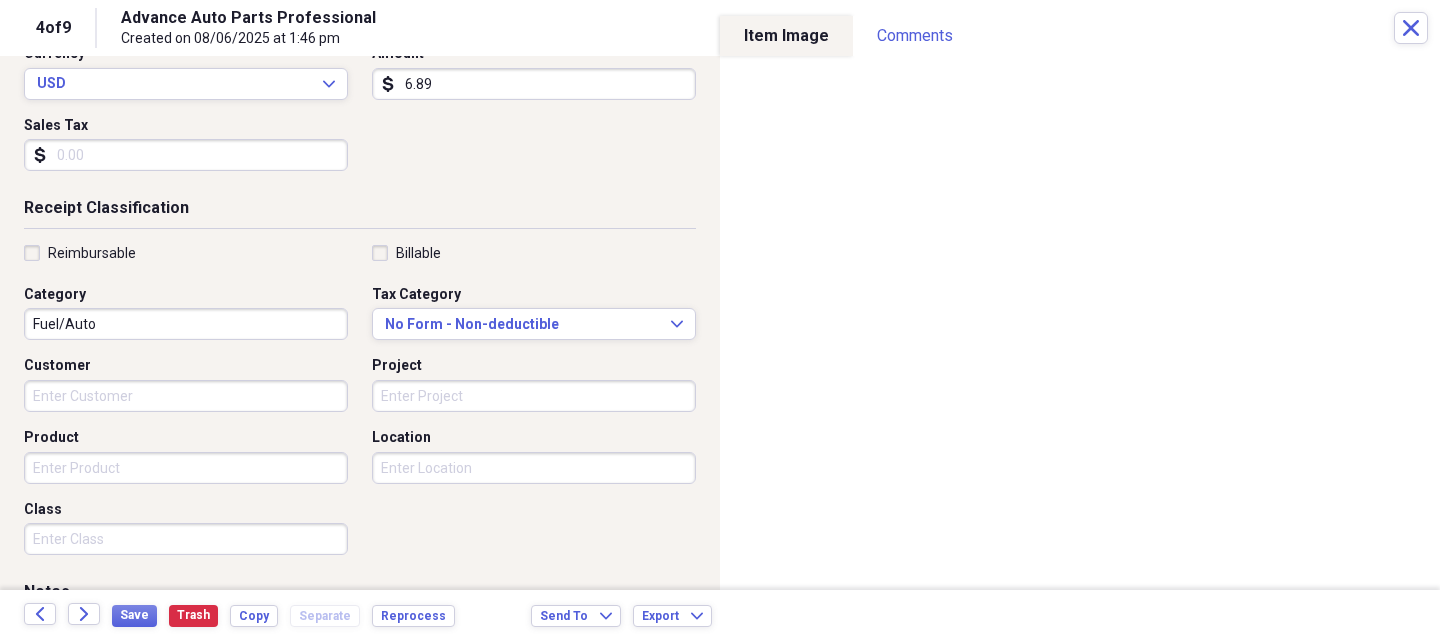 click on "Product" at bounding box center (186, 468) 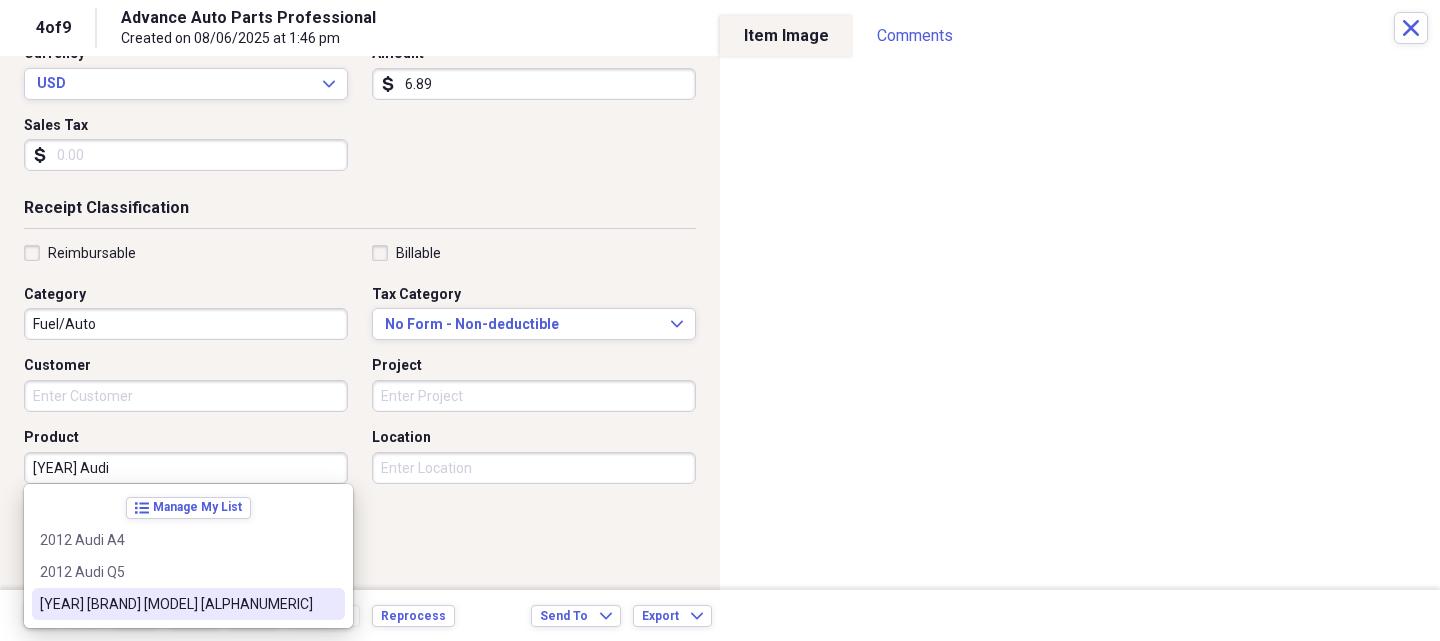 click on "[YEAR] [BRAND] [MODEL] [ALPHANUMERIC]" at bounding box center [188, 604] 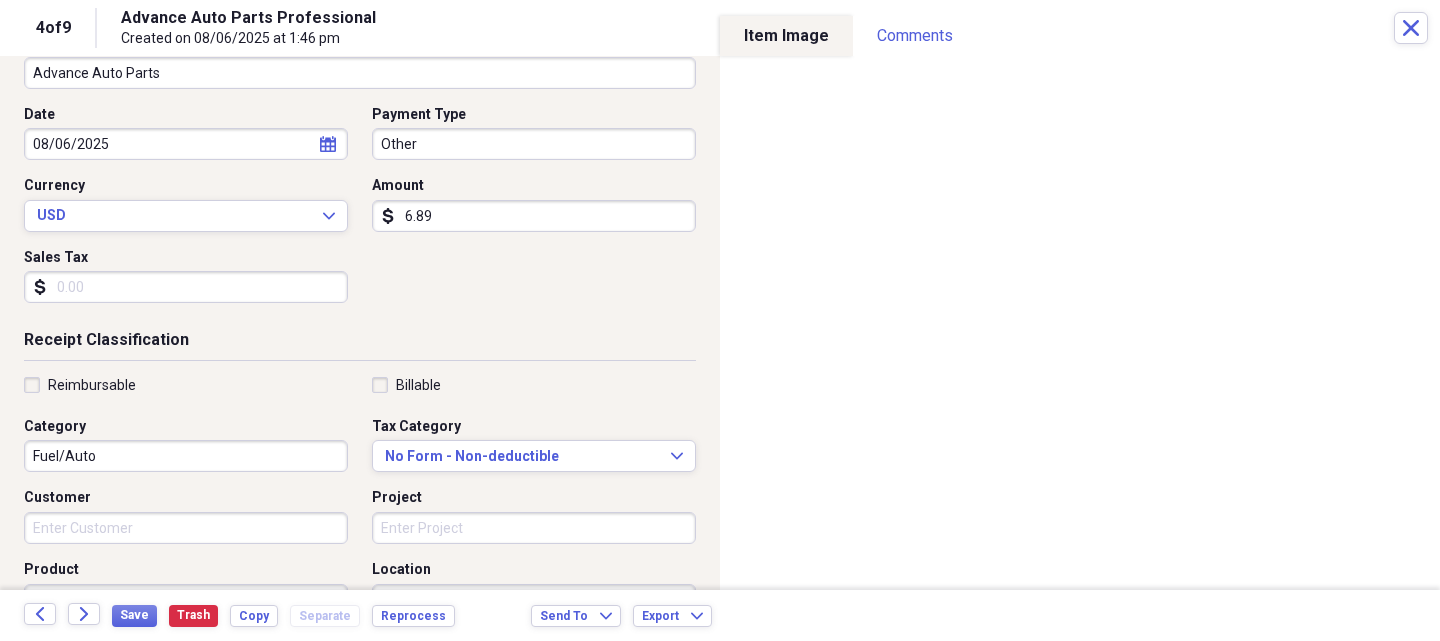 scroll, scrollTop: 0, scrollLeft: 0, axis: both 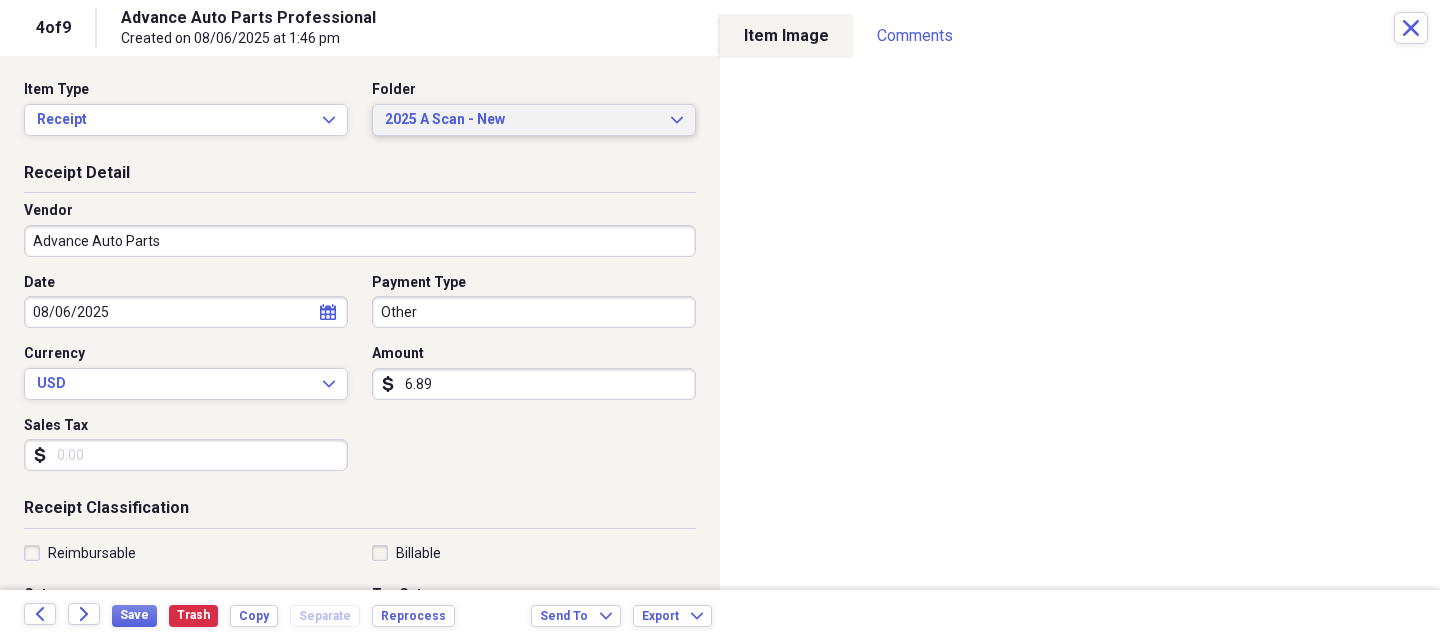 click on "2025 A Scan - New" at bounding box center (522, 120) 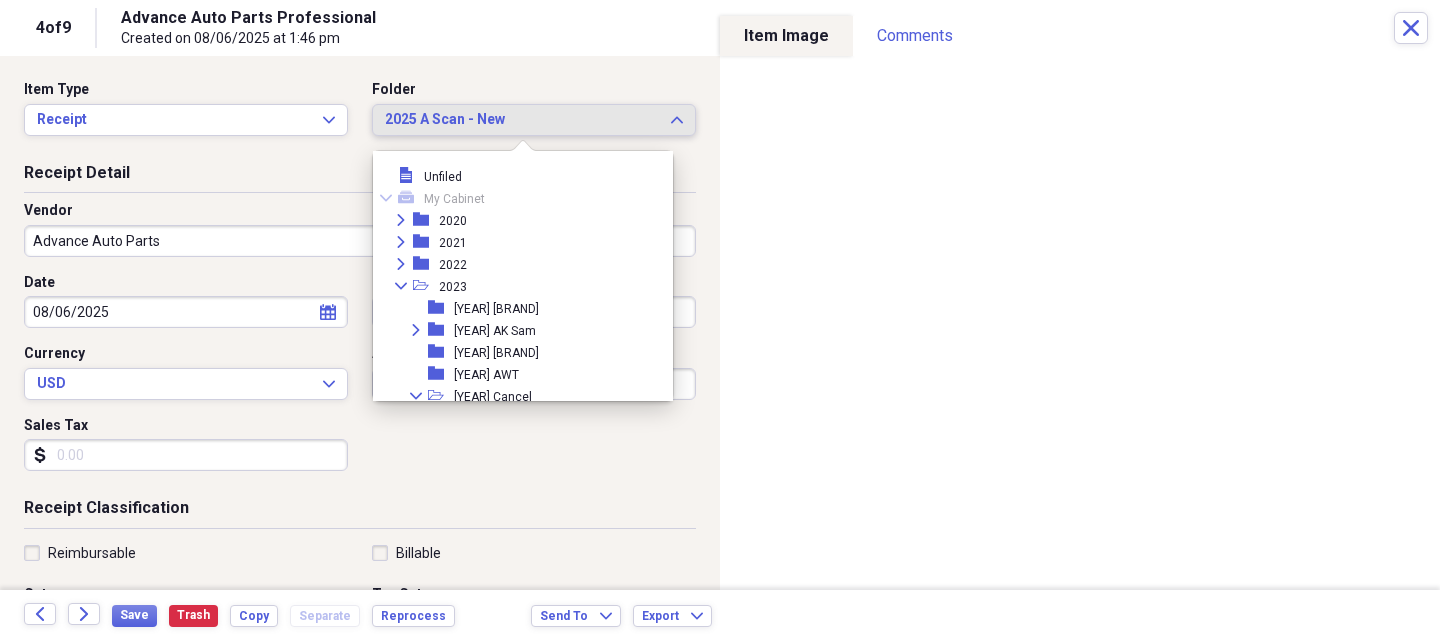 scroll, scrollTop: 2273, scrollLeft: 0, axis: vertical 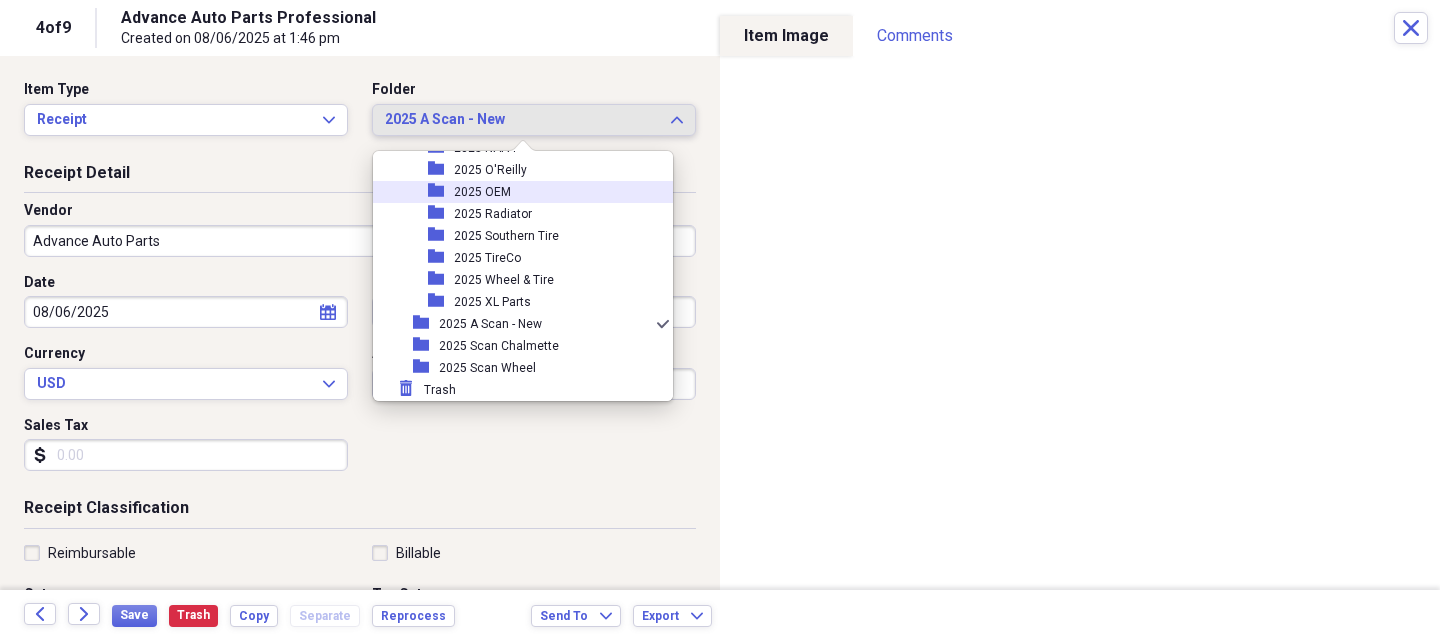 click on "2025 OEM" at bounding box center (482, 192) 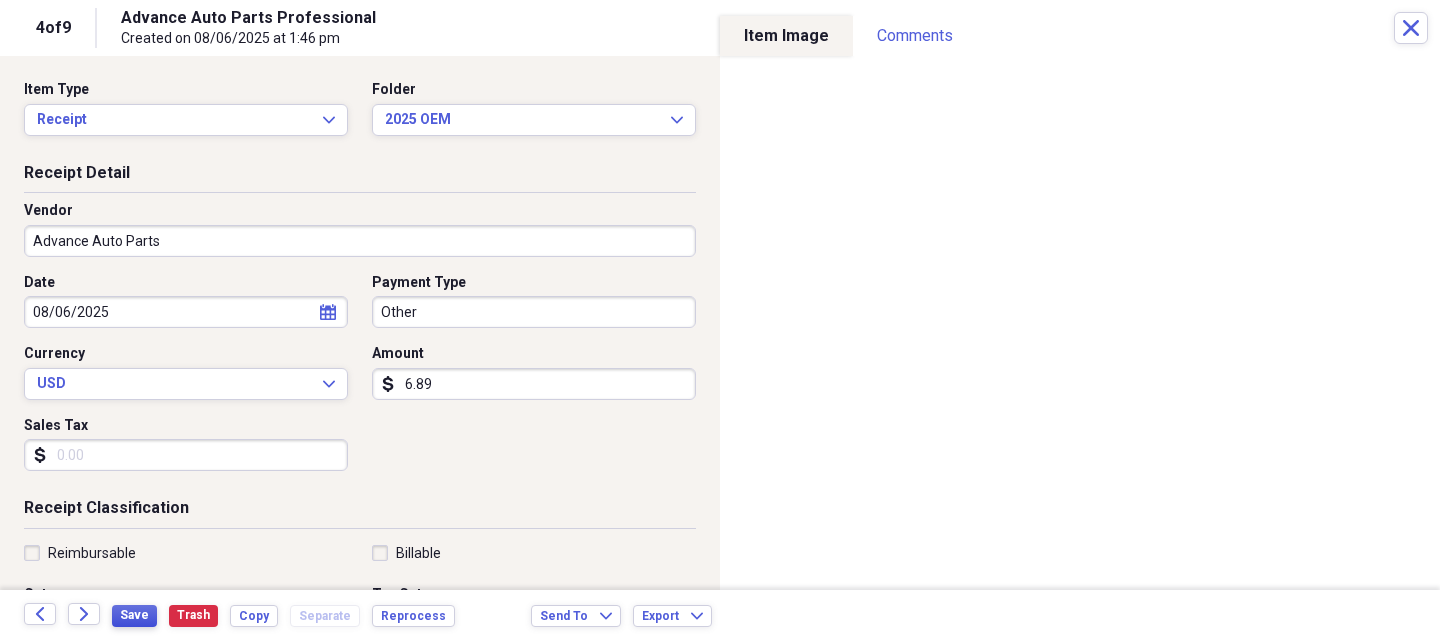 click on "Save" at bounding box center [134, 615] 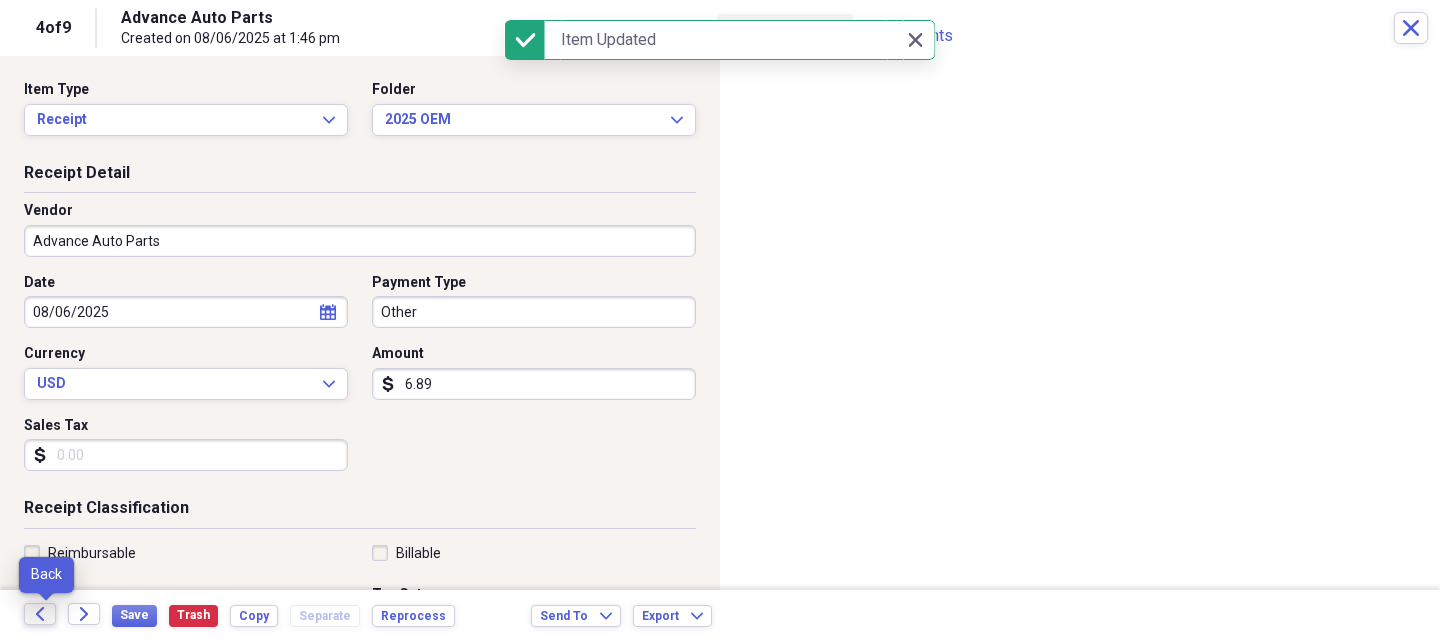click on "Back" at bounding box center [40, 614] 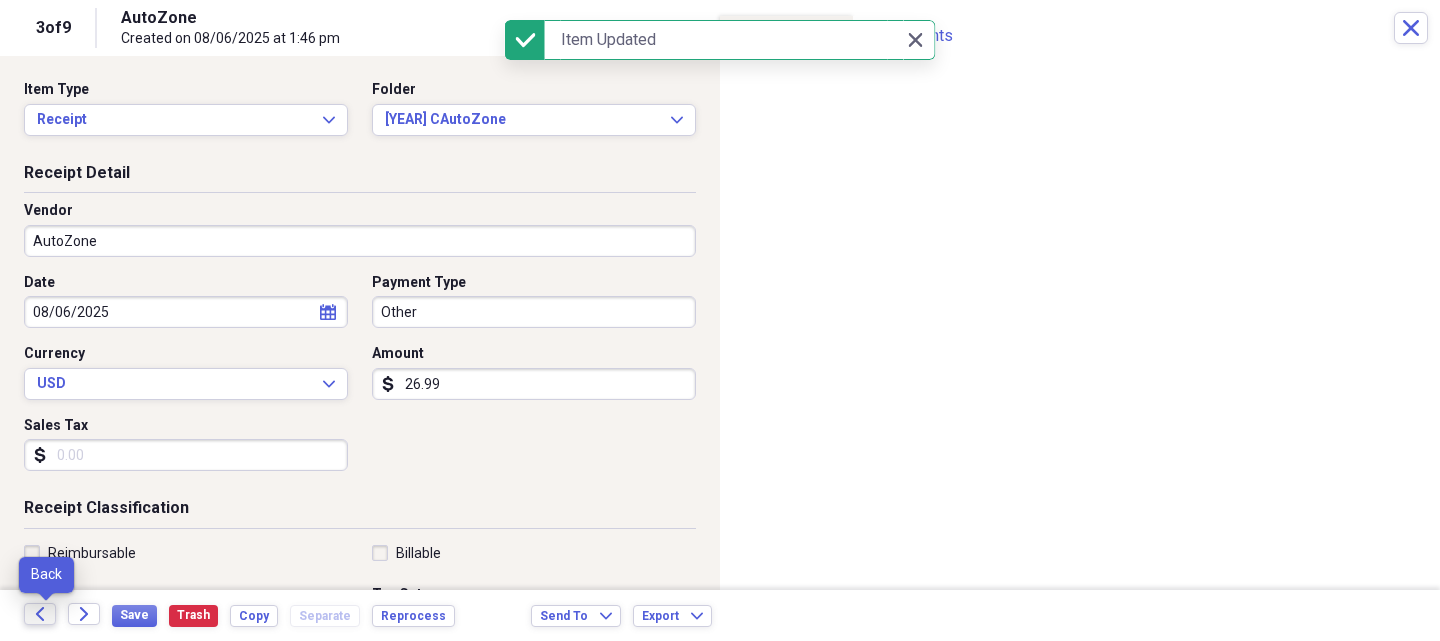 click on "Back" at bounding box center [40, 614] 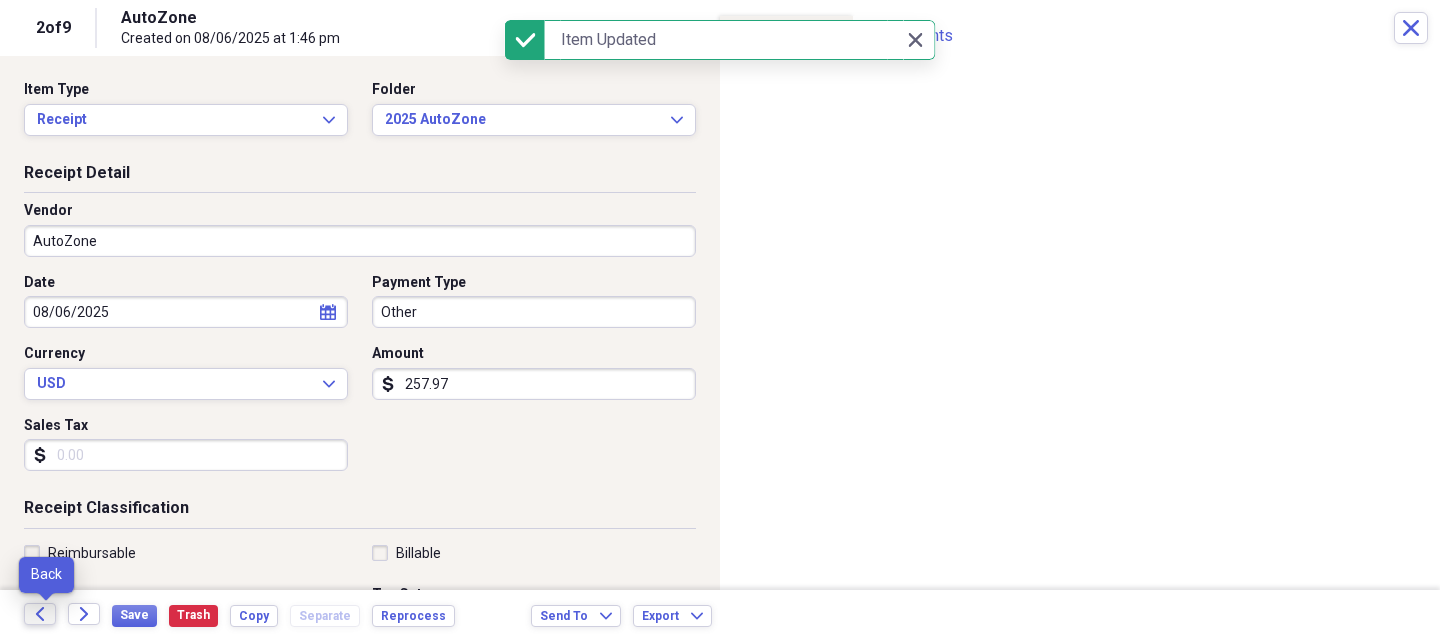 click on "Back" at bounding box center (40, 614) 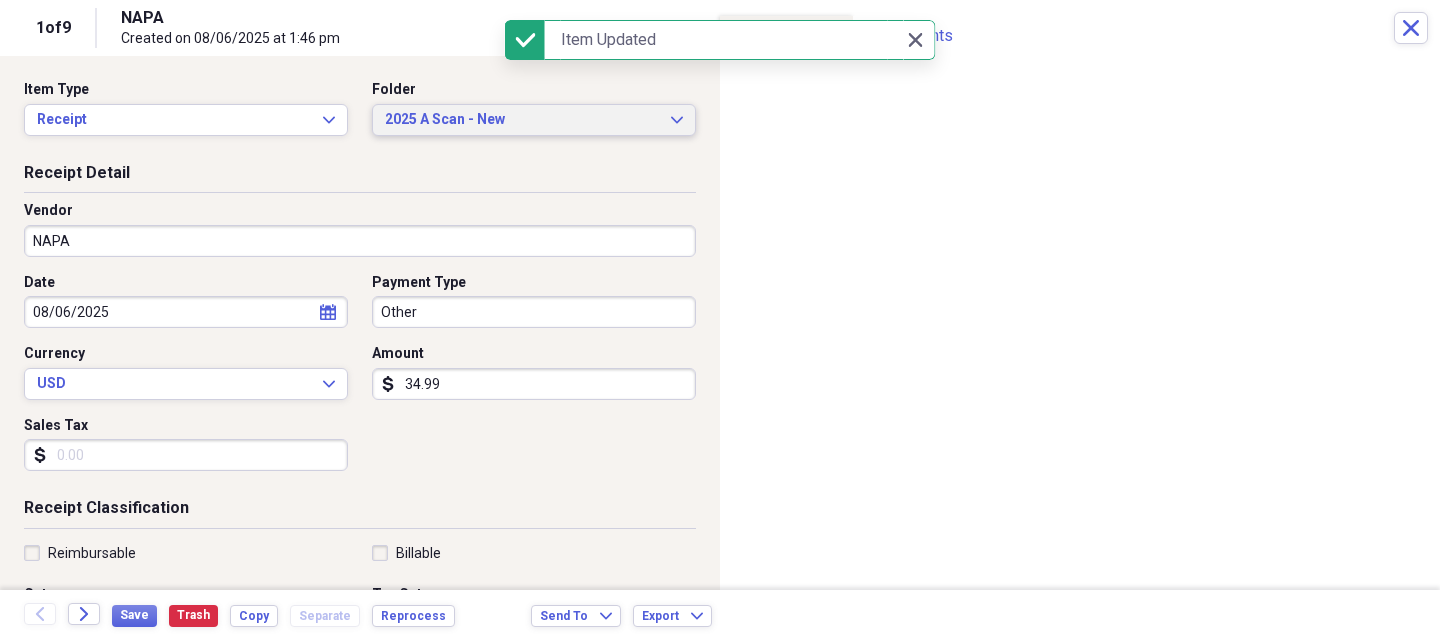click on "2025 A Scan - New" at bounding box center [522, 120] 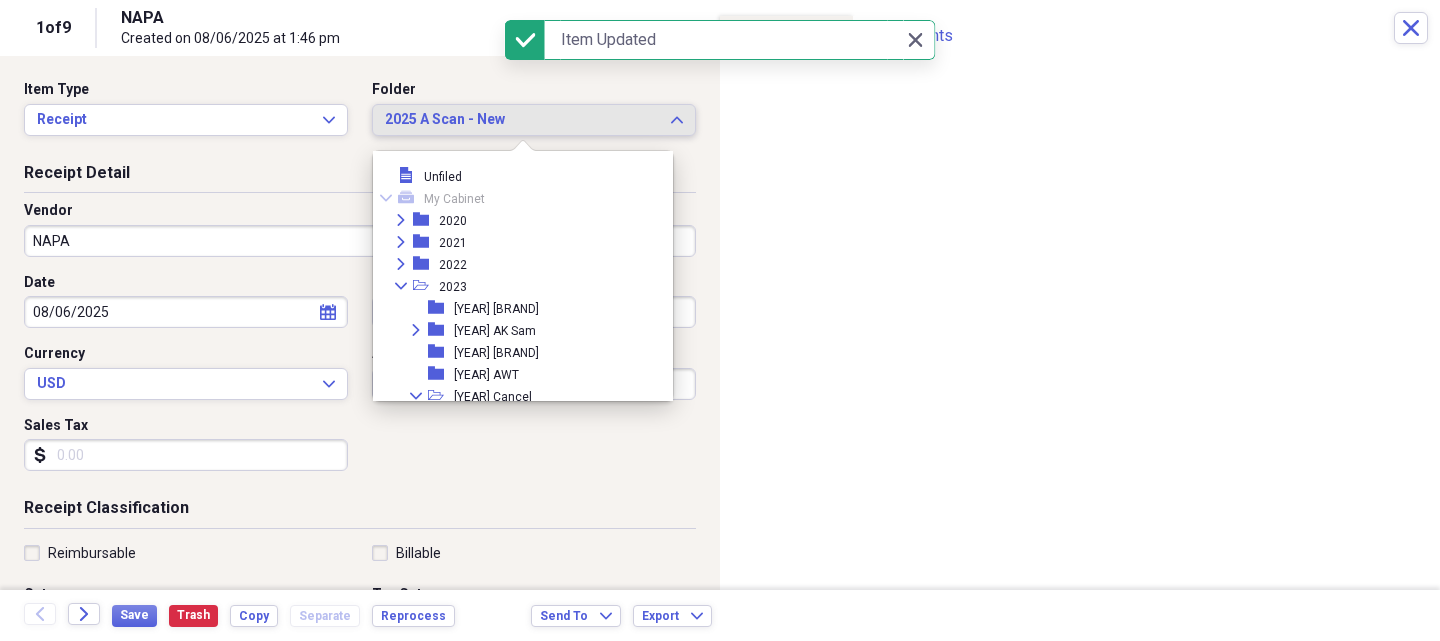 scroll, scrollTop: 2273, scrollLeft: 0, axis: vertical 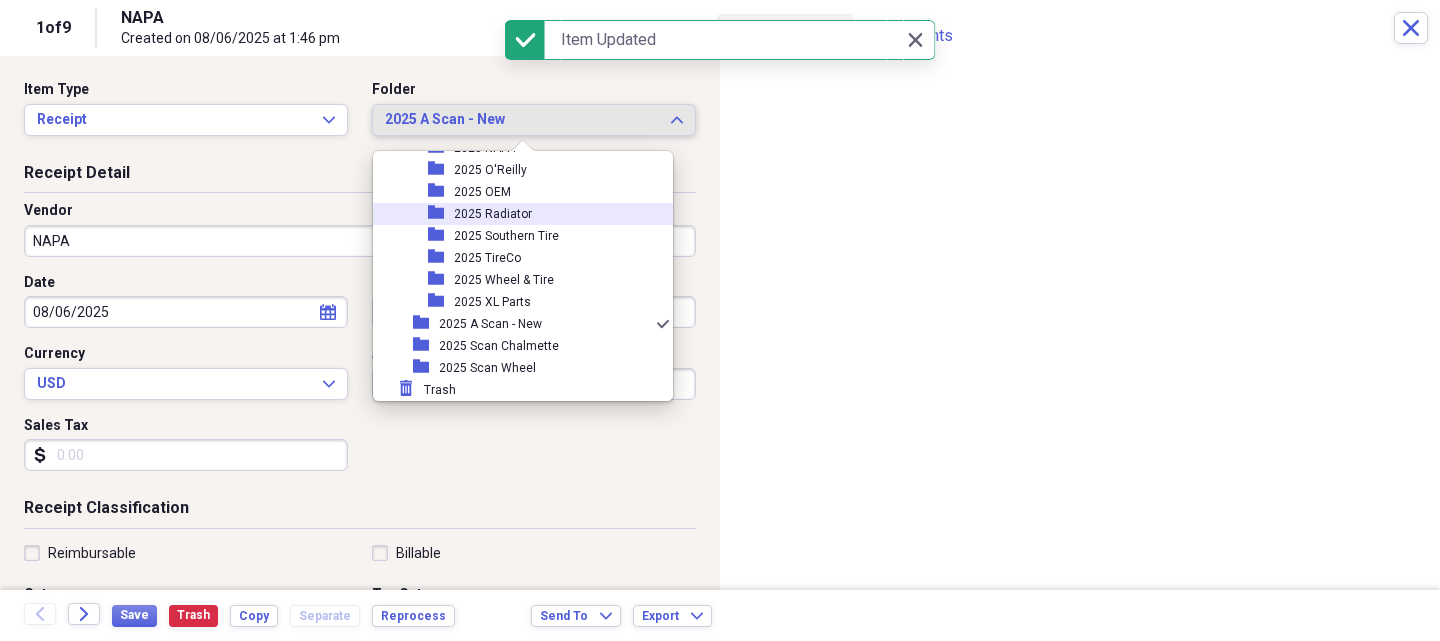 click on "2025 OEM" at bounding box center [482, 192] 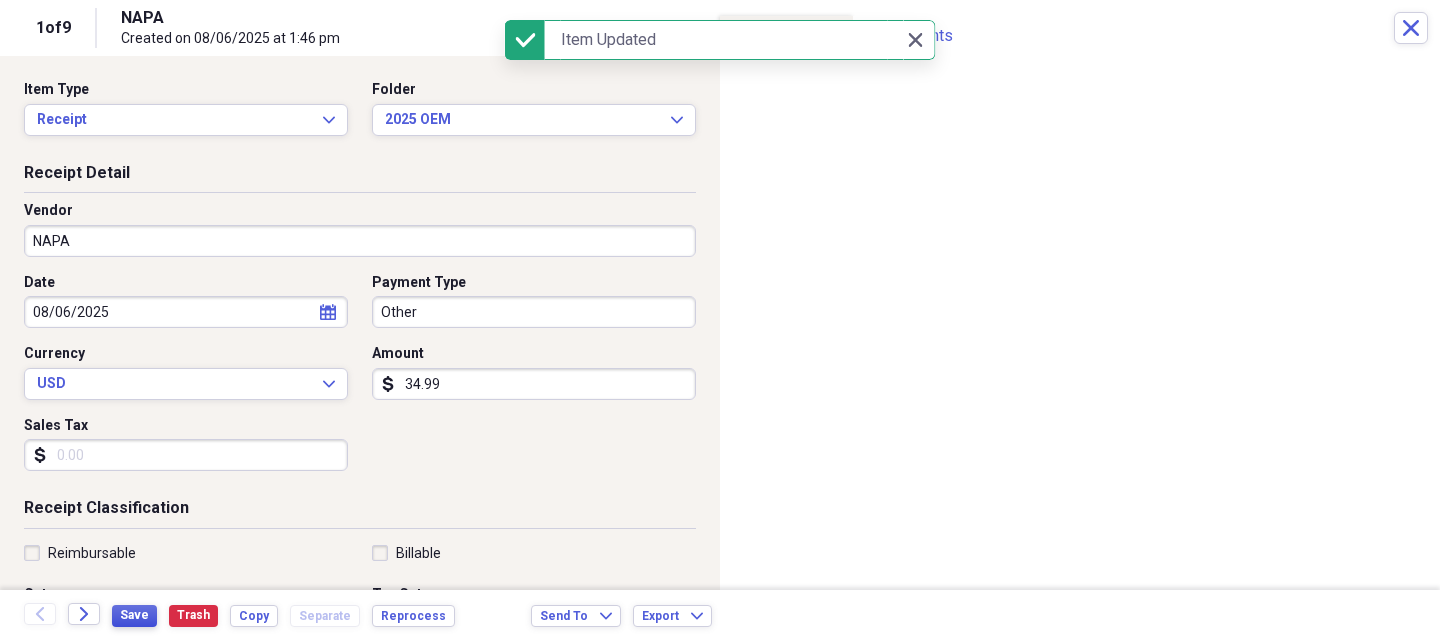 click on "Save" at bounding box center [134, 615] 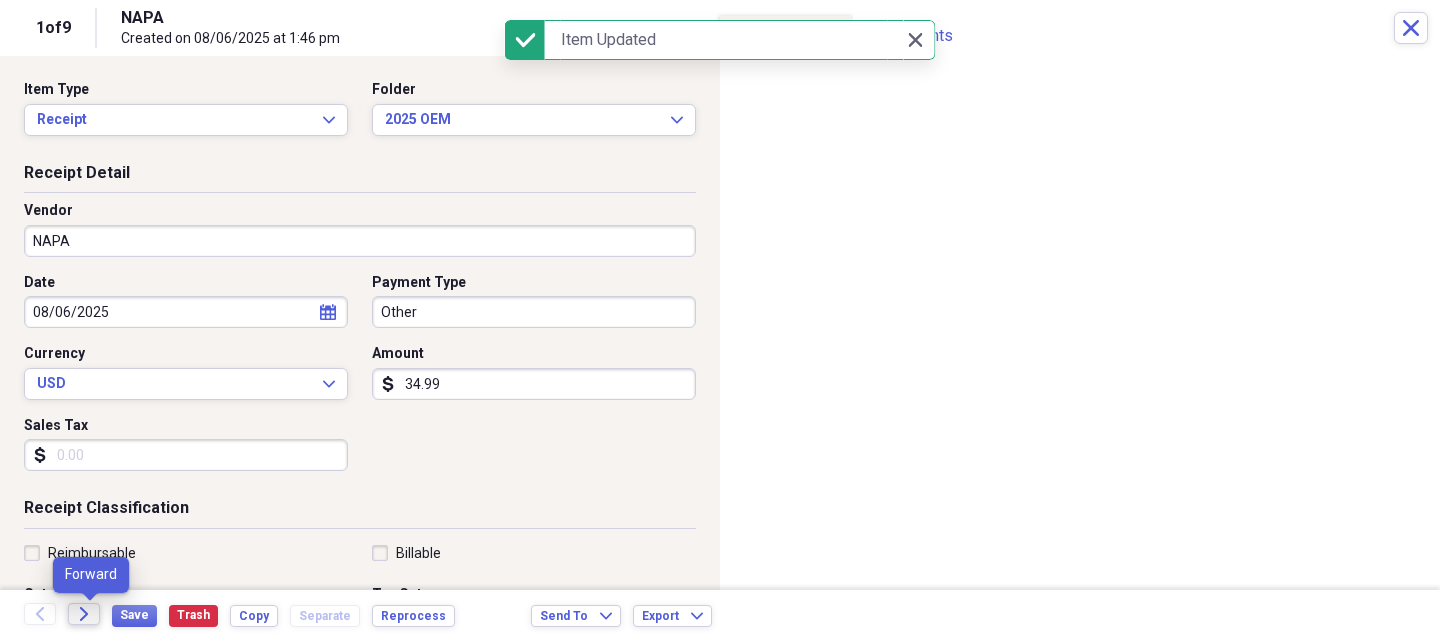 click on "Forward" at bounding box center [84, 614] 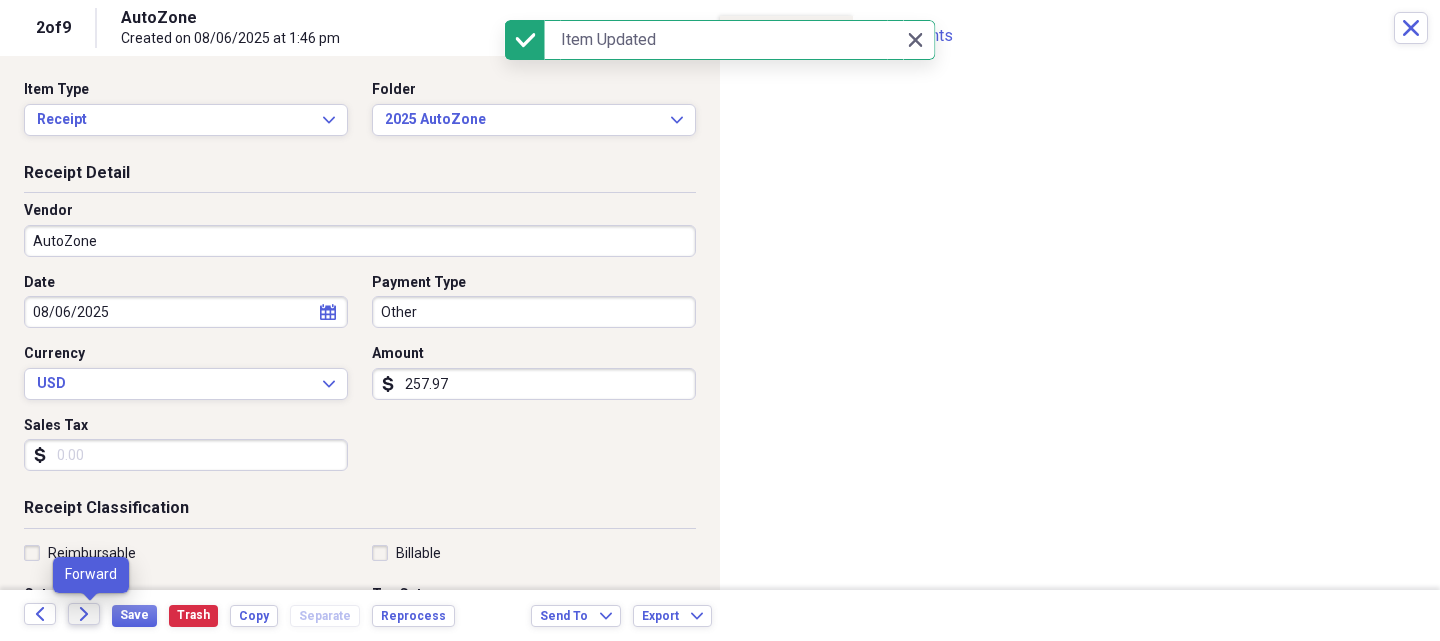 click on "Forward" 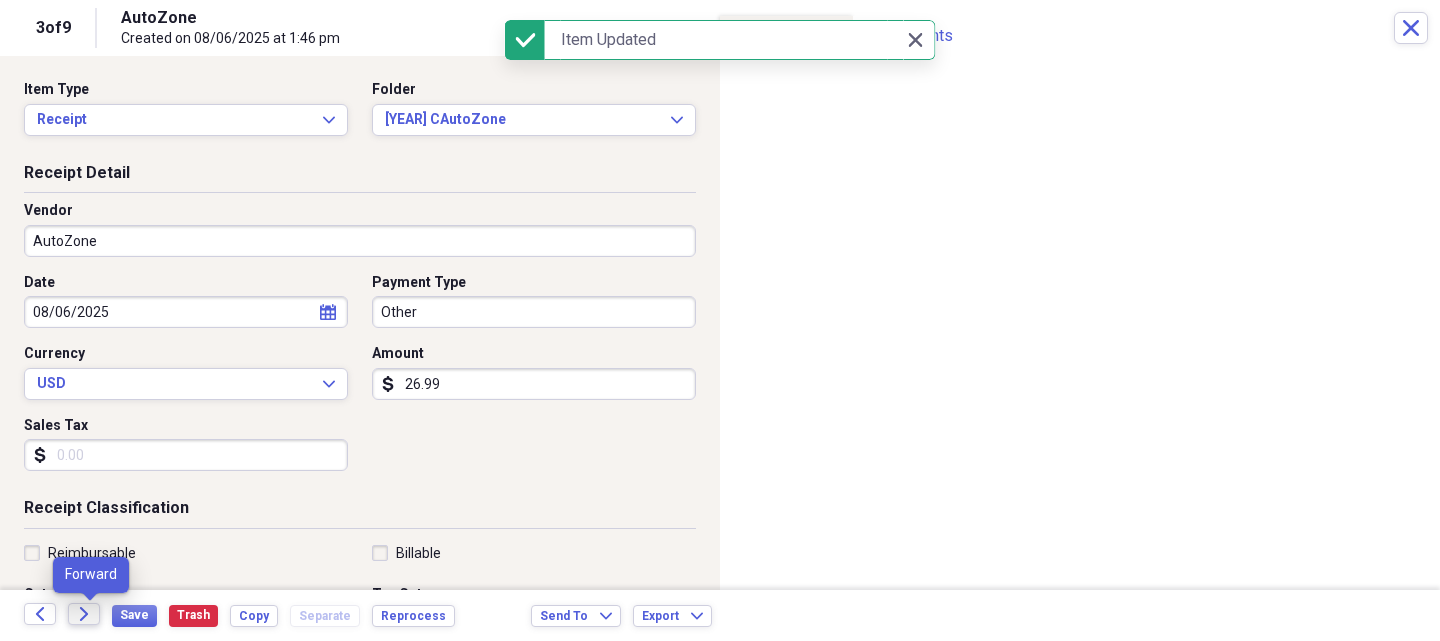click on "Forward" 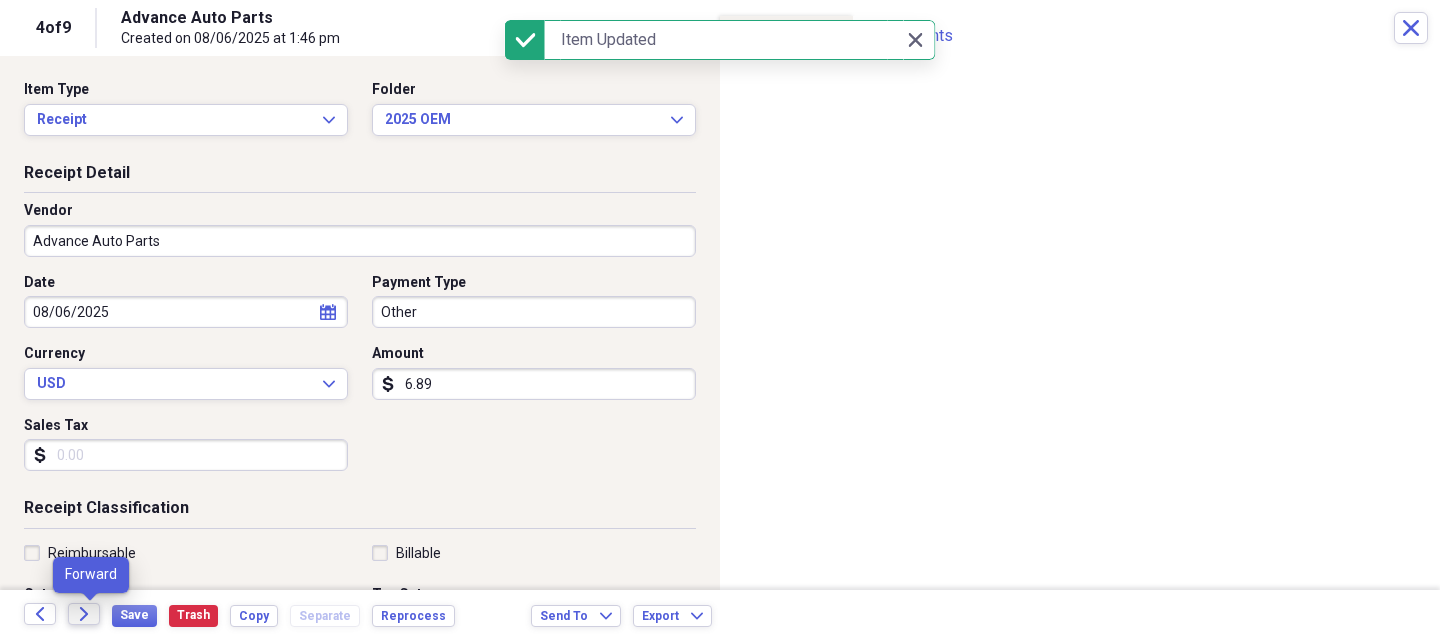 click on "Forward" 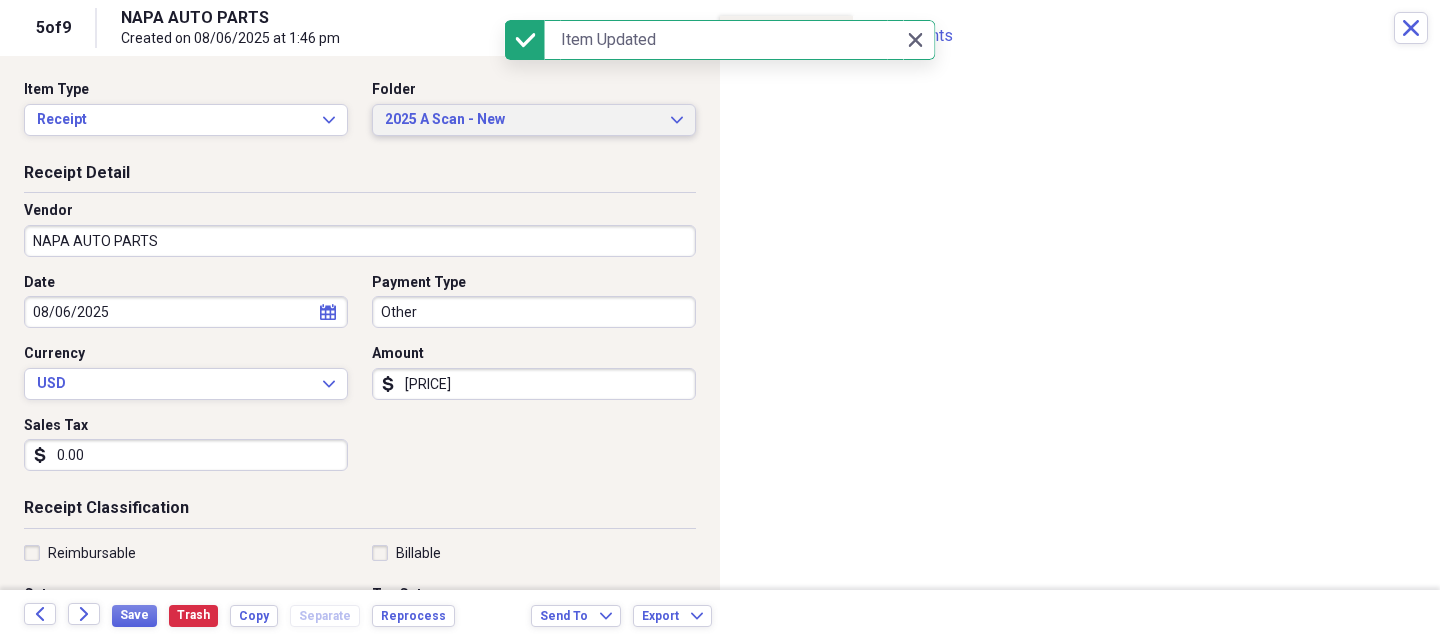 click on "2025 A Scan - New" at bounding box center [522, 120] 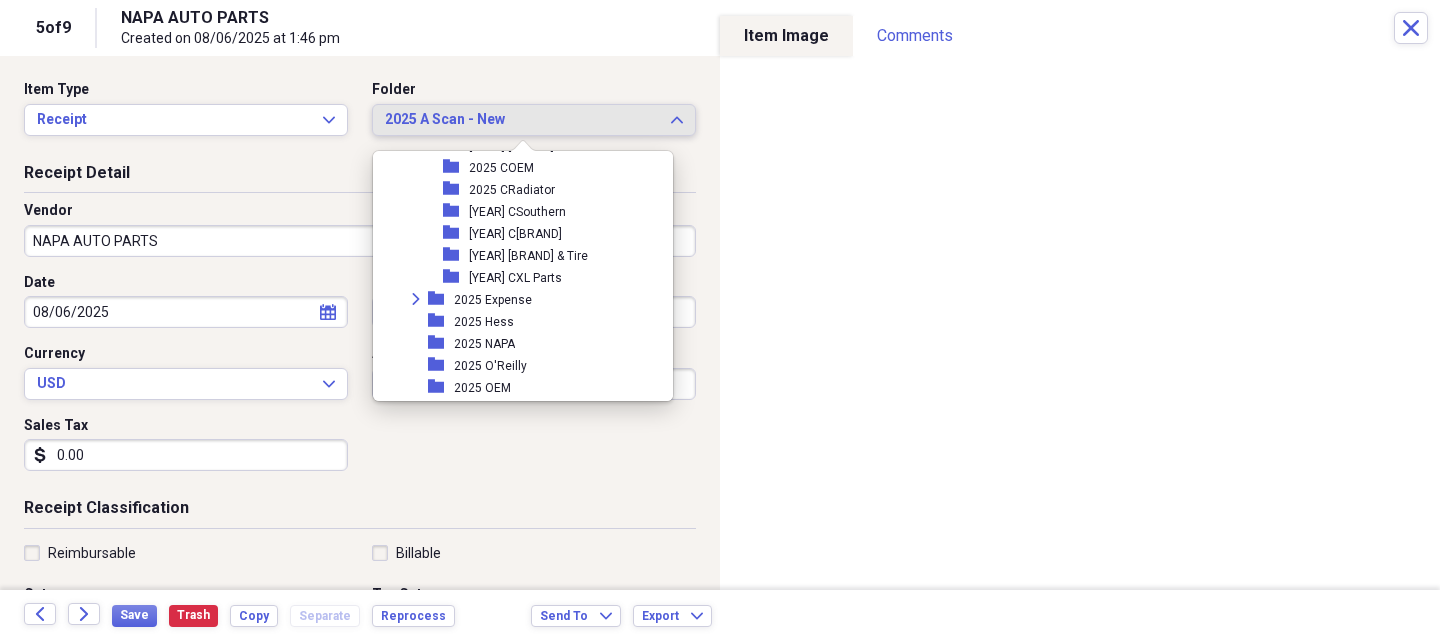 scroll, scrollTop: 2073, scrollLeft: 0, axis: vertical 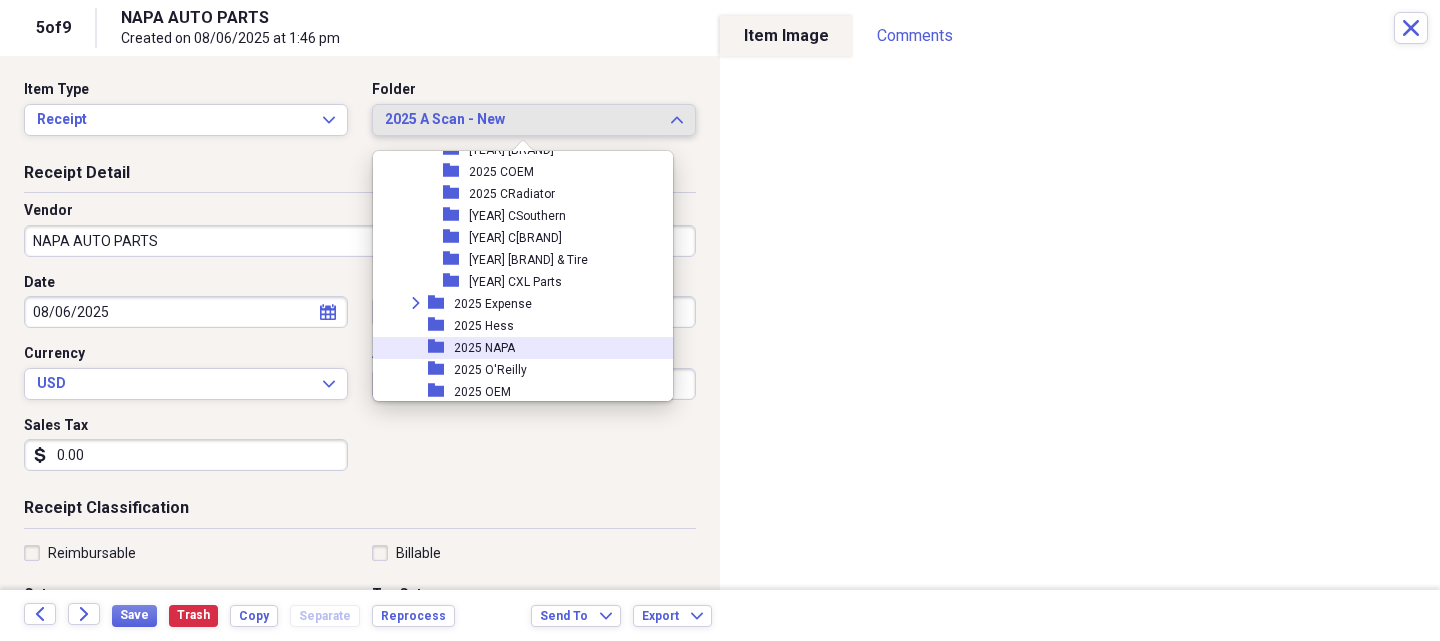 click on "folder 2025 NAPA" at bounding box center [515, 348] 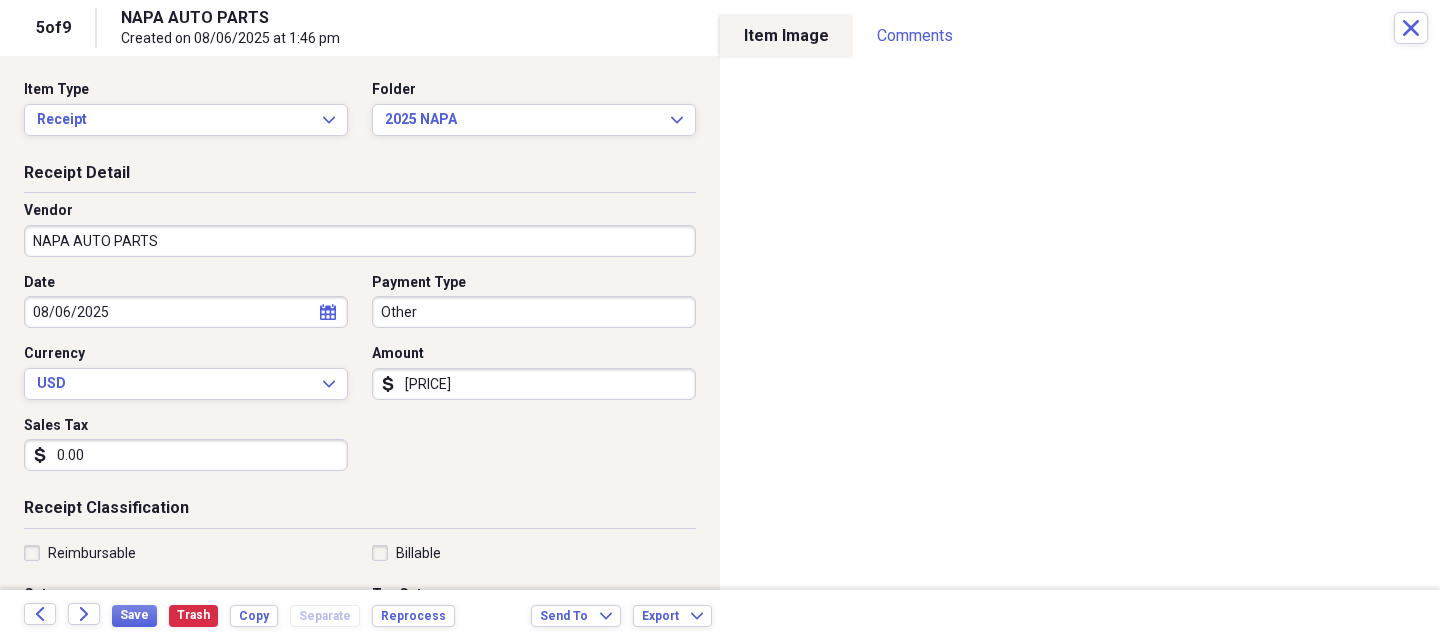click on "NAPA AUTO PARTS" at bounding box center [360, 241] 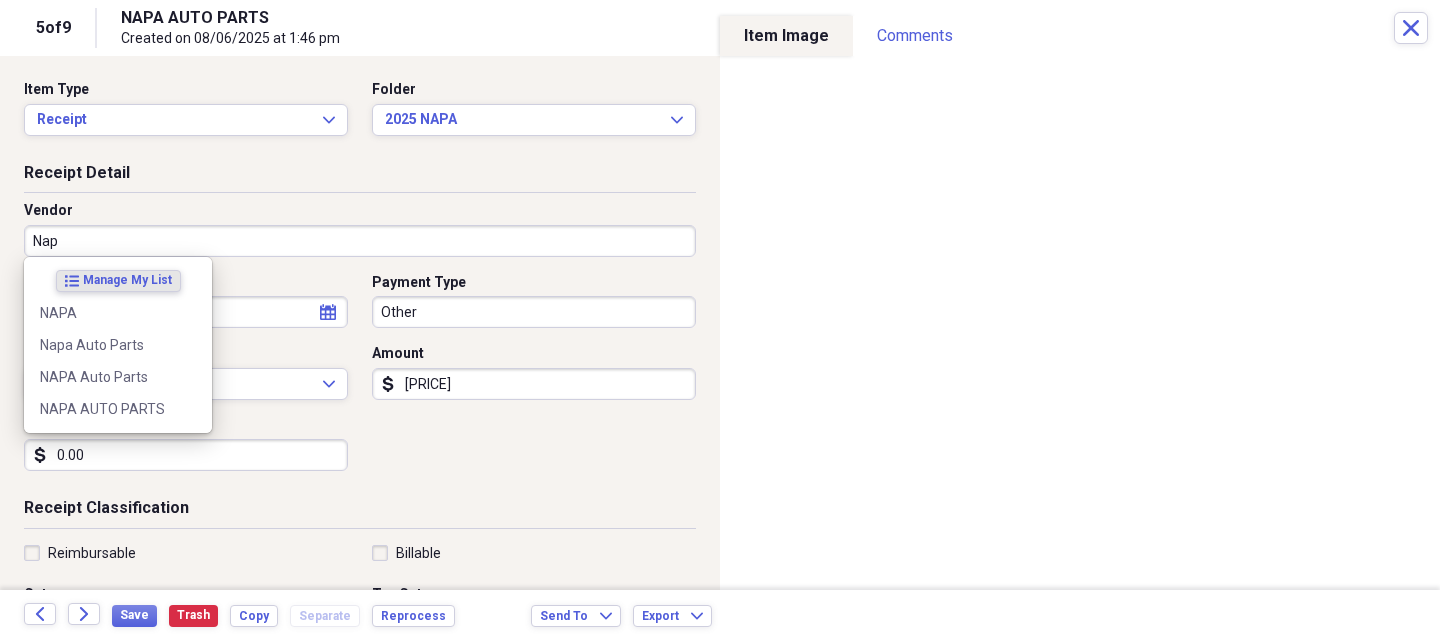 click on "NAPA" at bounding box center (106, 313) 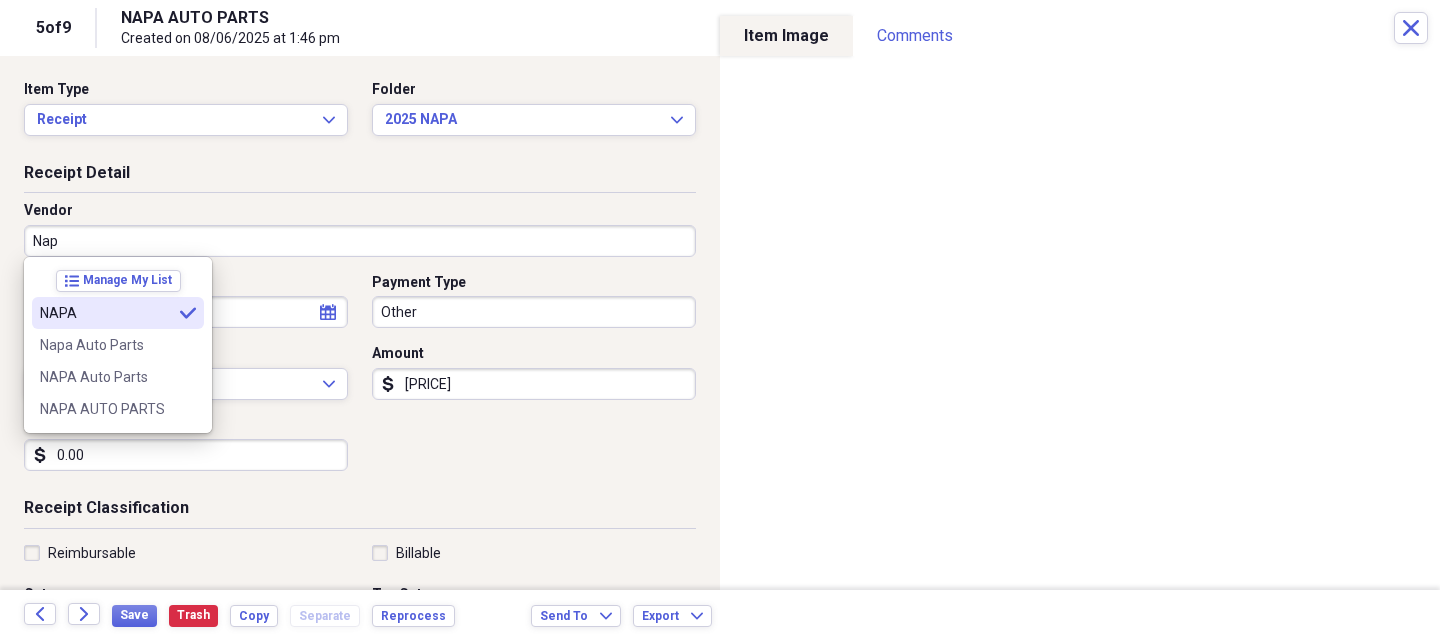 type on "NAPA" 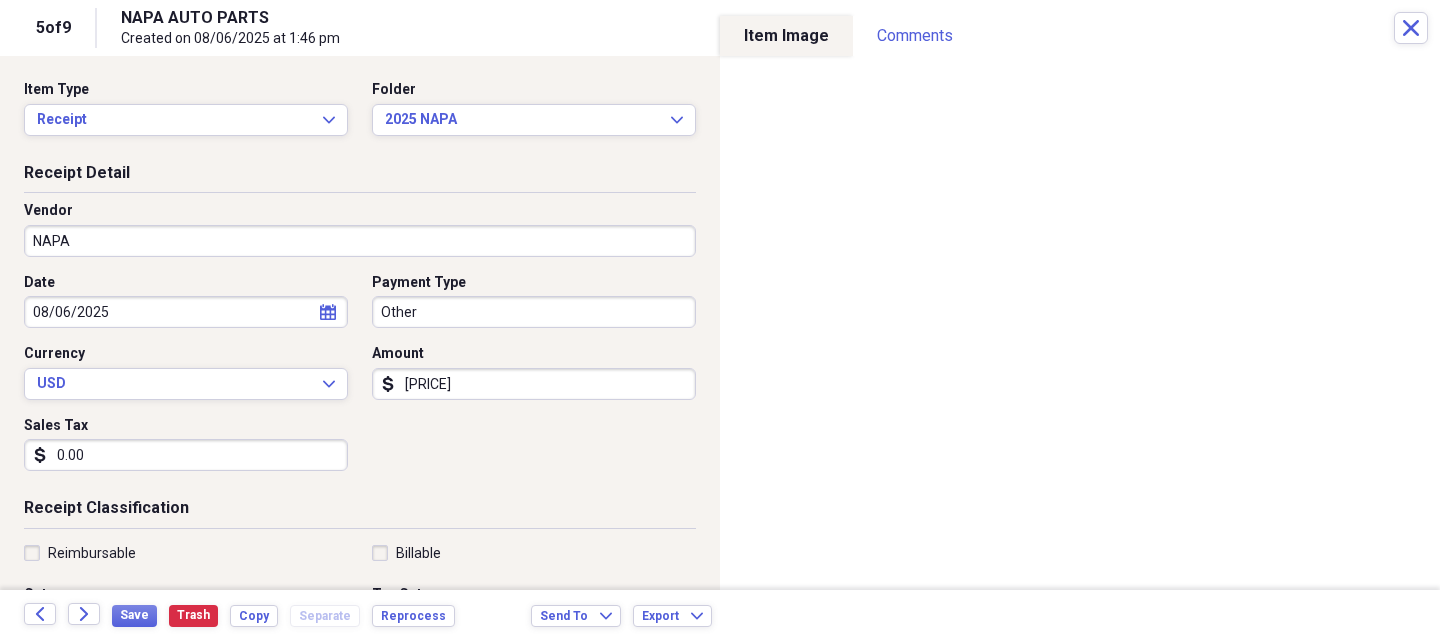 click on "0.00" at bounding box center [186, 455] 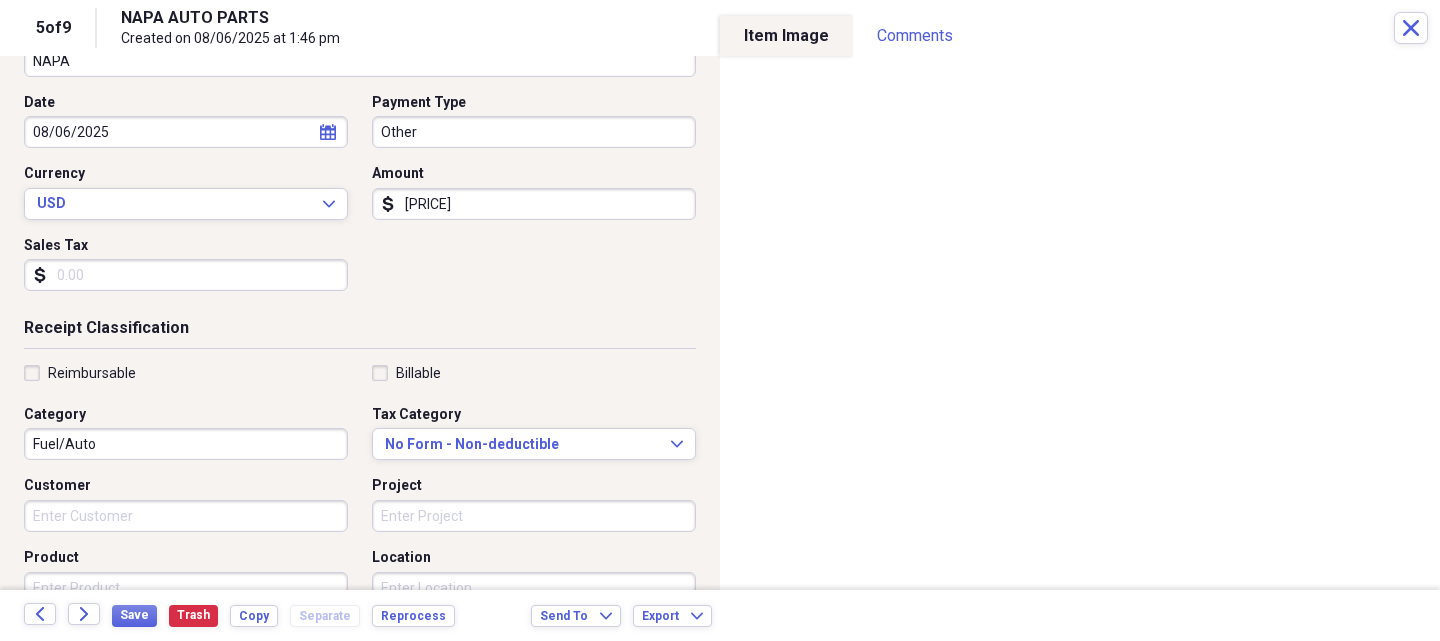 scroll, scrollTop: 200, scrollLeft: 0, axis: vertical 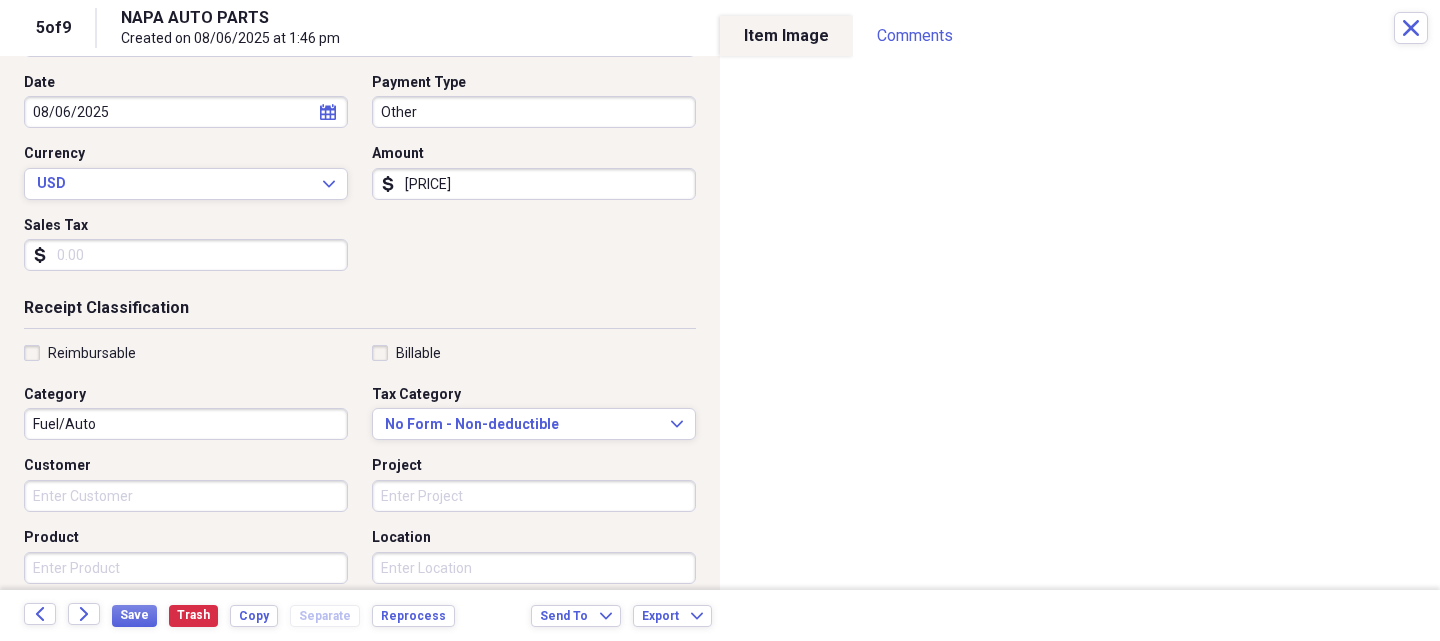 type 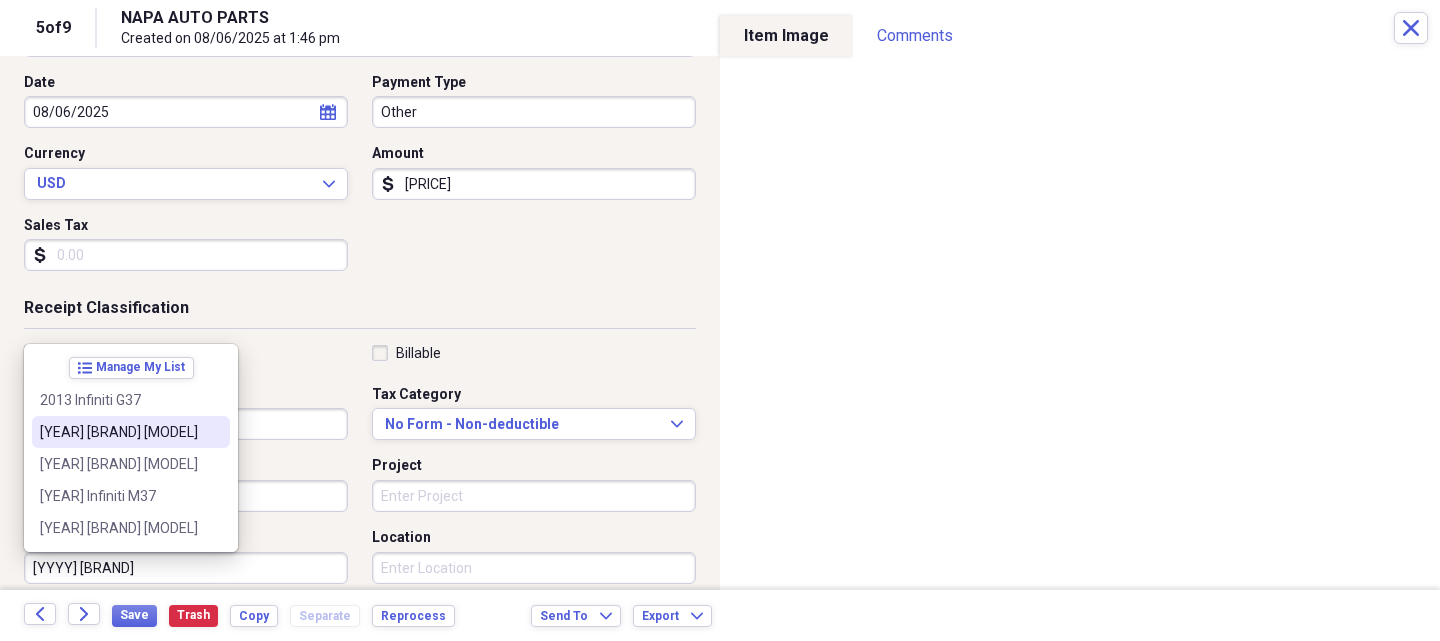 click on "[YEAR] [BRAND] [MODEL]" at bounding box center [119, 432] 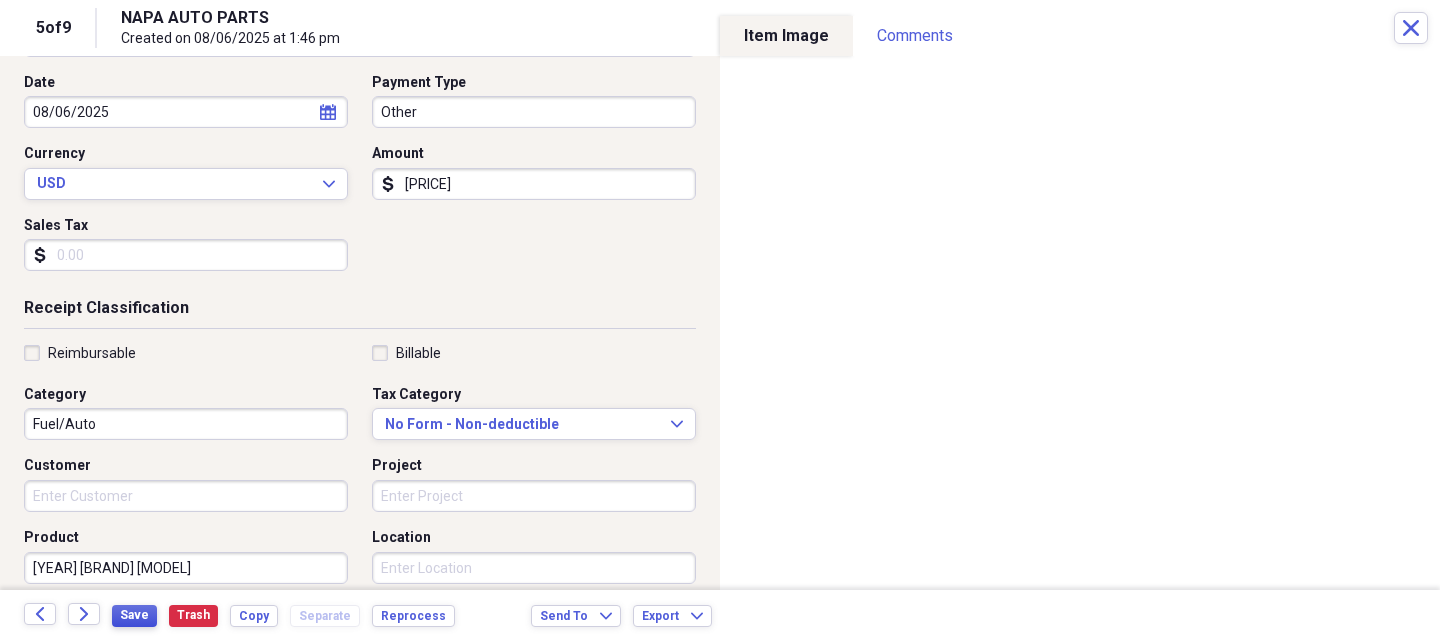 click on "Save" at bounding box center [134, 615] 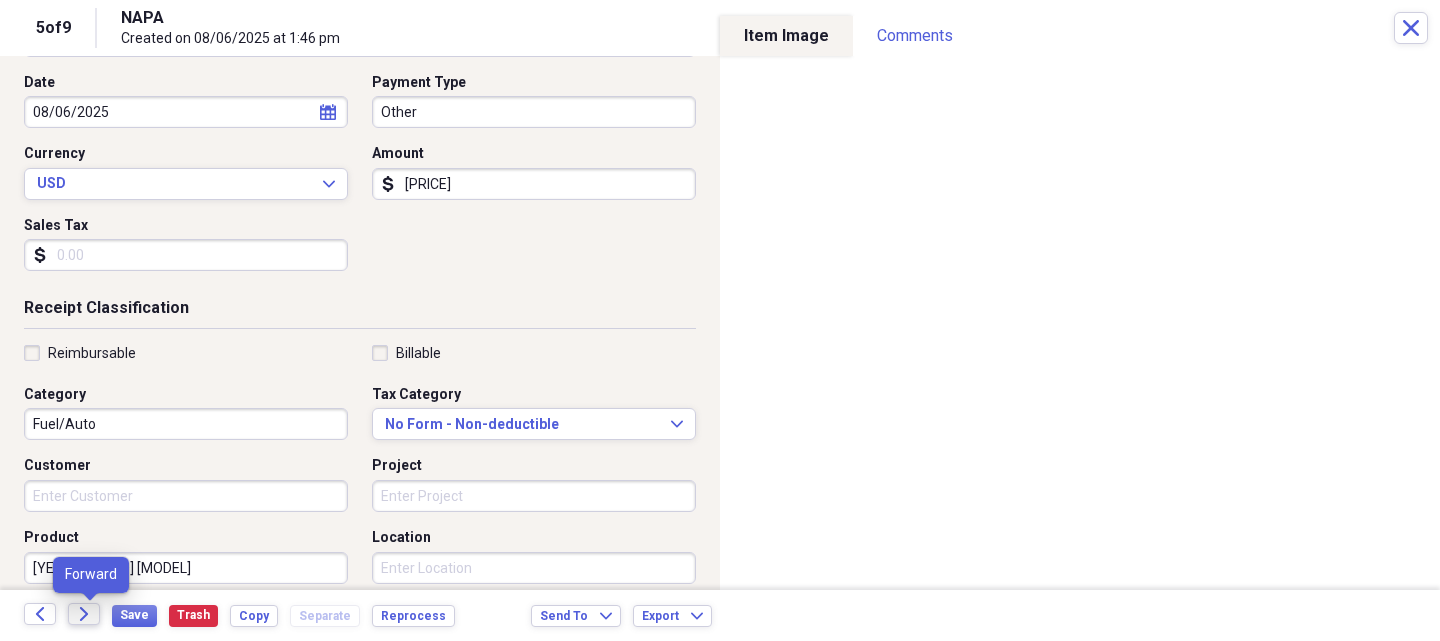 click 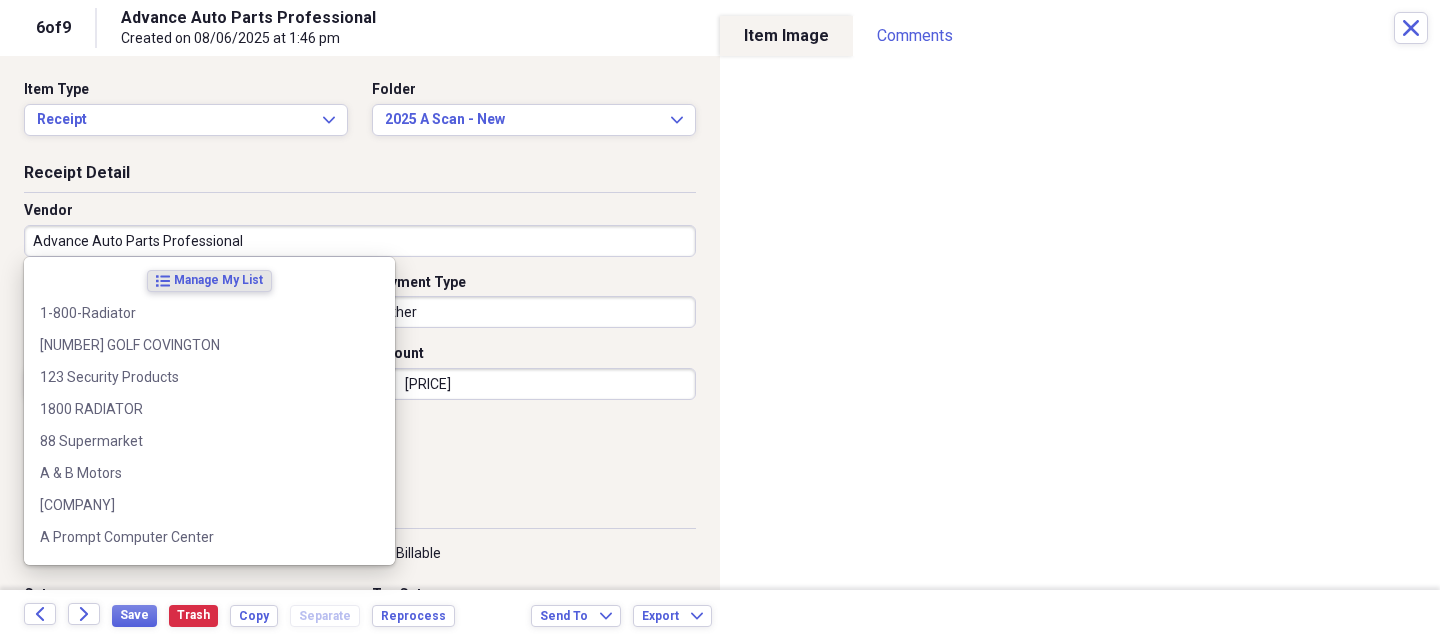 click on "Advance Auto Parts Professional" at bounding box center (360, 241) 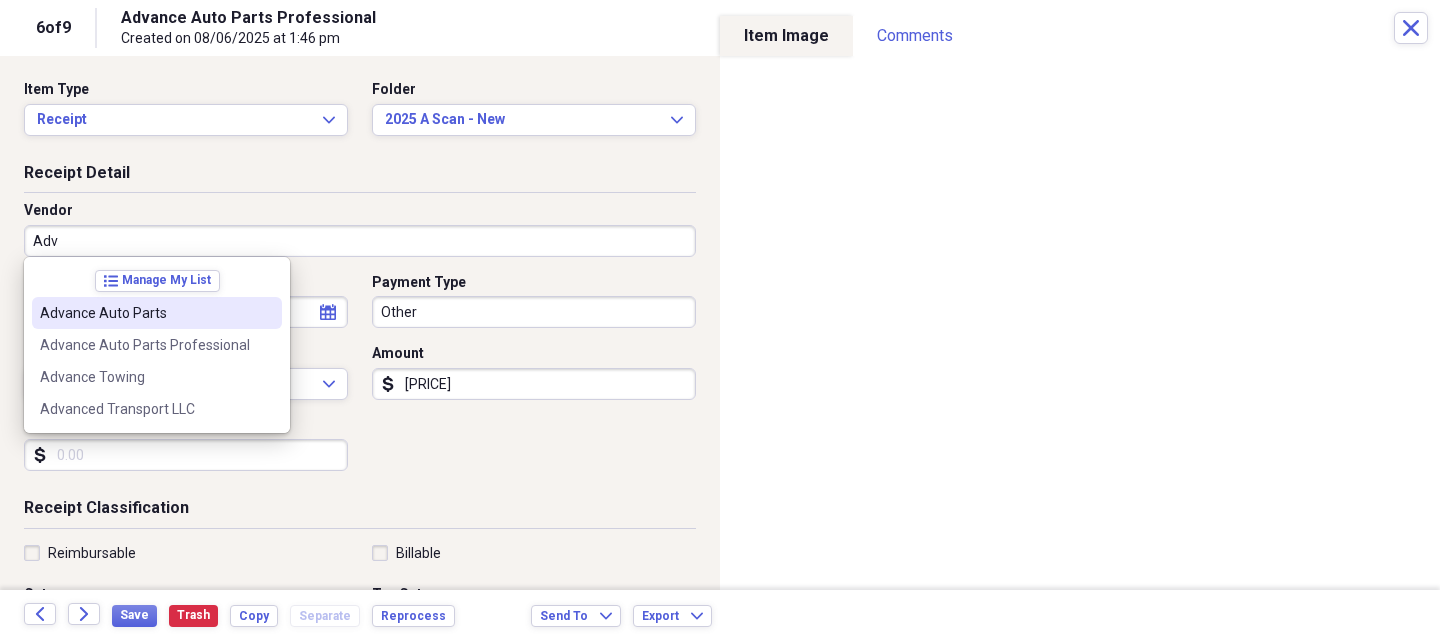 click on "Advance Auto Parts" at bounding box center (145, 313) 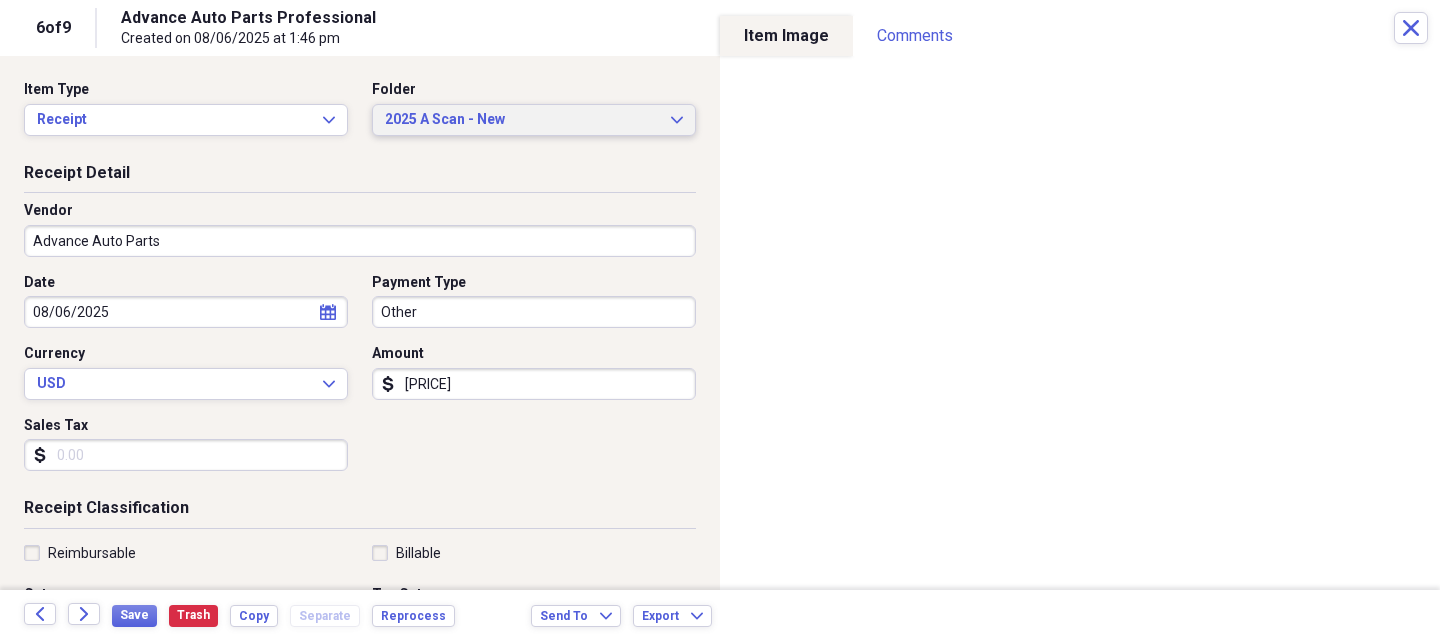 click on "2025 A Scan - New Expand" at bounding box center [534, 120] 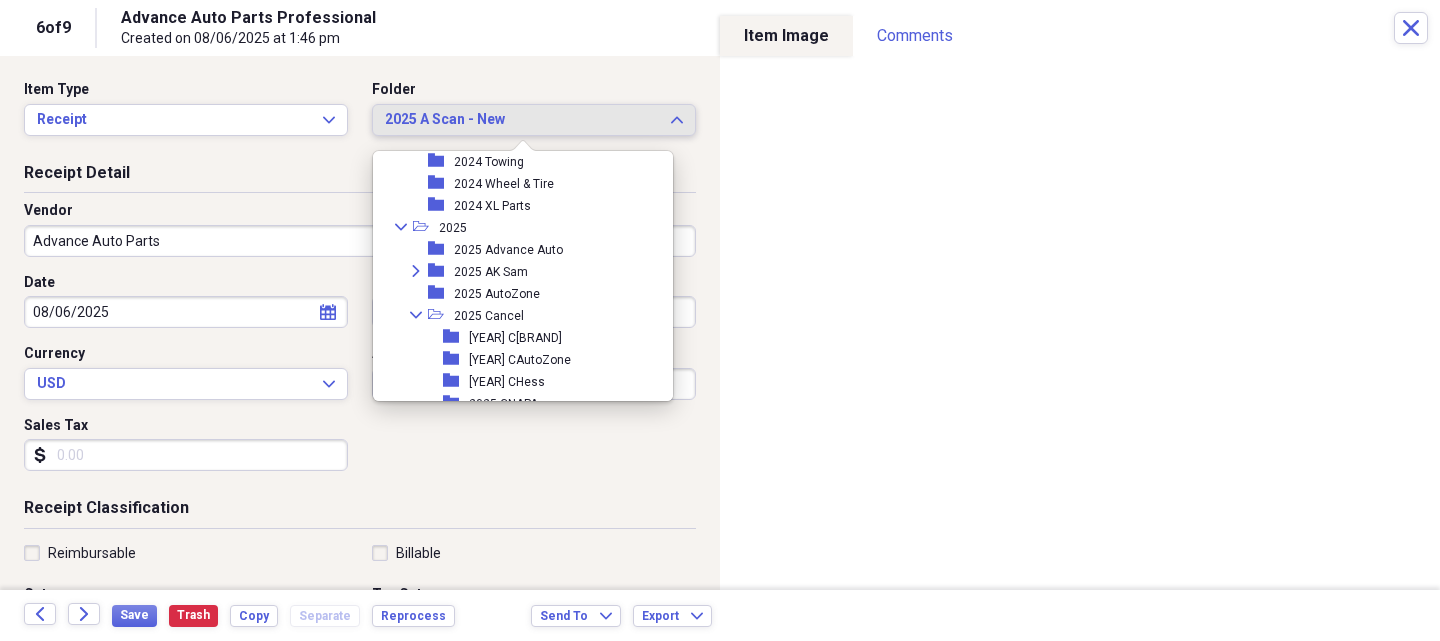 scroll, scrollTop: 1773, scrollLeft: 0, axis: vertical 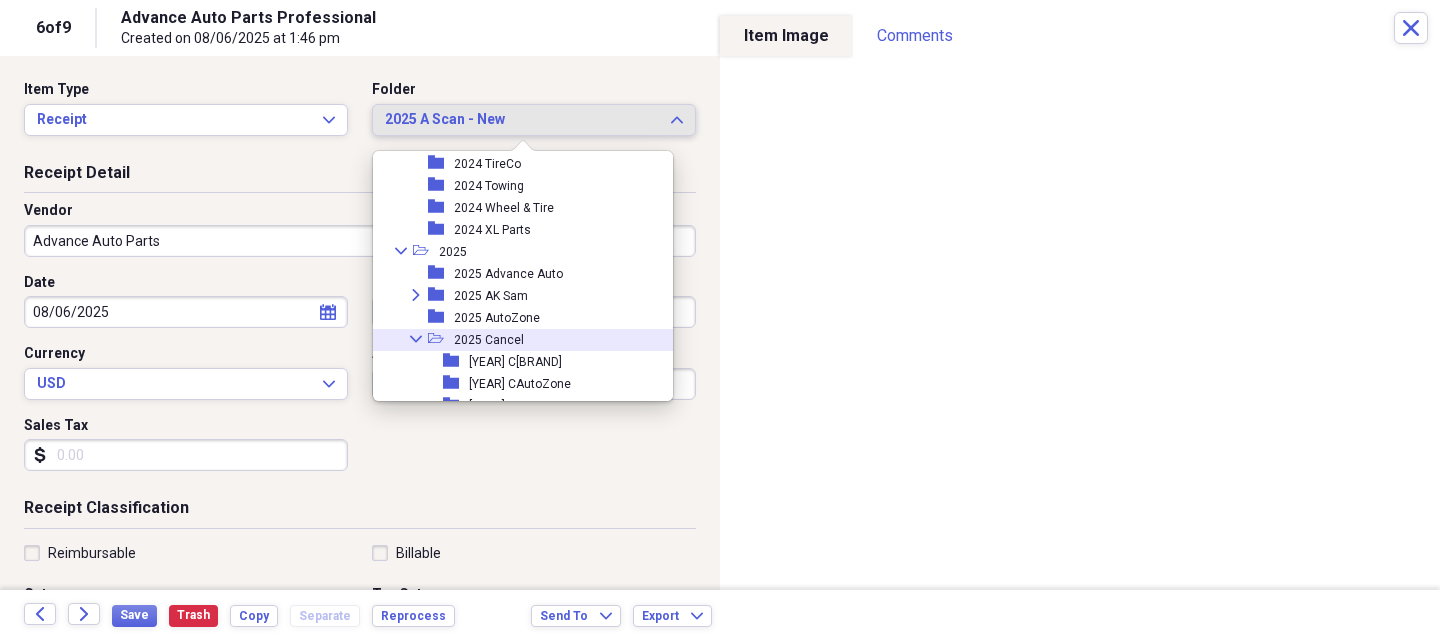 click on "Collapse" 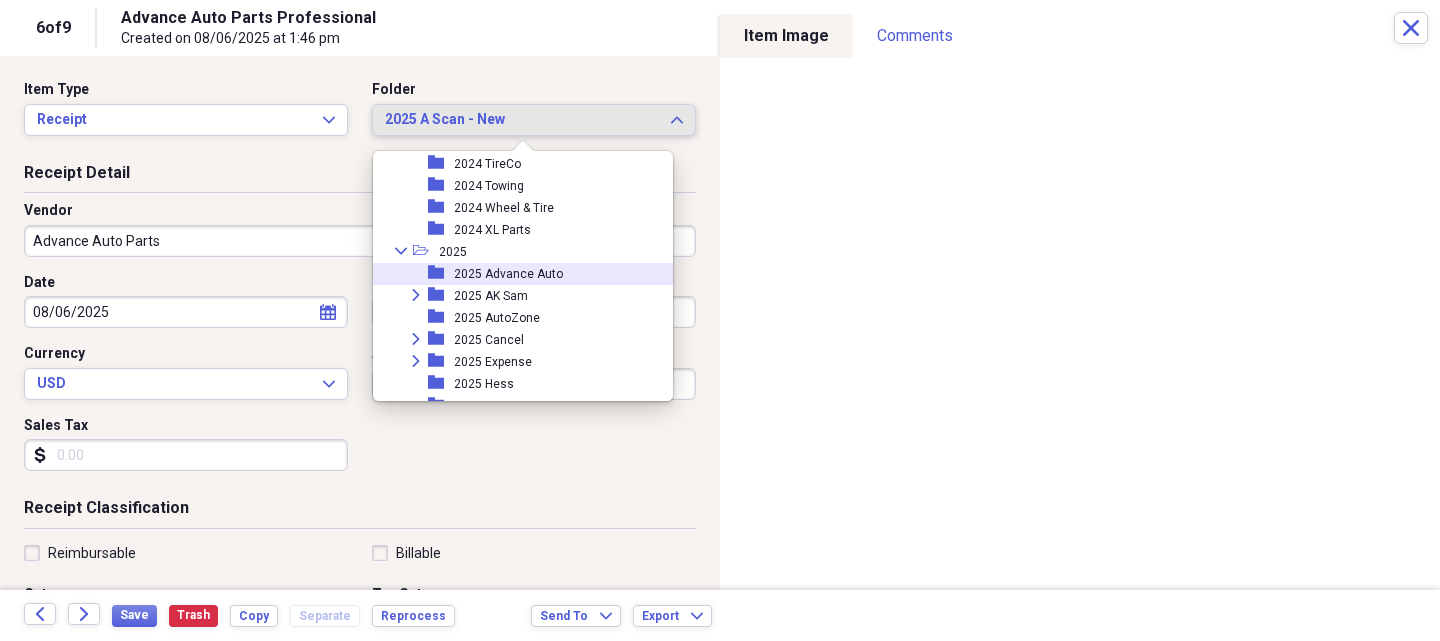 click on "2025 Advance Auto" at bounding box center [508, 274] 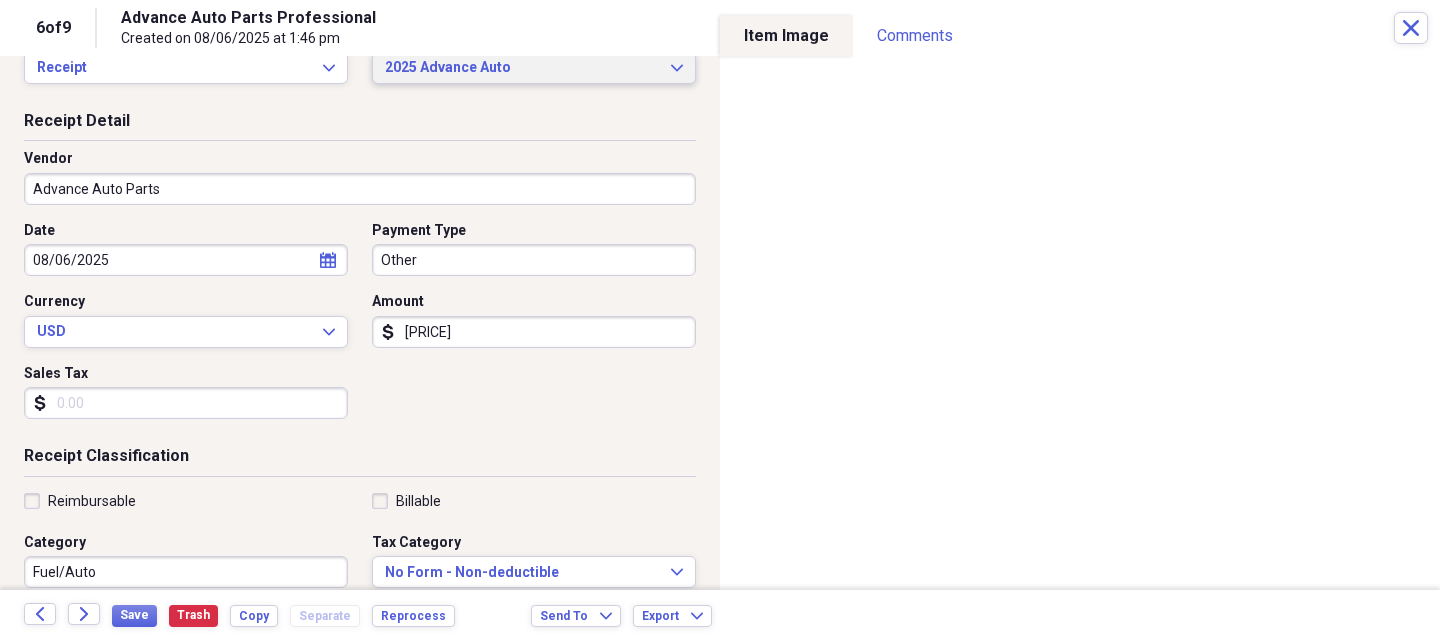 scroll, scrollTop: 300, scrollLeft: 0, axis: vertical 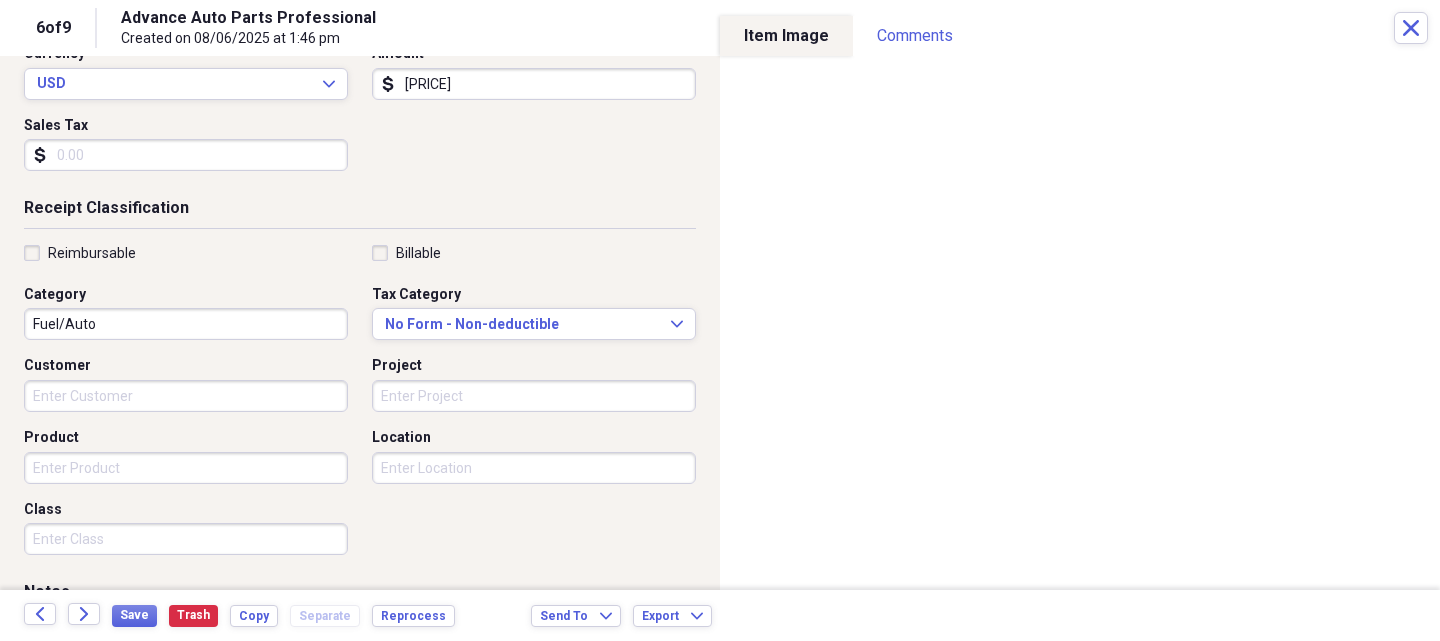 click on "Product" at bounding box center [186, 468] 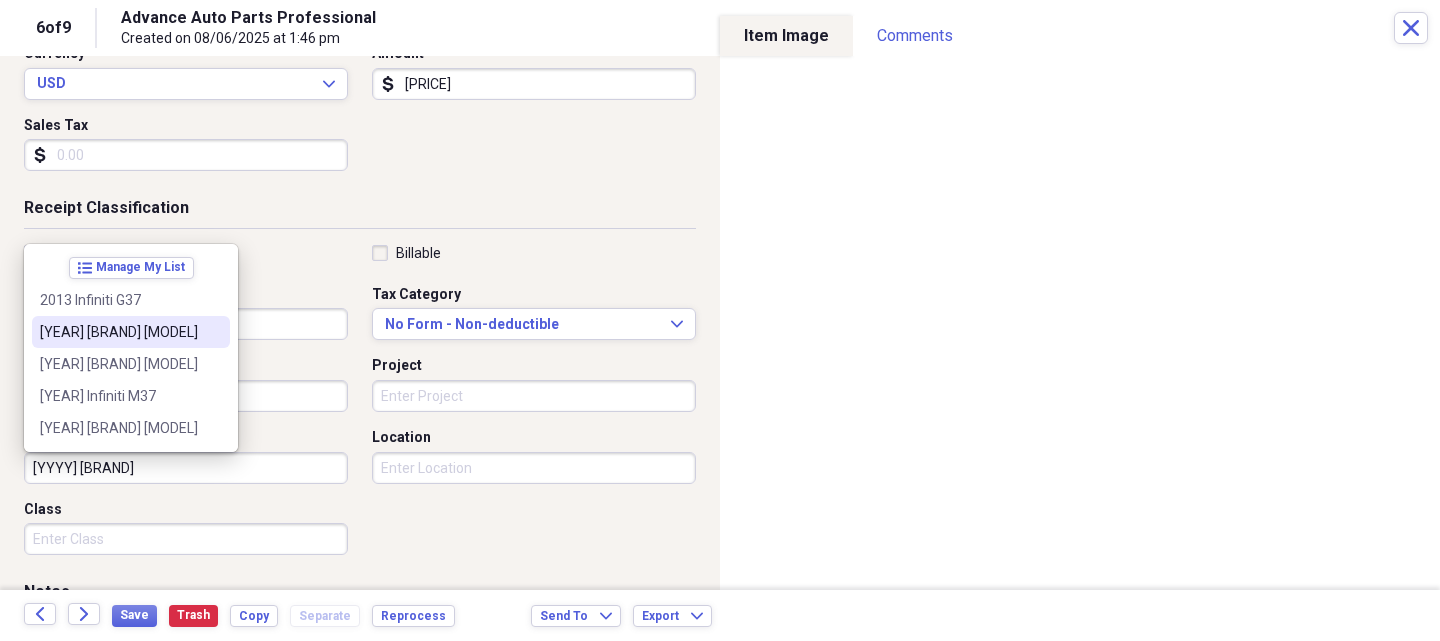 click on "[YEAR] [BRAND] [MODEL]" at bounding box center (119, 332) 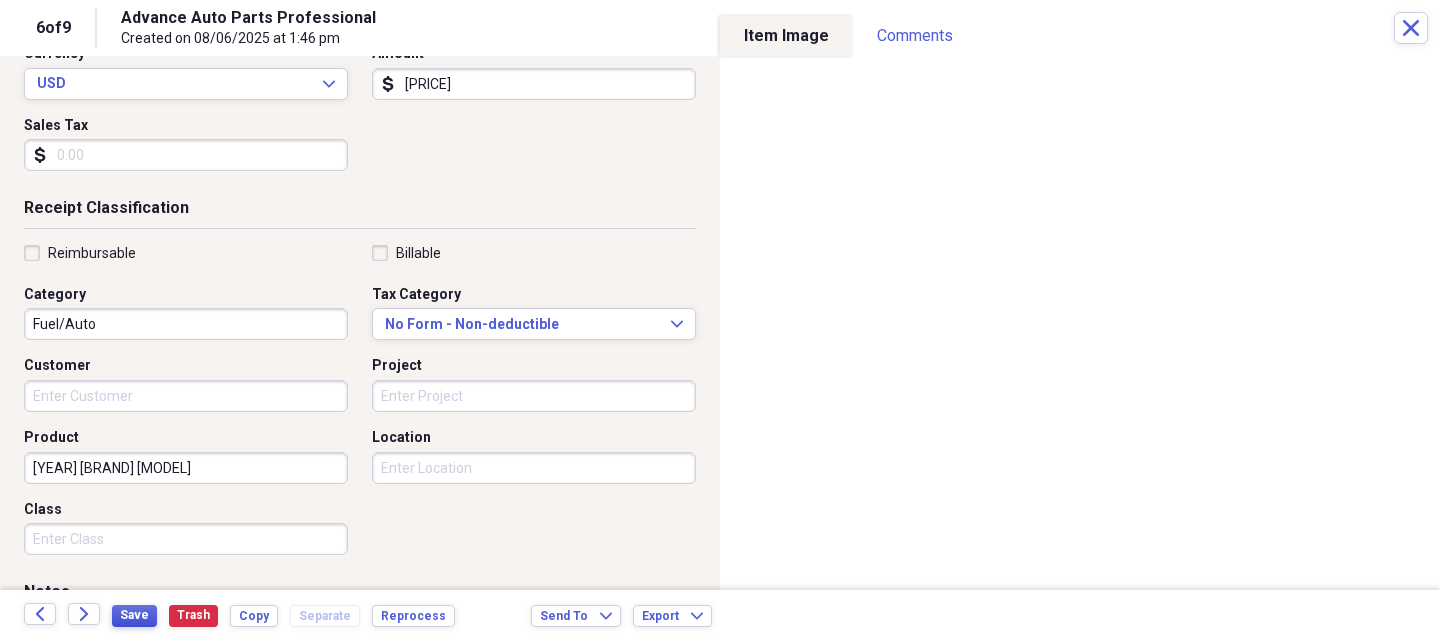click on "Save" at bounding box center (134, 616) 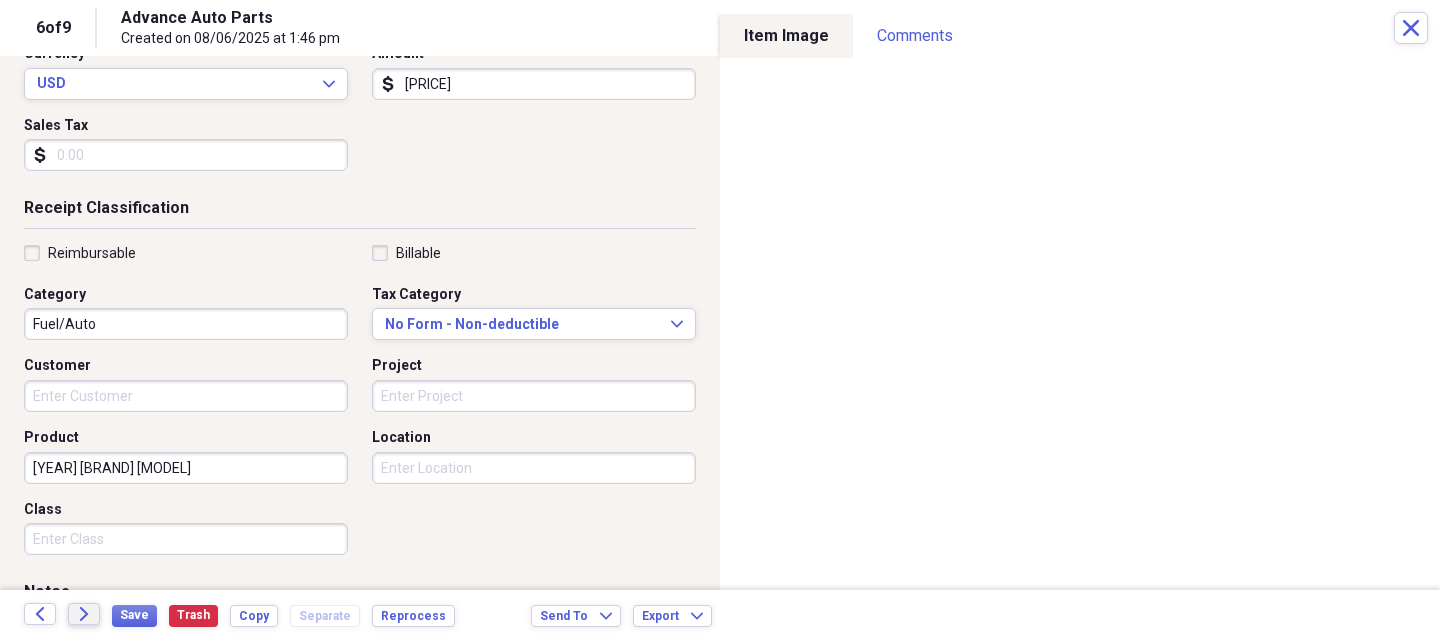 click on "Forward" 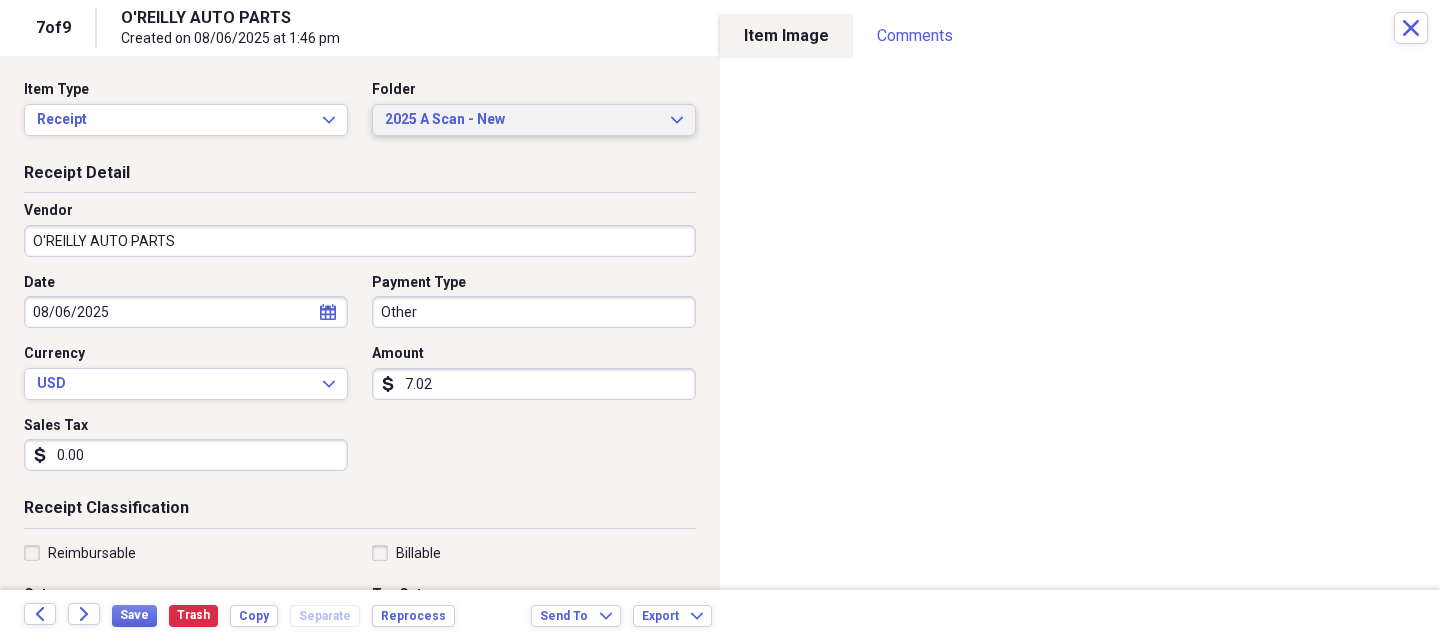 click on "2025 A Scan - New Expand" at bounding box center (534, 120) 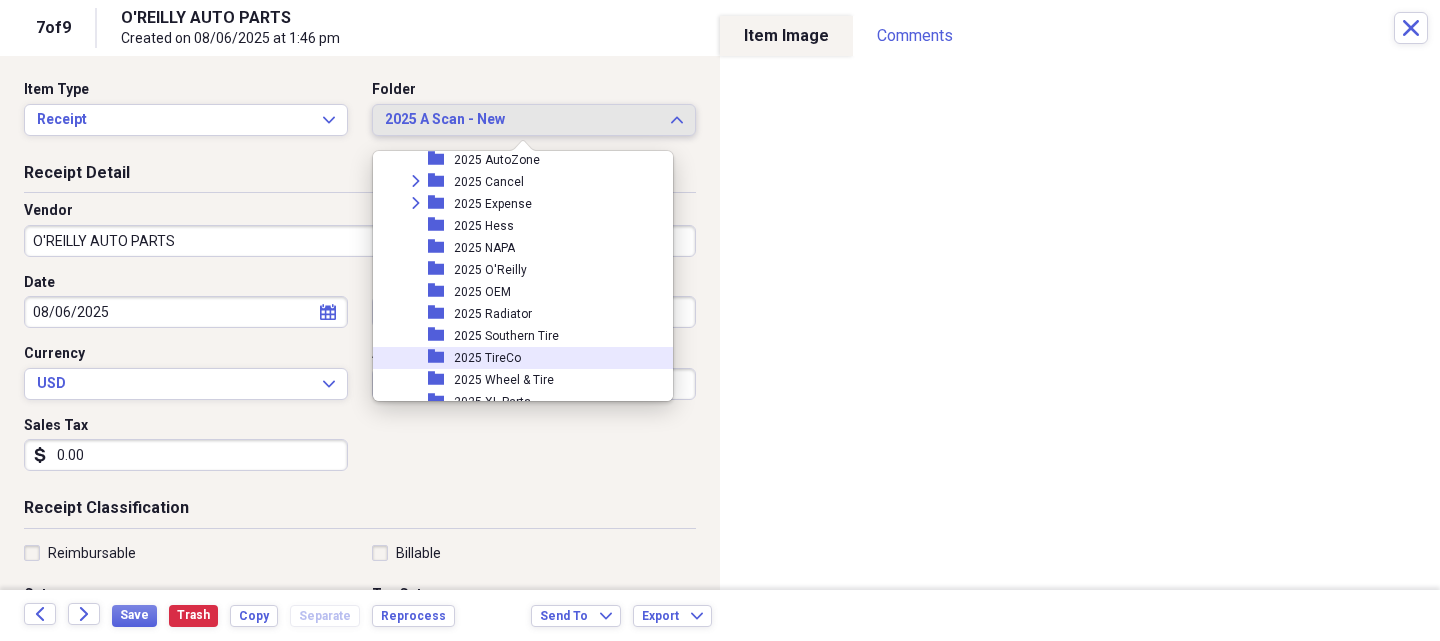 scroll, scrollTop: 1931, scrollLeft: 0, axis: vertical 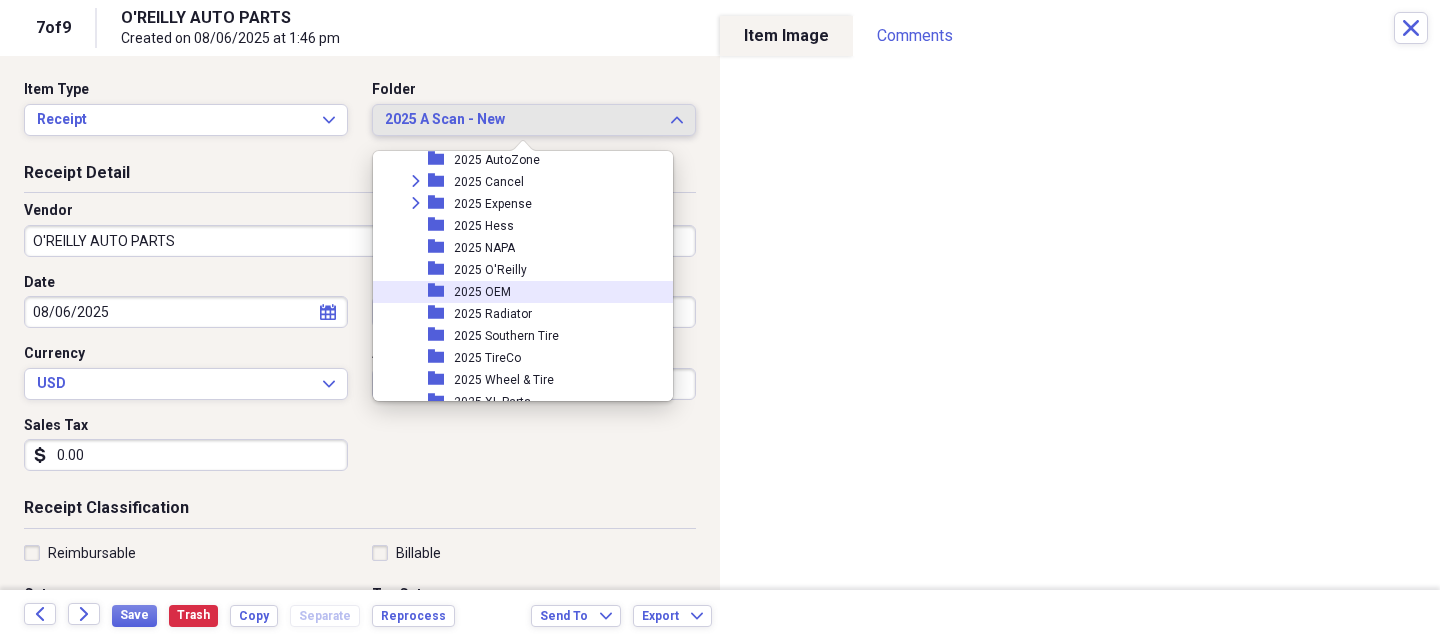 click on "2025 O'Reilly" at bounding box center [490, 270] 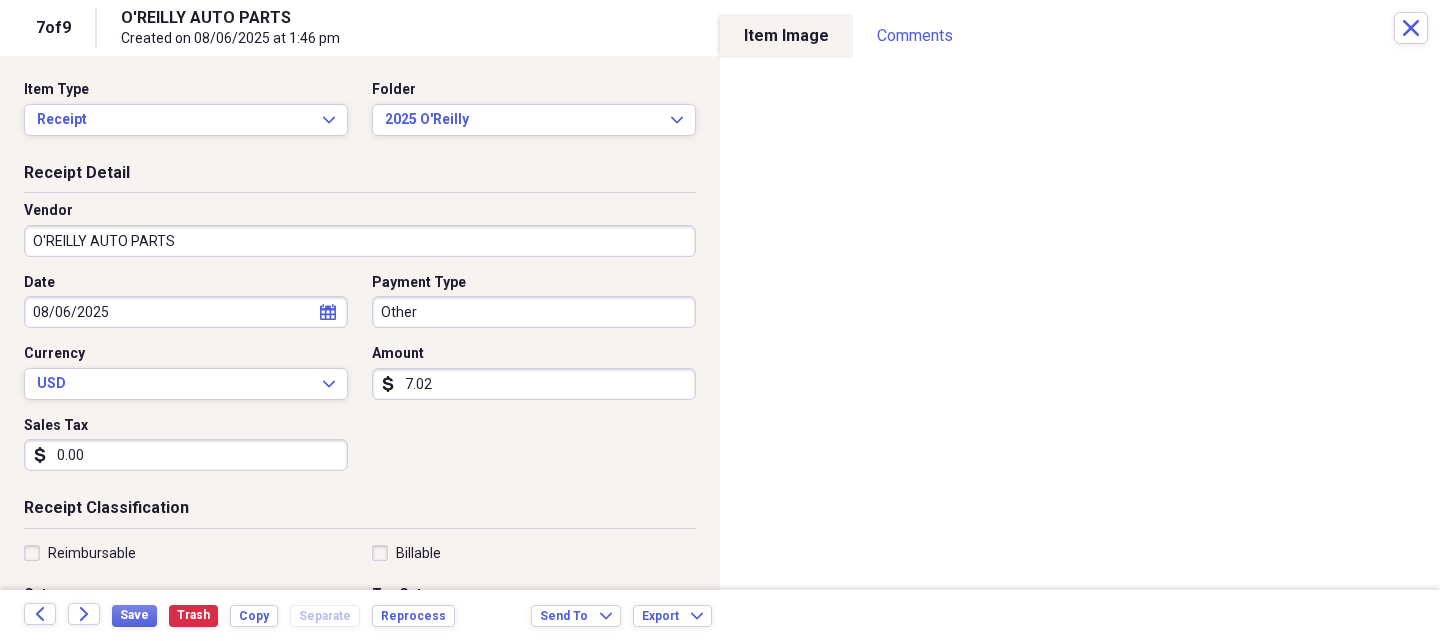 click on "O'REILLY AUTO PARTS" at bounding box center [360, 241] 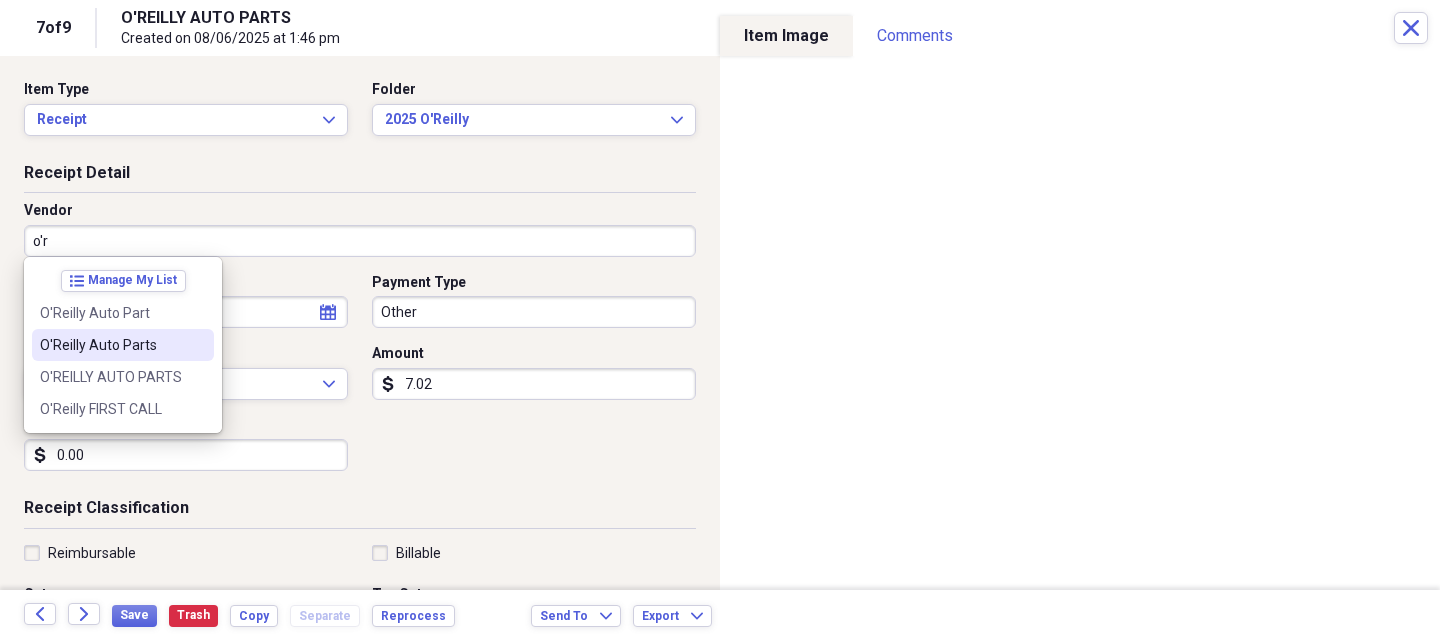 click on "O'Reilly Auto Parts" at bounding box center [111, 345] 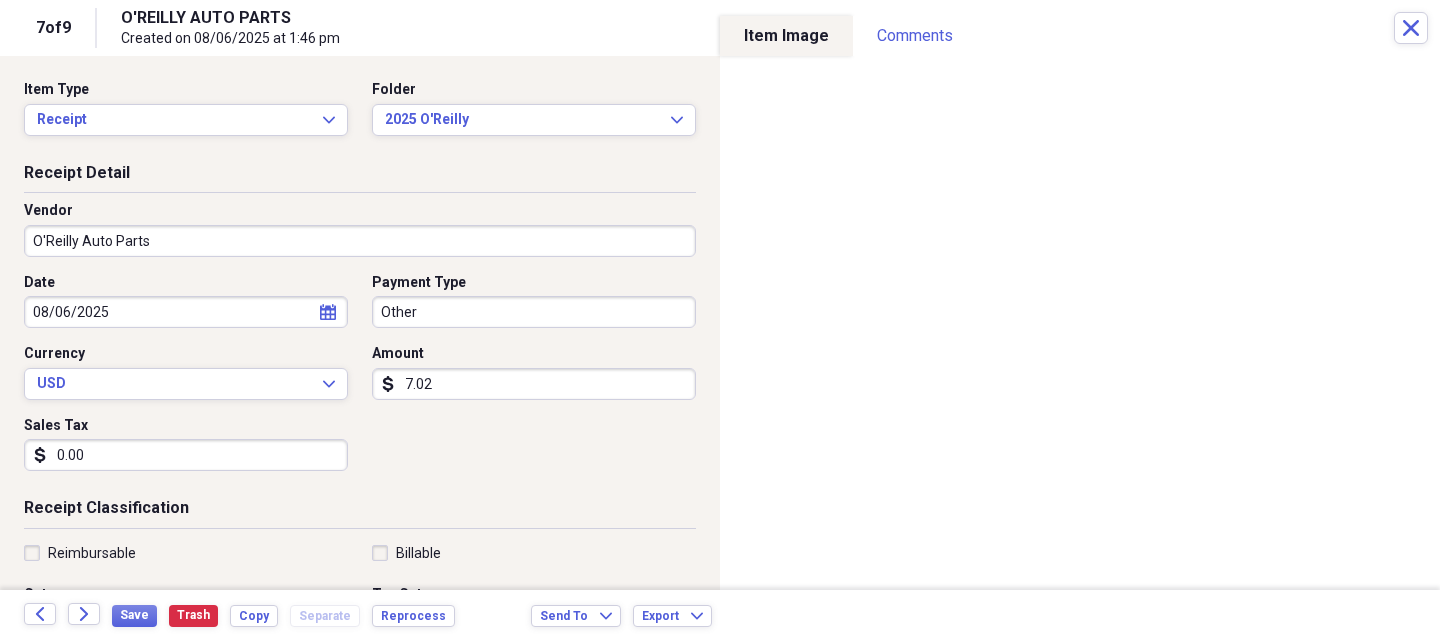 click on "0.00" at bounding box center [186, 455] 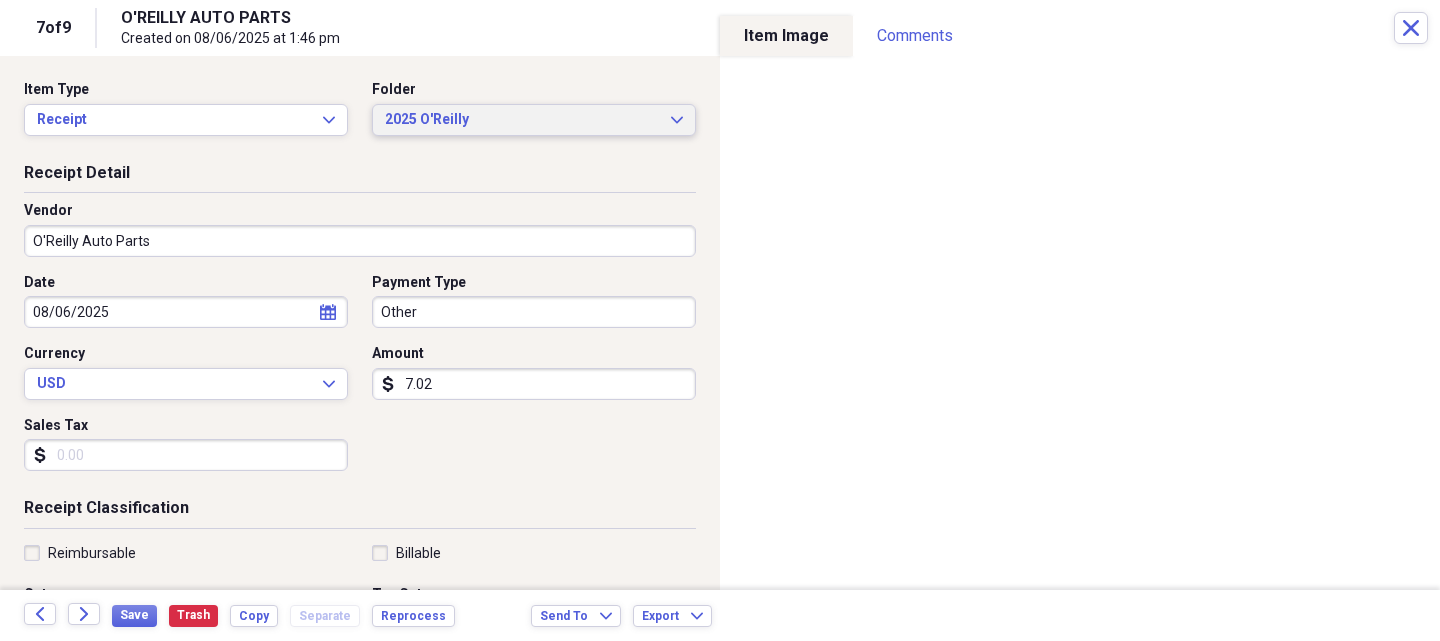 type 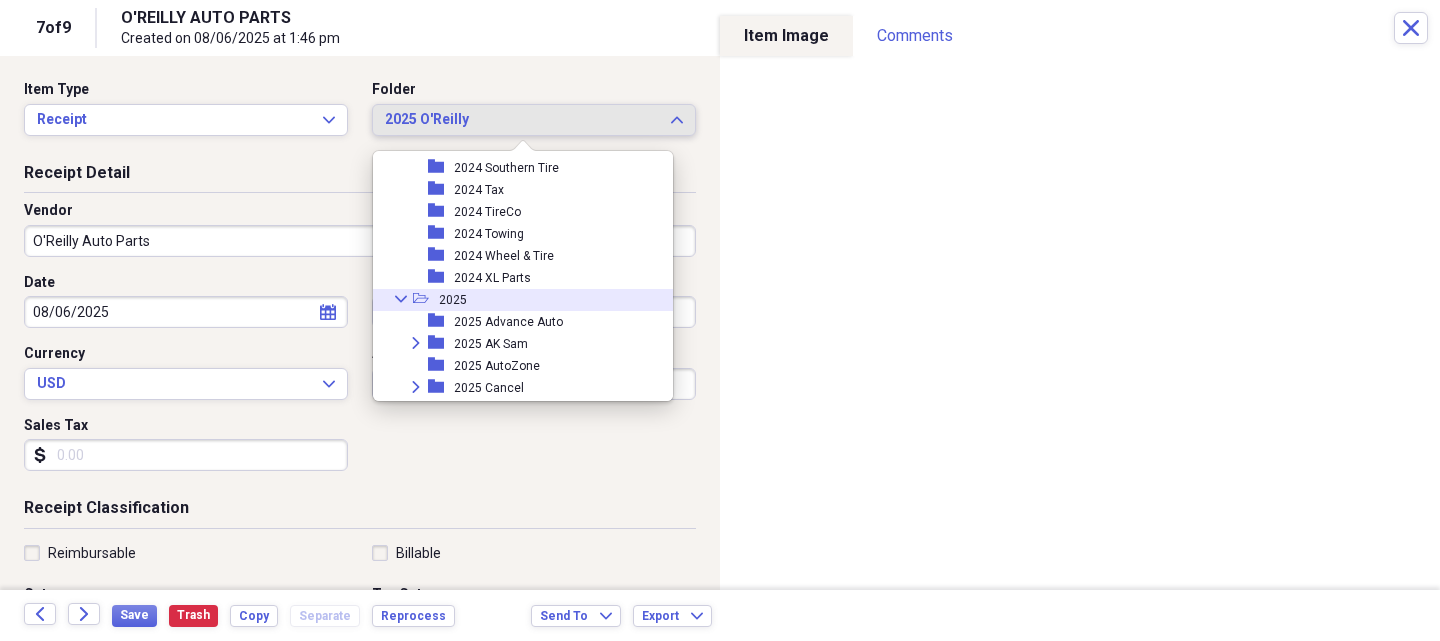 scroll, scrollTop: 1825, scrollLeft: 0, axis: vertical 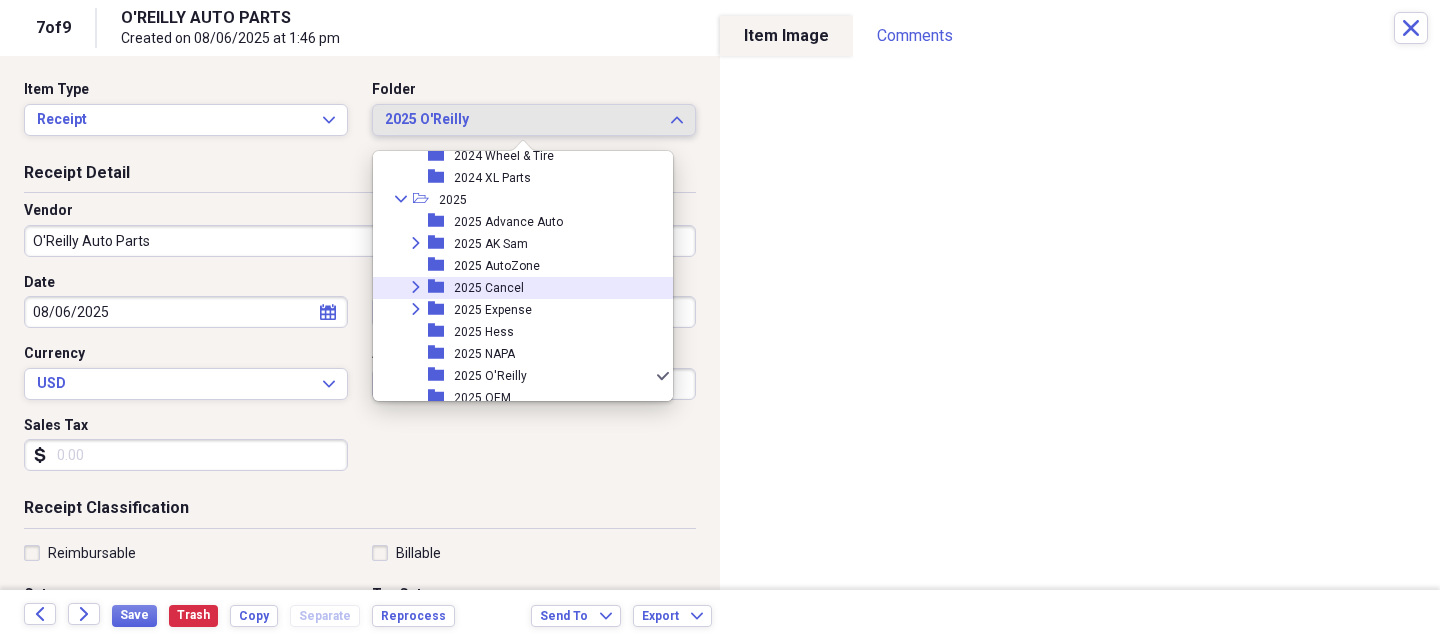click on "Expand" 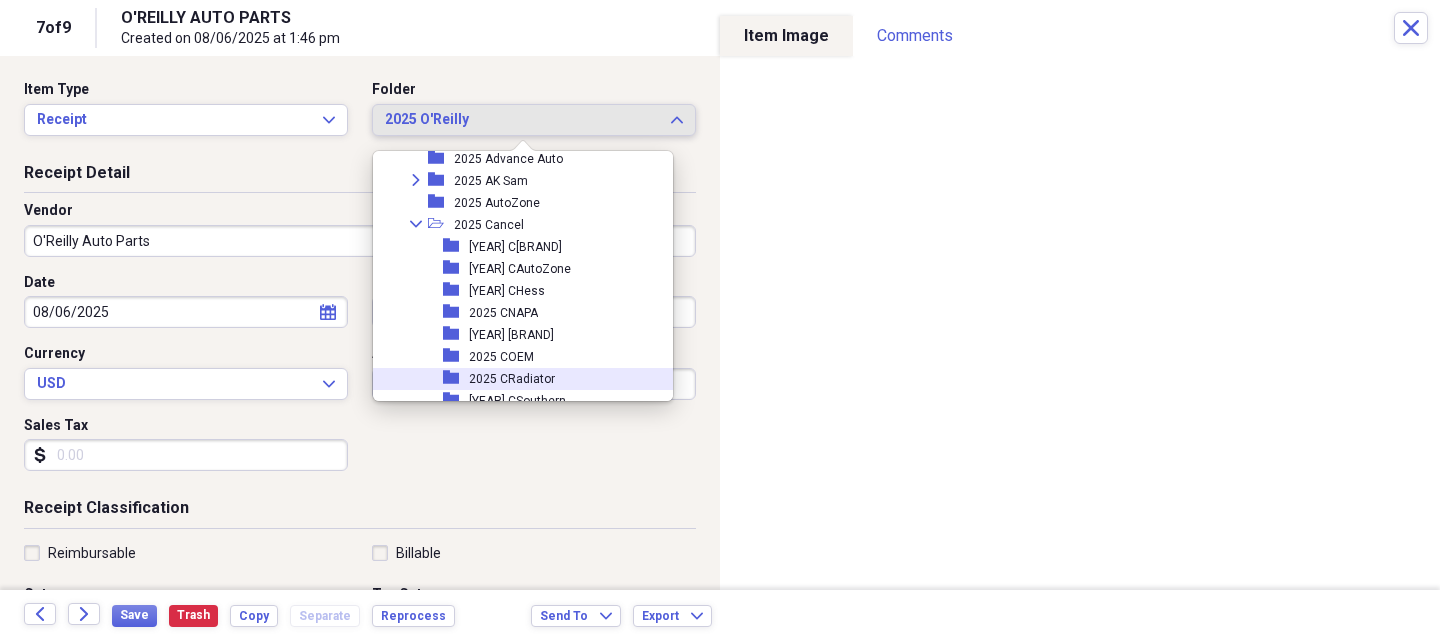 scroll, scrollTop: 1925, scrollLeft: 0, axis: vertical 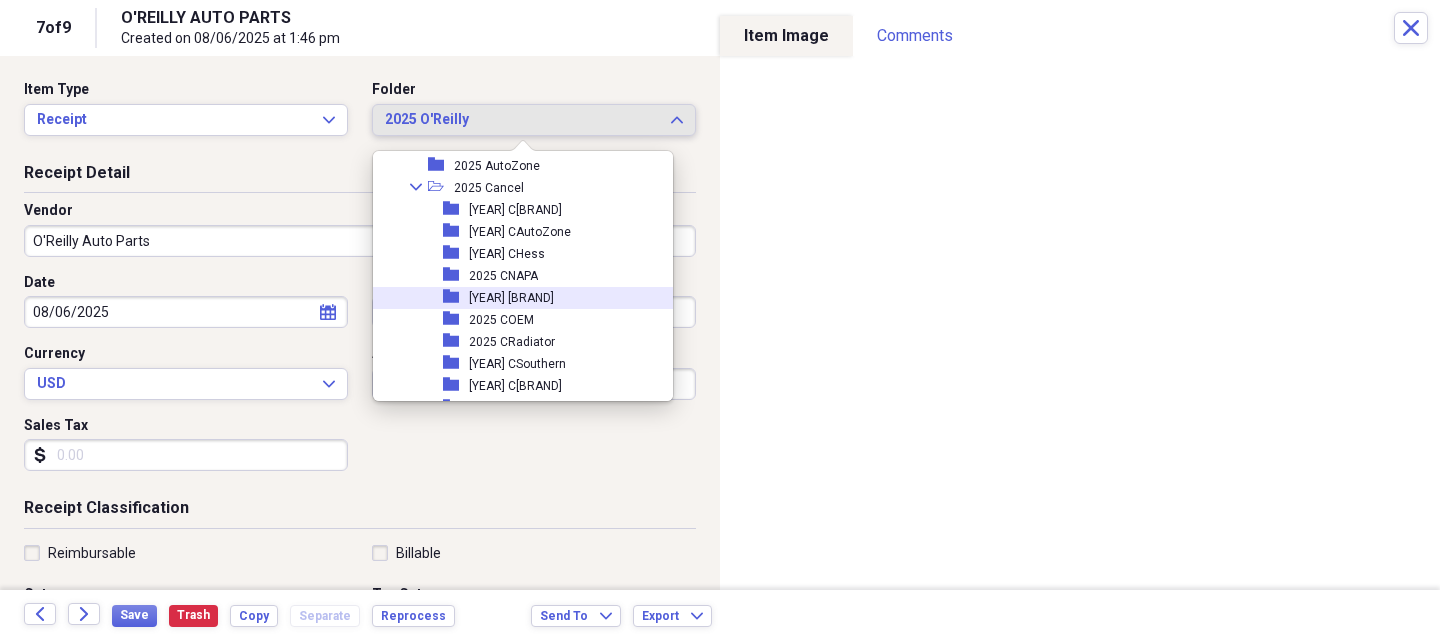 click on "[YEAR] [BRAND]" at bounding box center [511, 298] 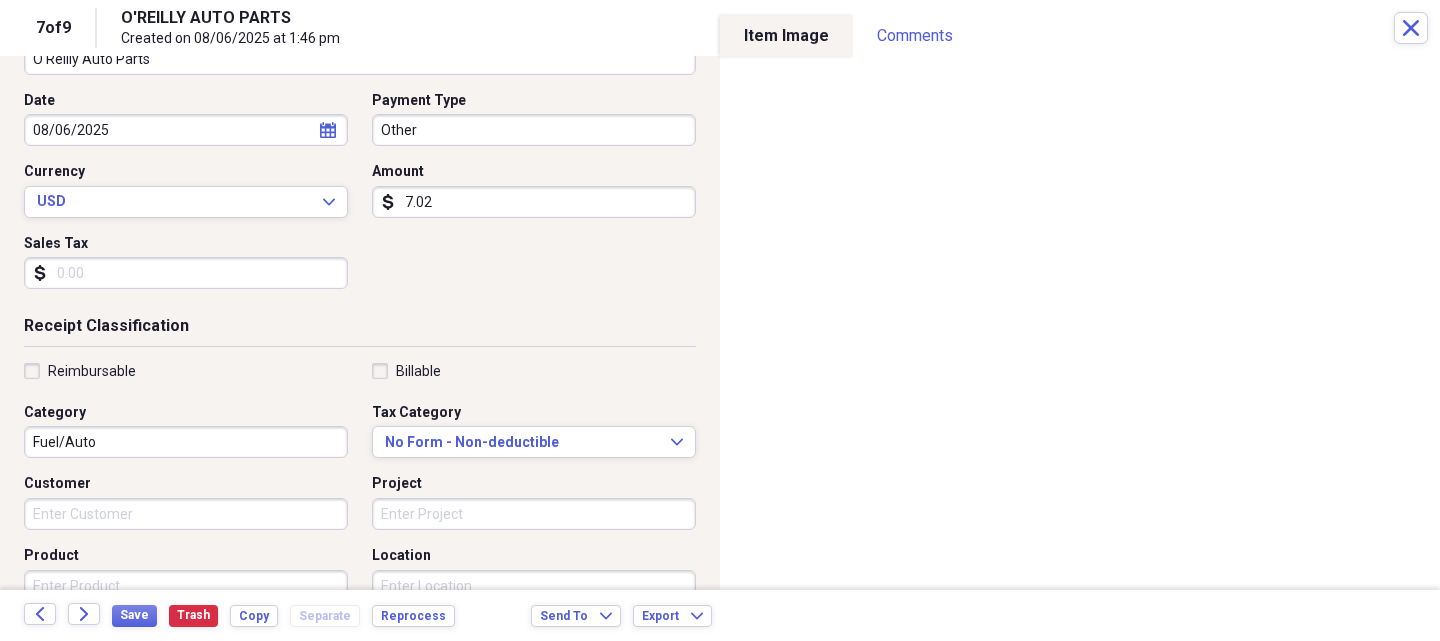 scroll, scrollTop: 200, scrollLeft: 0, axis: vertical 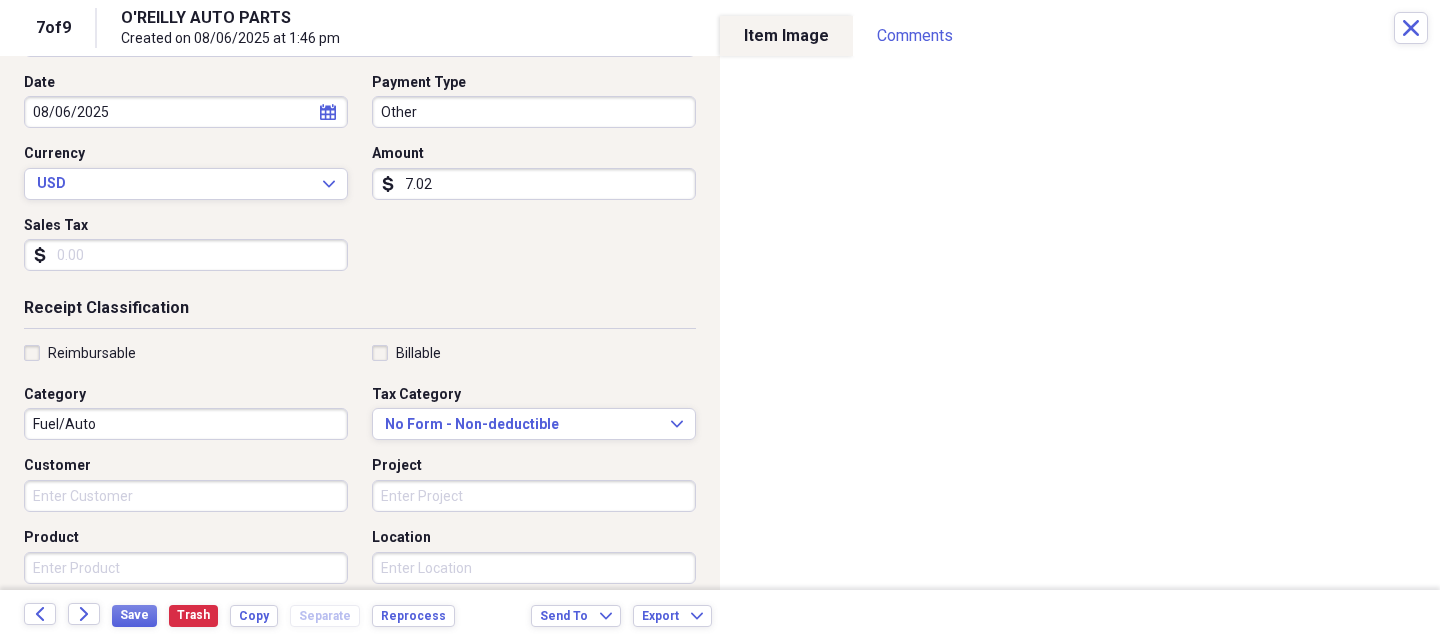 click on "Product" at bounding box center [186, 568] 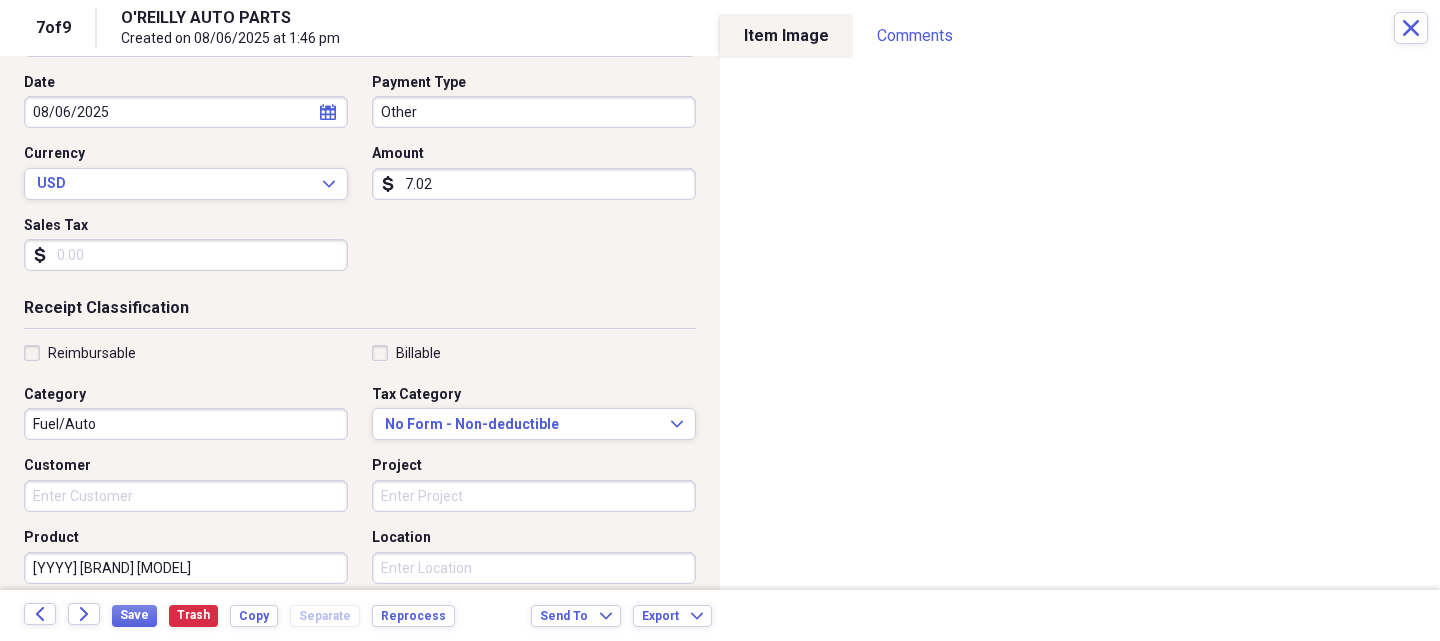 click on "[YYYY] [BRAND] [MODEL]" at bounding box center (186, 568) 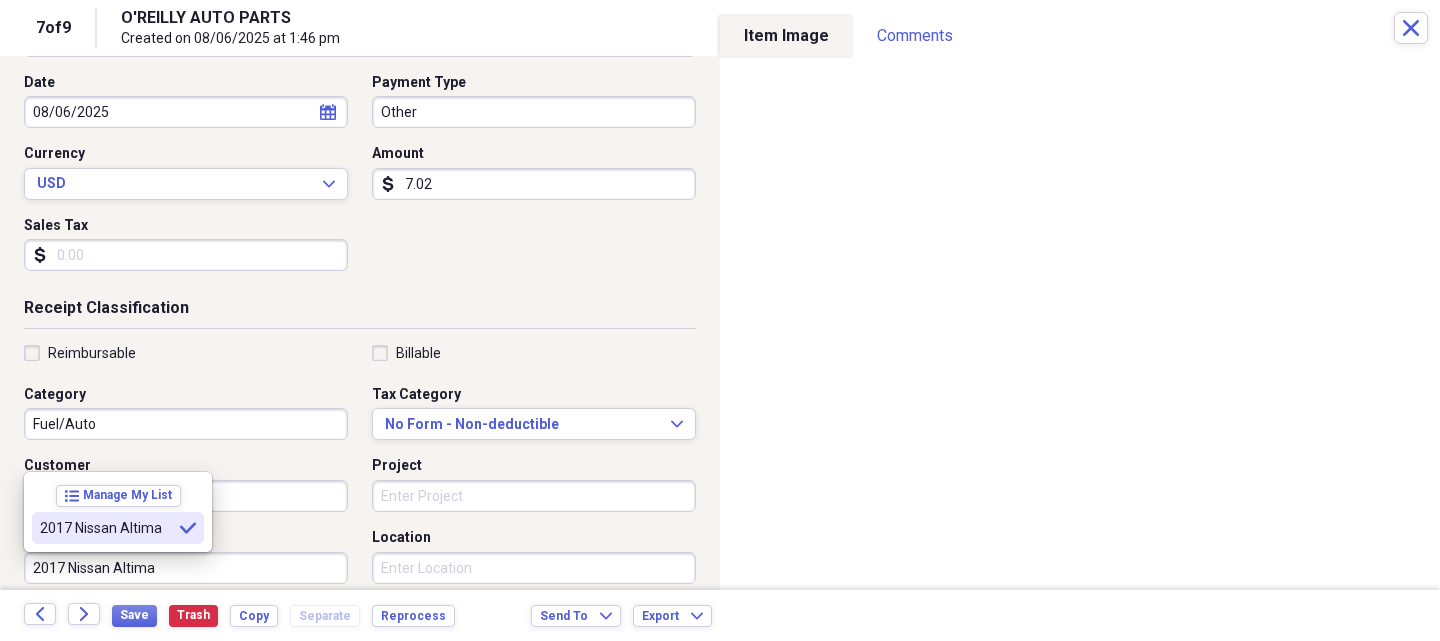type on "2017 Nissan Altima" 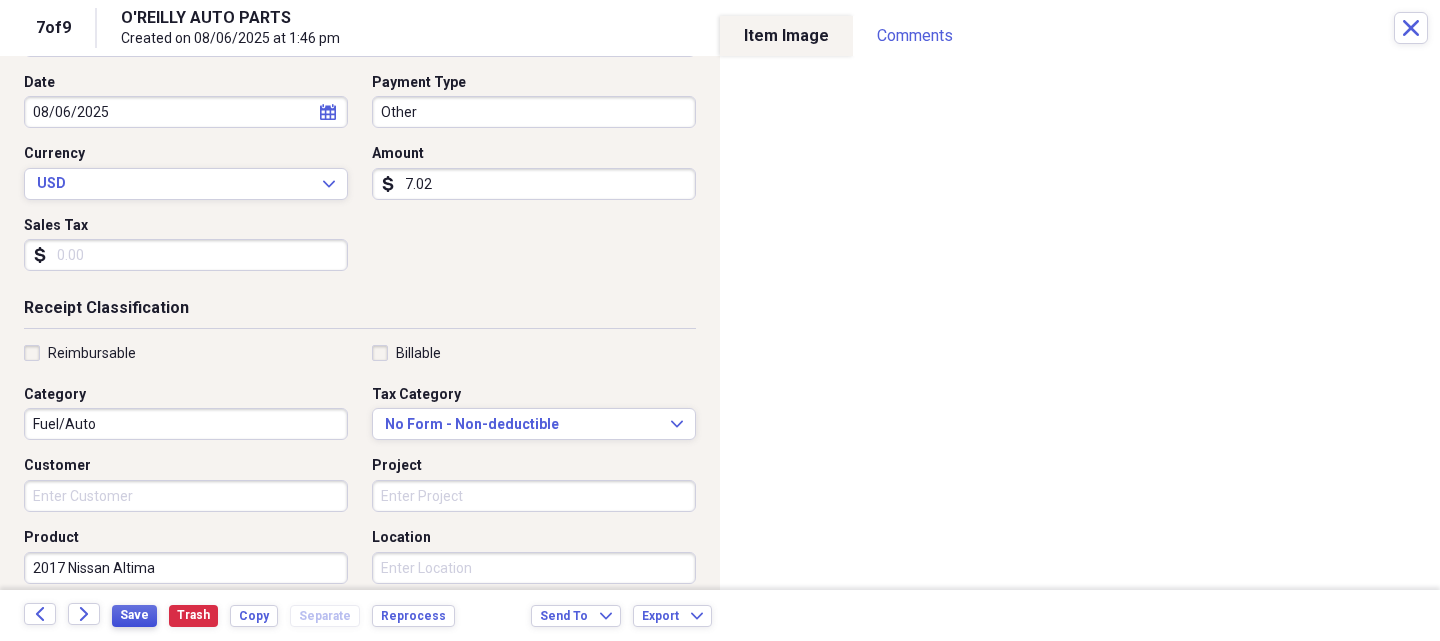 click on "Save" at bounding box center (134, 615) 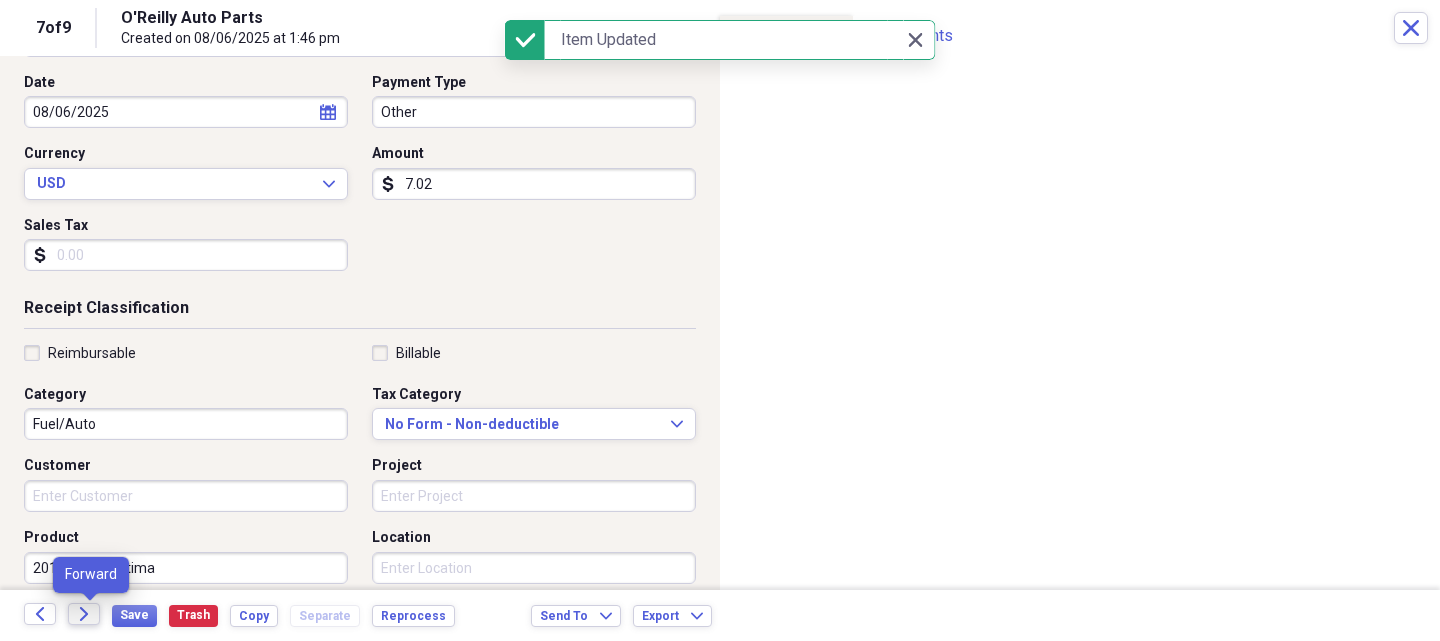 click on "Forward" 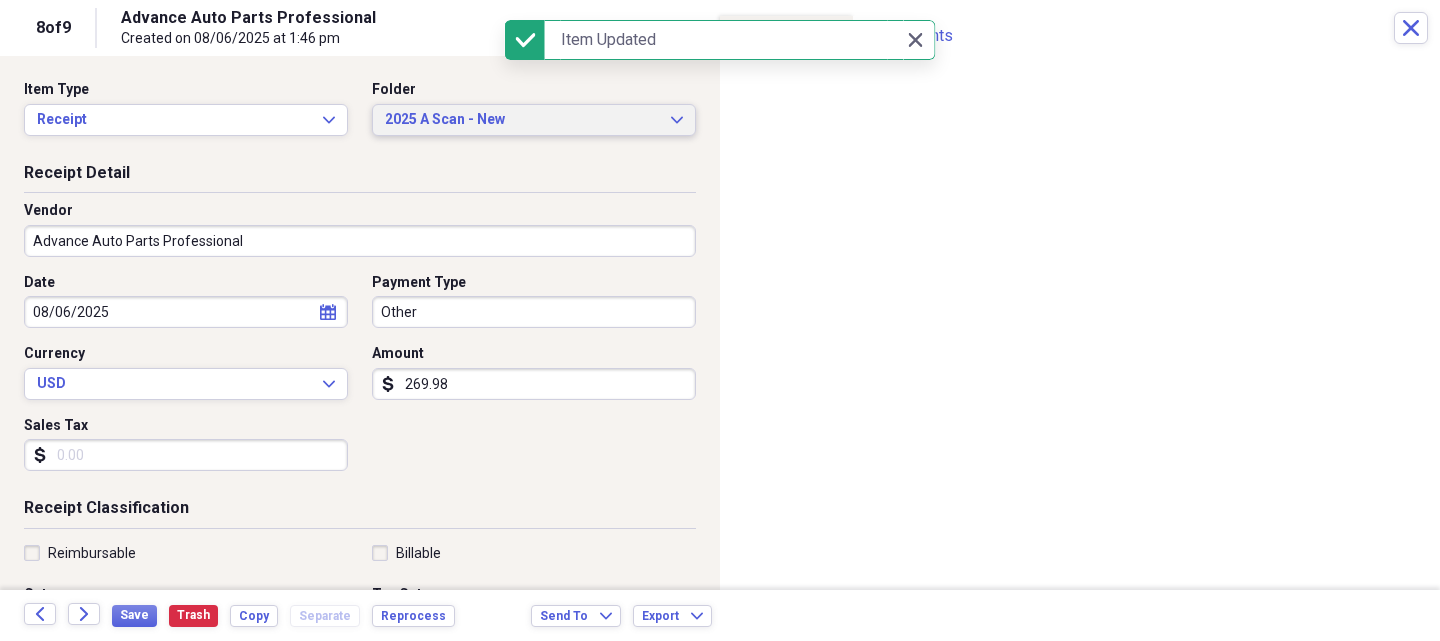 click on "2025 A Scan - New" at bounding box center [522, 120] 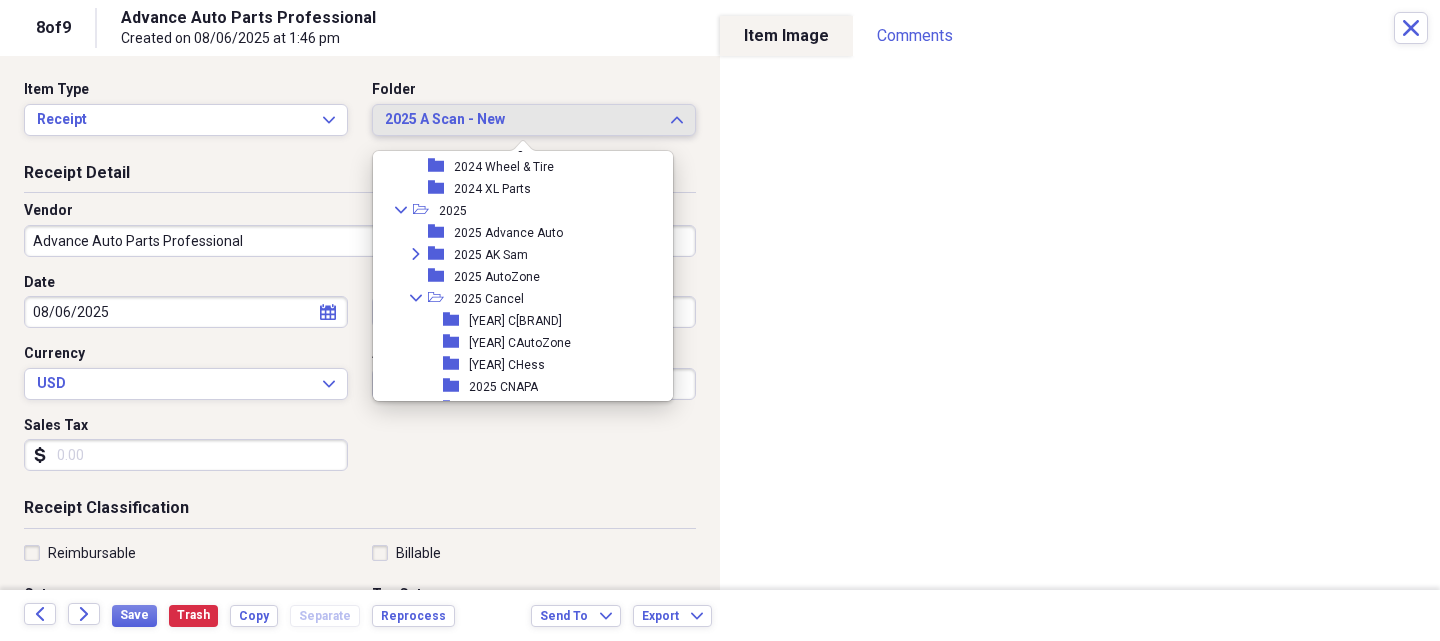 scroll, scrollTop: 1773, scrollLeft: 0, axis: vertical 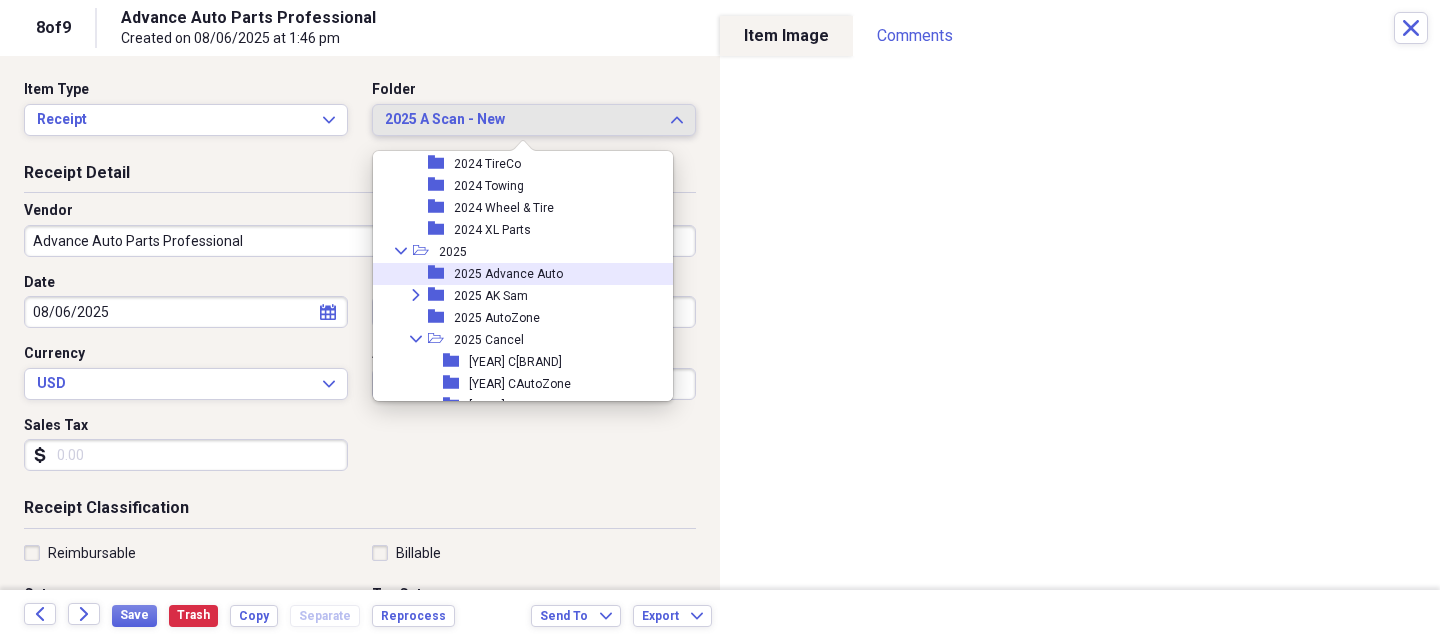 click on "2025 Advance Auto" at bounding box center [508, 274] 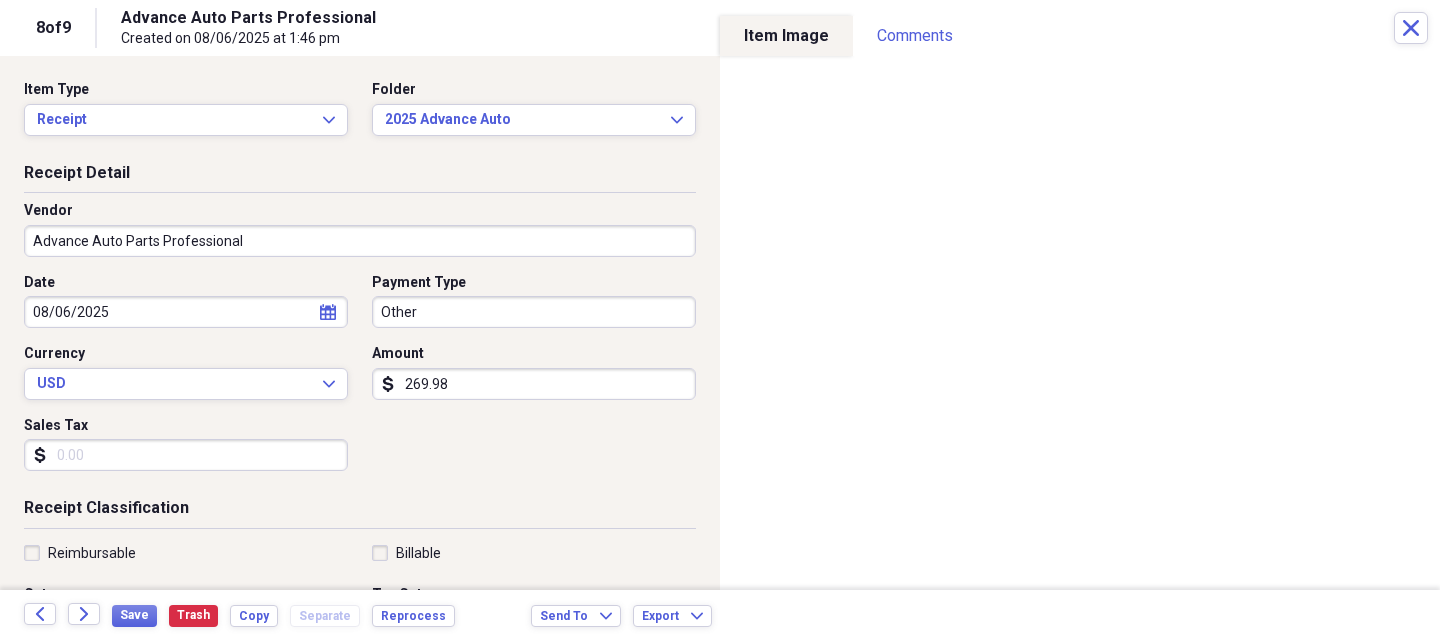 click on "Advance Auto Parts Professional" at bounding box center [360, 241] 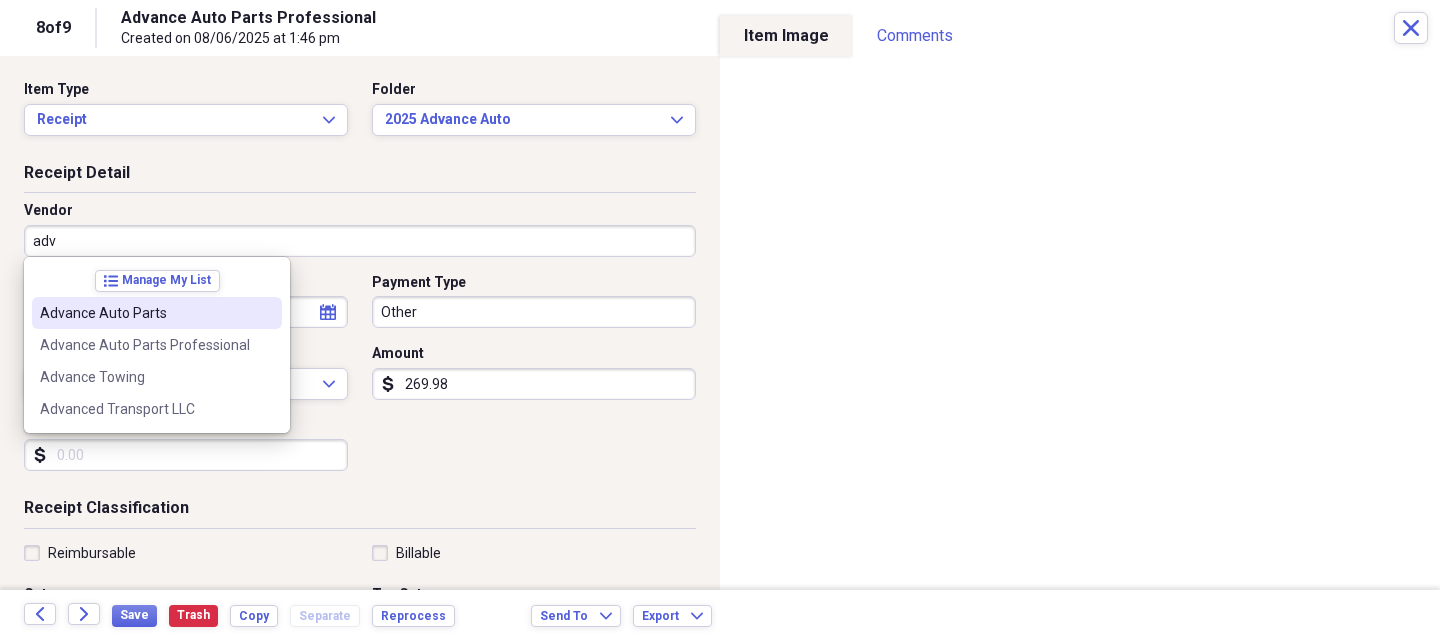 click on "Advance Auto Parts" at bounding box center [145, 313] 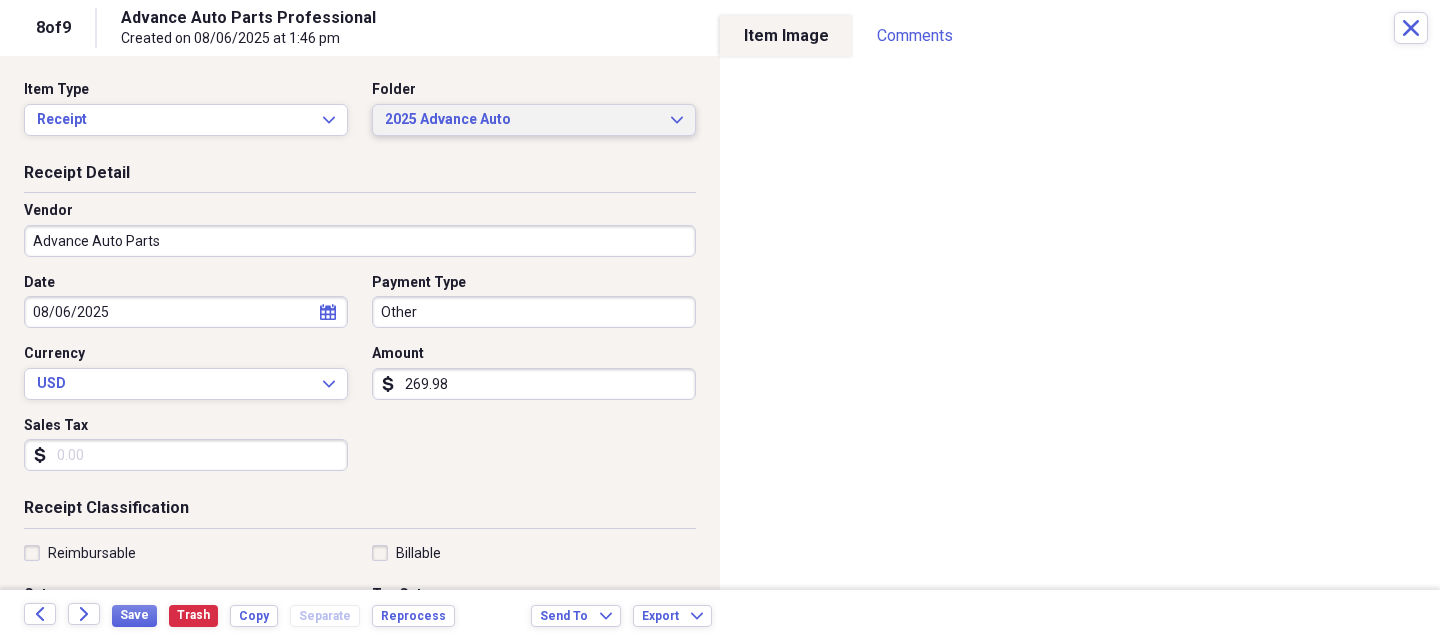 click on "[YEAR] Advance Auto Expand" at bounding box center [534, 120] 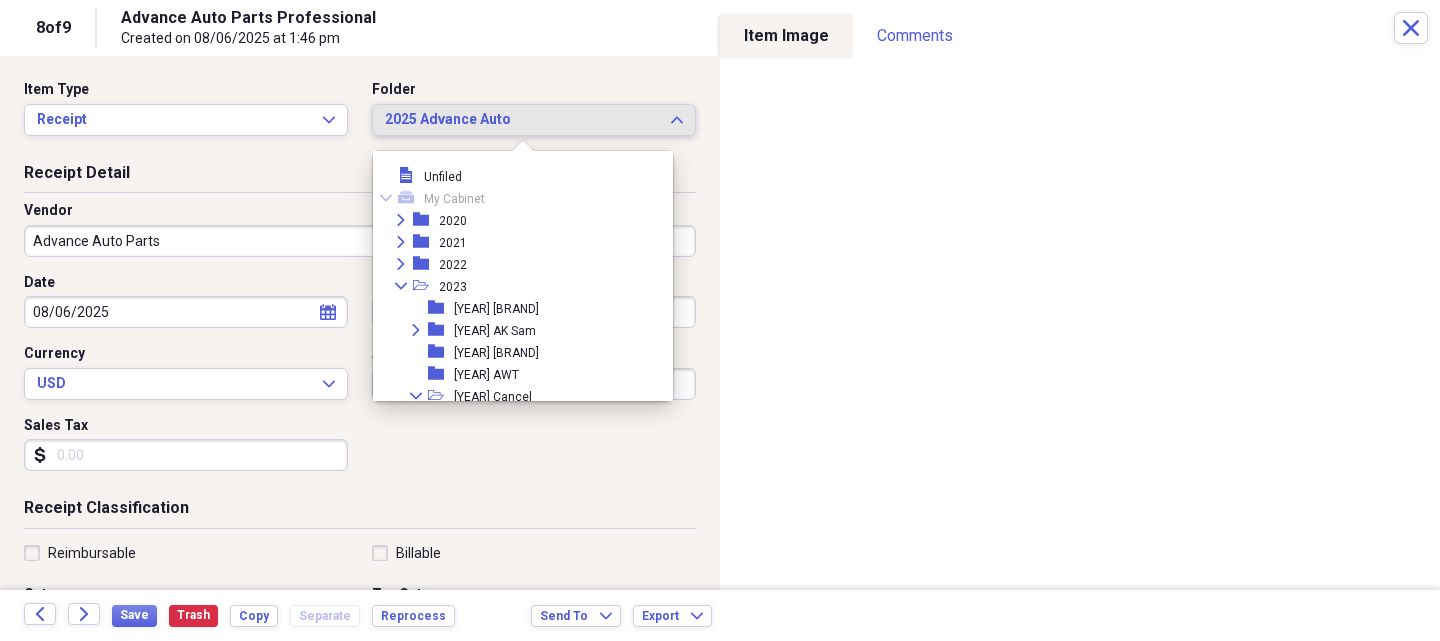 scroll, scrollTop: 1771, scrollLeft: 0, axis: vertical 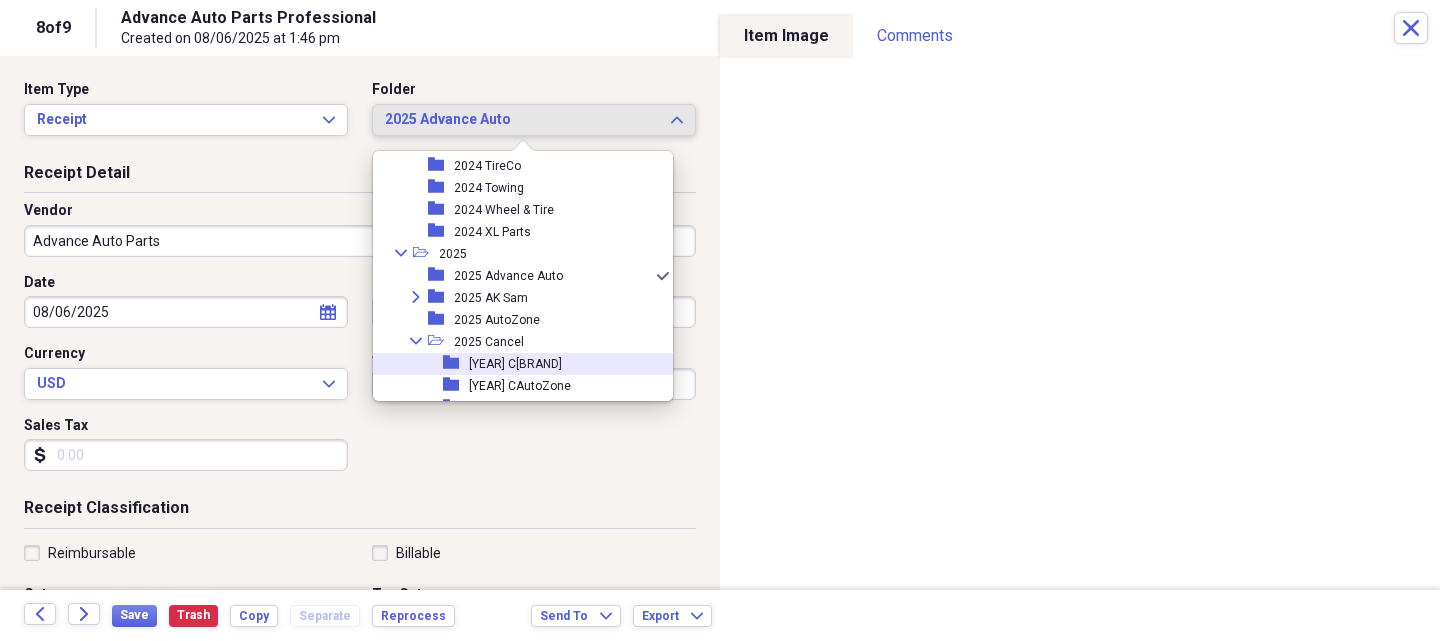 click on "[YEAR] C[BRAND]" at bounding box center (515, 364) 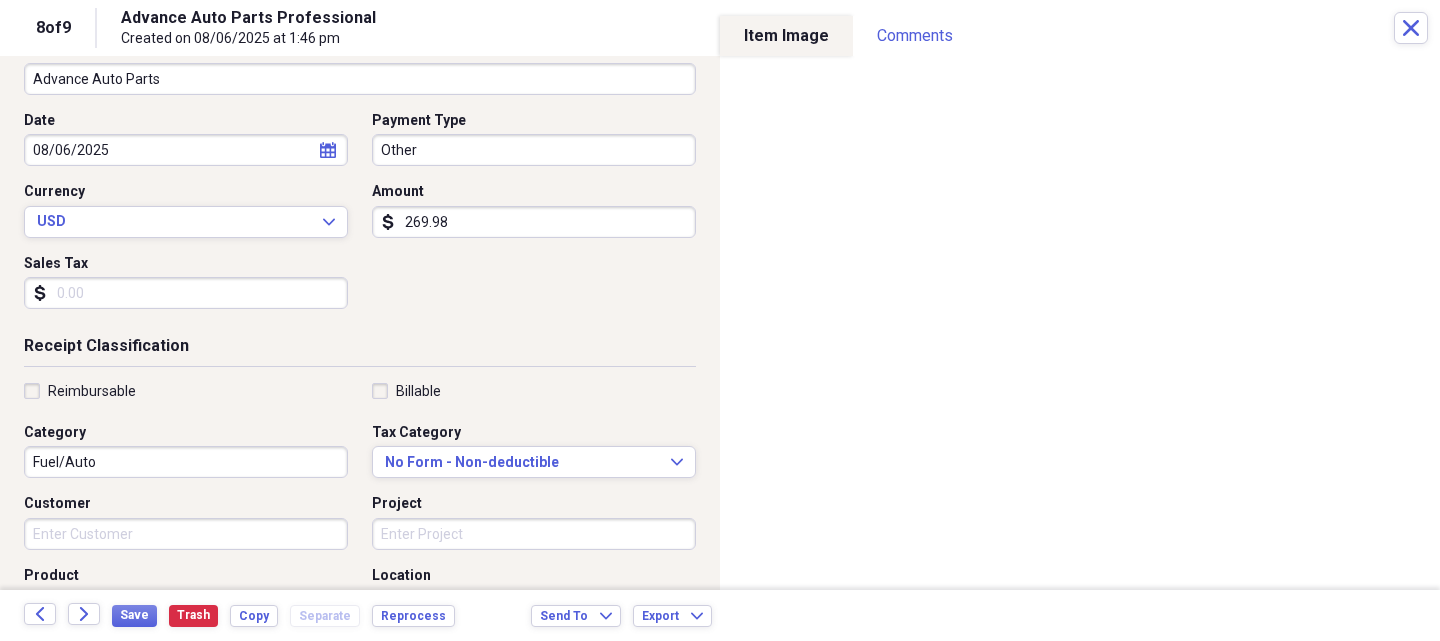 scroll, scrollTop: 200, scrollLeft: 0, axis: vertical 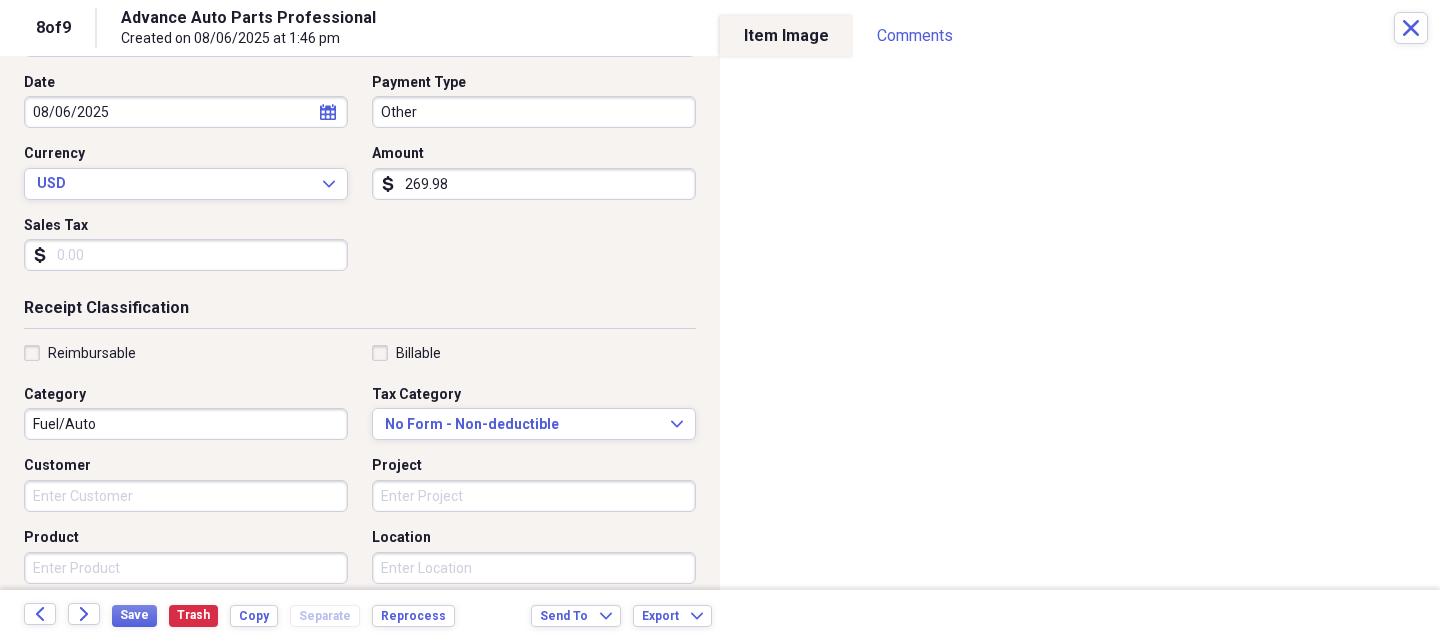 click on "Product" at bounding box center (186, 568) 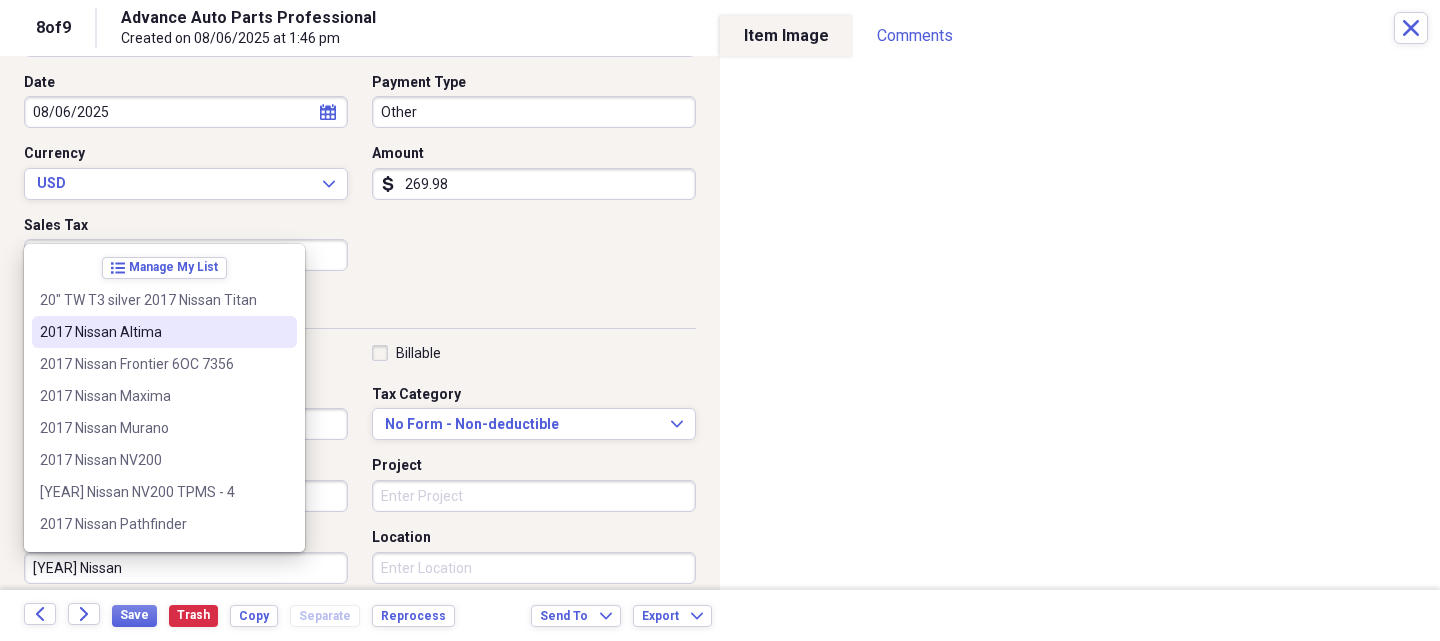 drag, startPoint x: 148, startPoint y: 329, endPoint x: 148, endPoint y: 387, distance: 58 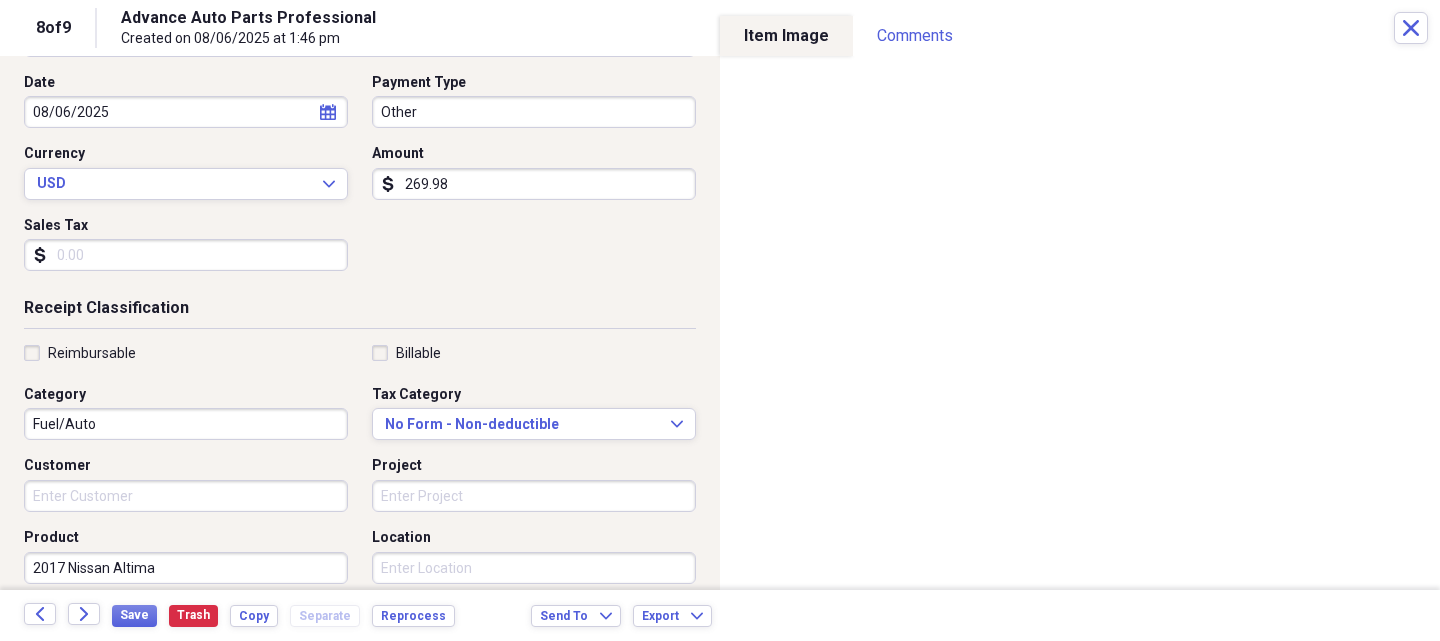 click on "Back Forward Save Trash Copy Separate Reprocess Send To Expand Export Expand" at bounding box center (720, 615) 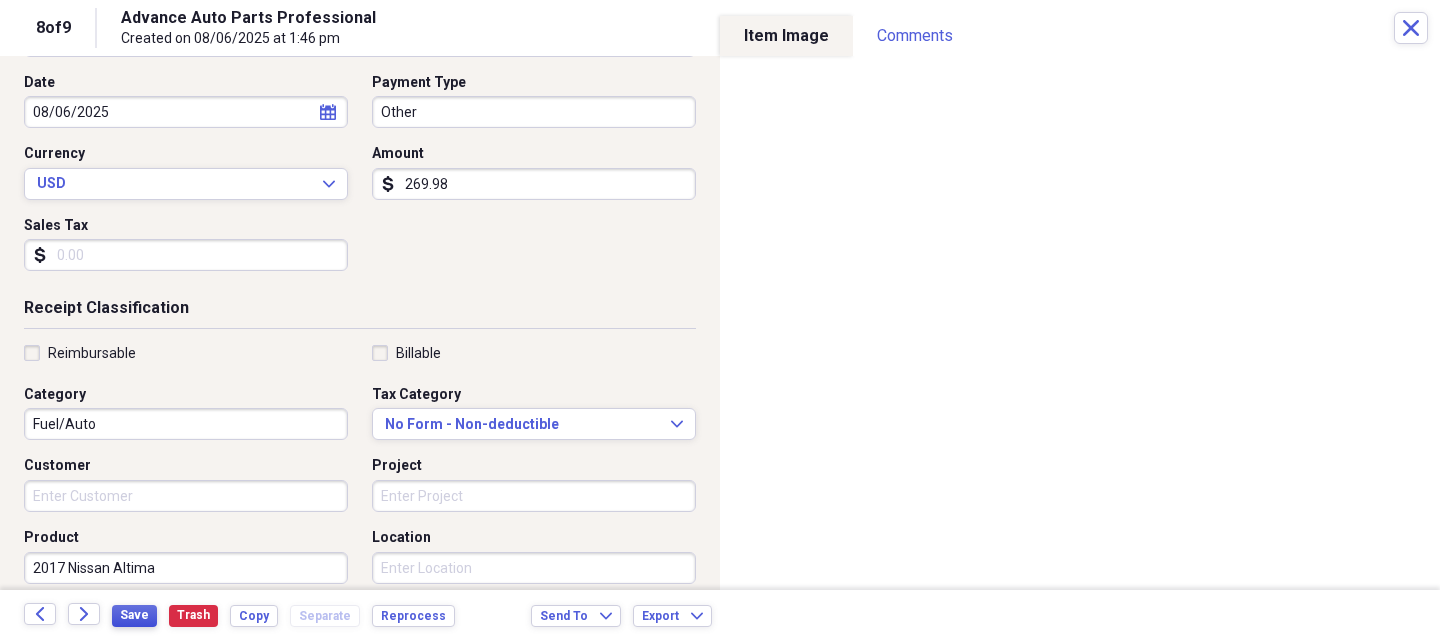 click on "Save" at bounding box center [134, 615] 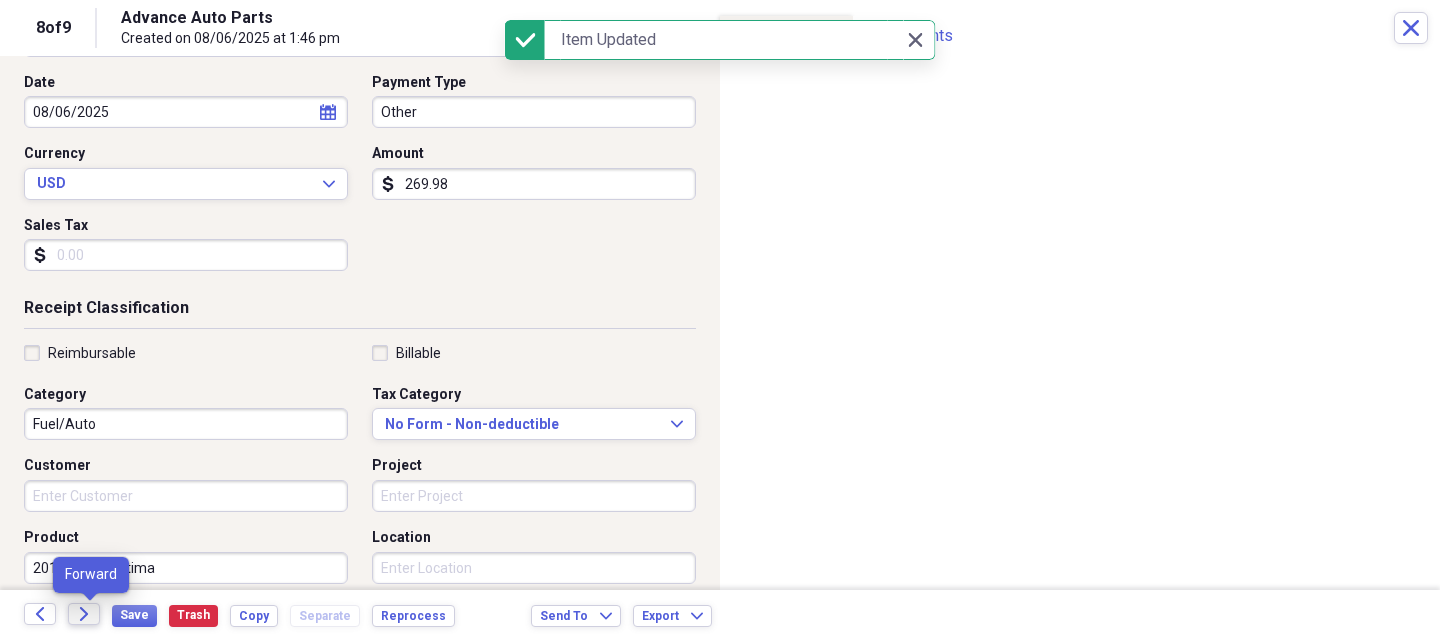click 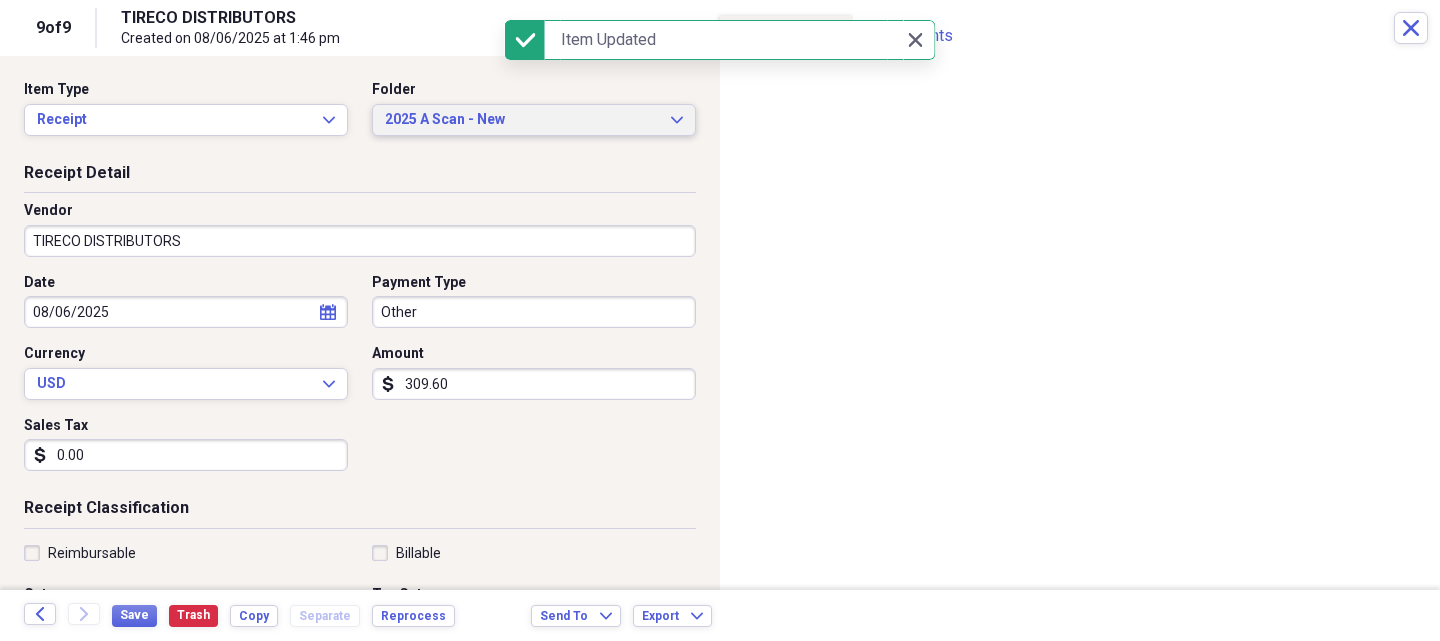 click on "2025 A Scan - New" at bounding box center (522, 120) 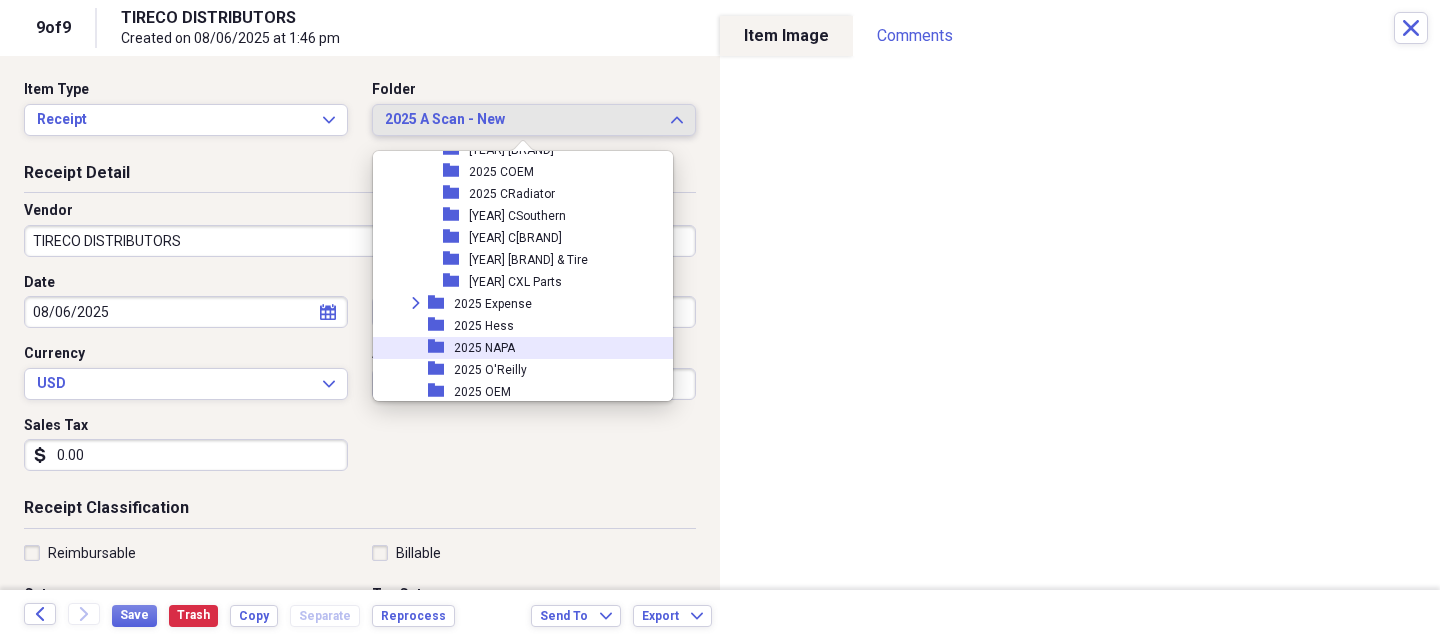 scroll, scrollTop: 2173, scrollLeft: 0, axis: vertical 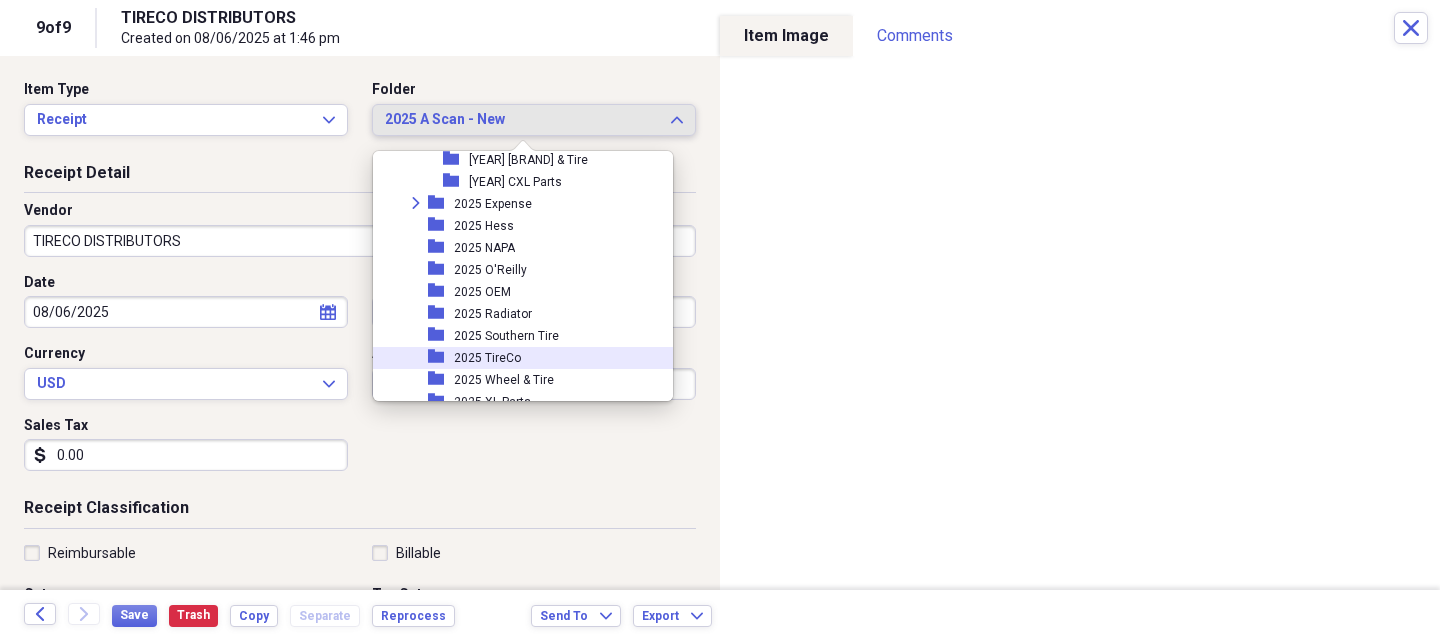 click on "2025 TireCo" at bounding box center [487, 358] 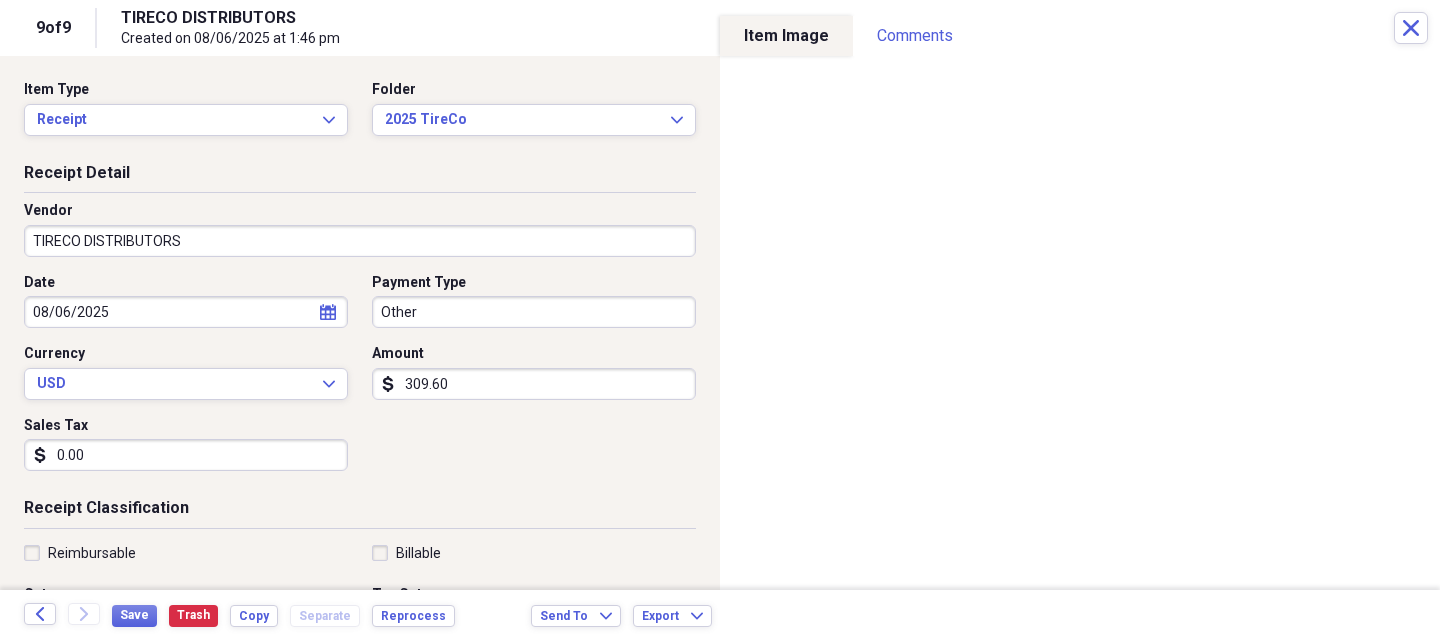 click on "TIRECO DISTRIBUTORS" at bounding box center (360, 241) 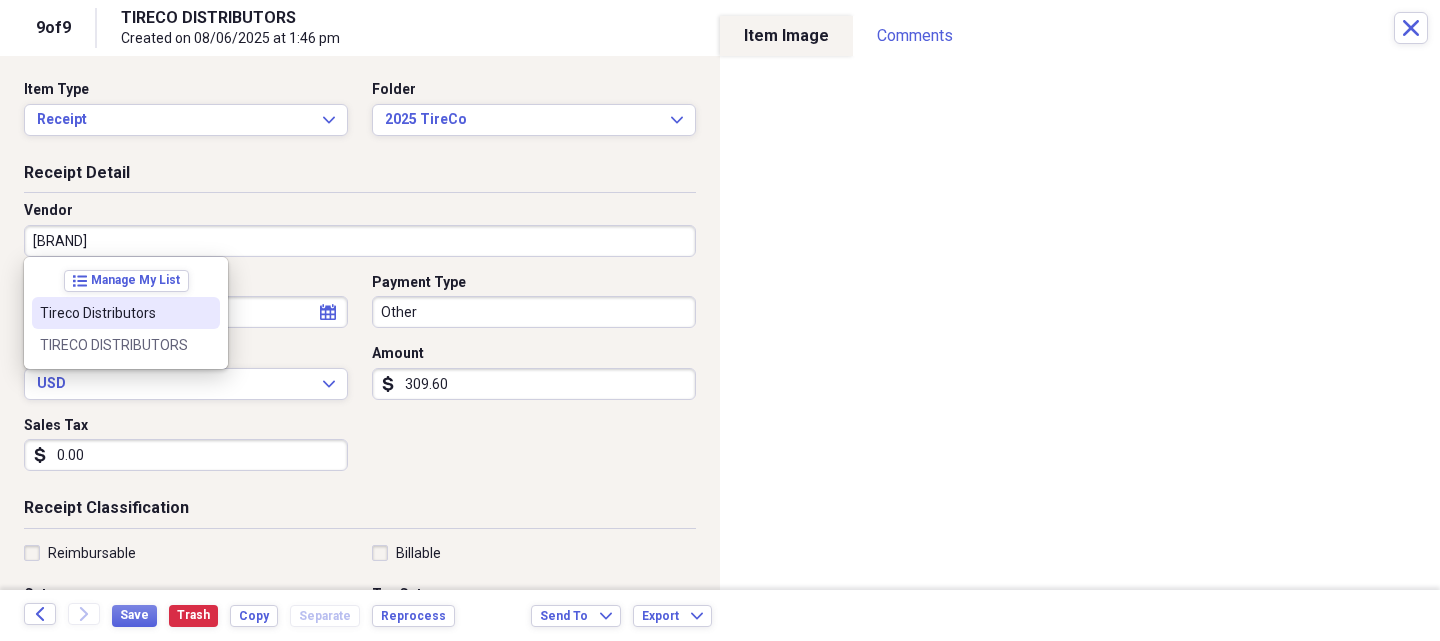 click on "Tireco Distributors" at bounding box center (126, 313) 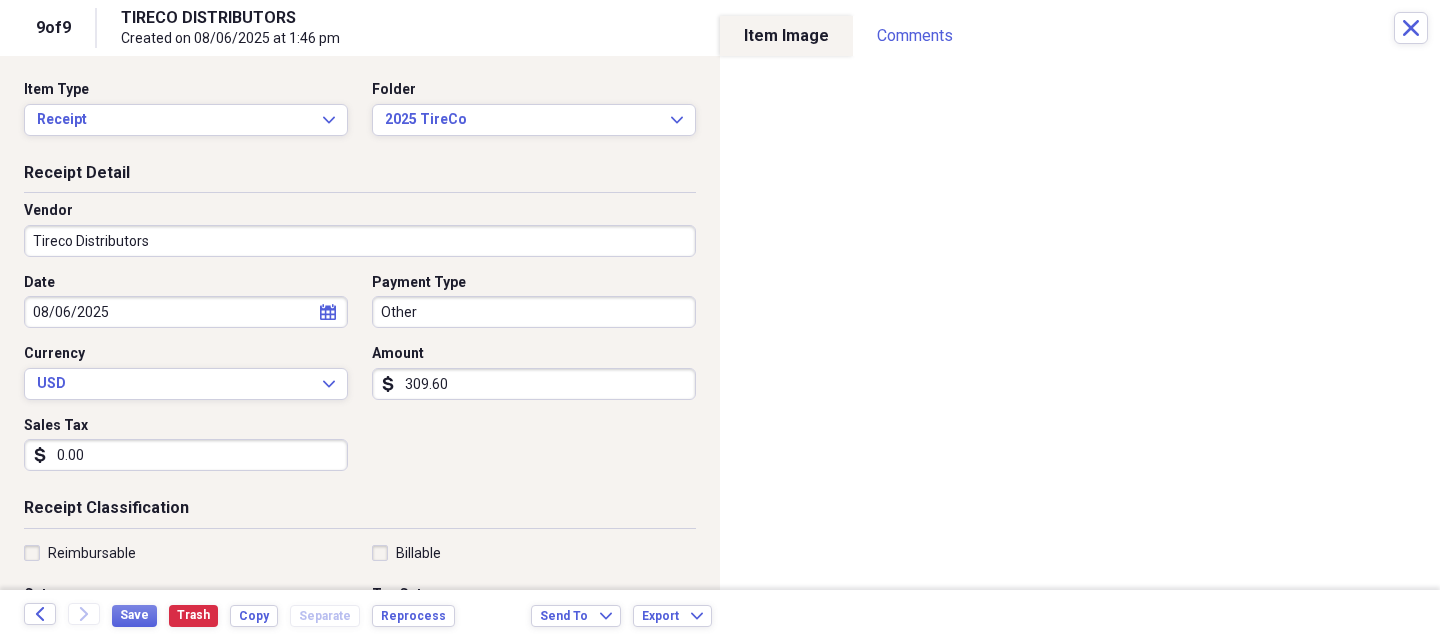 type on "Fuel/Auto" 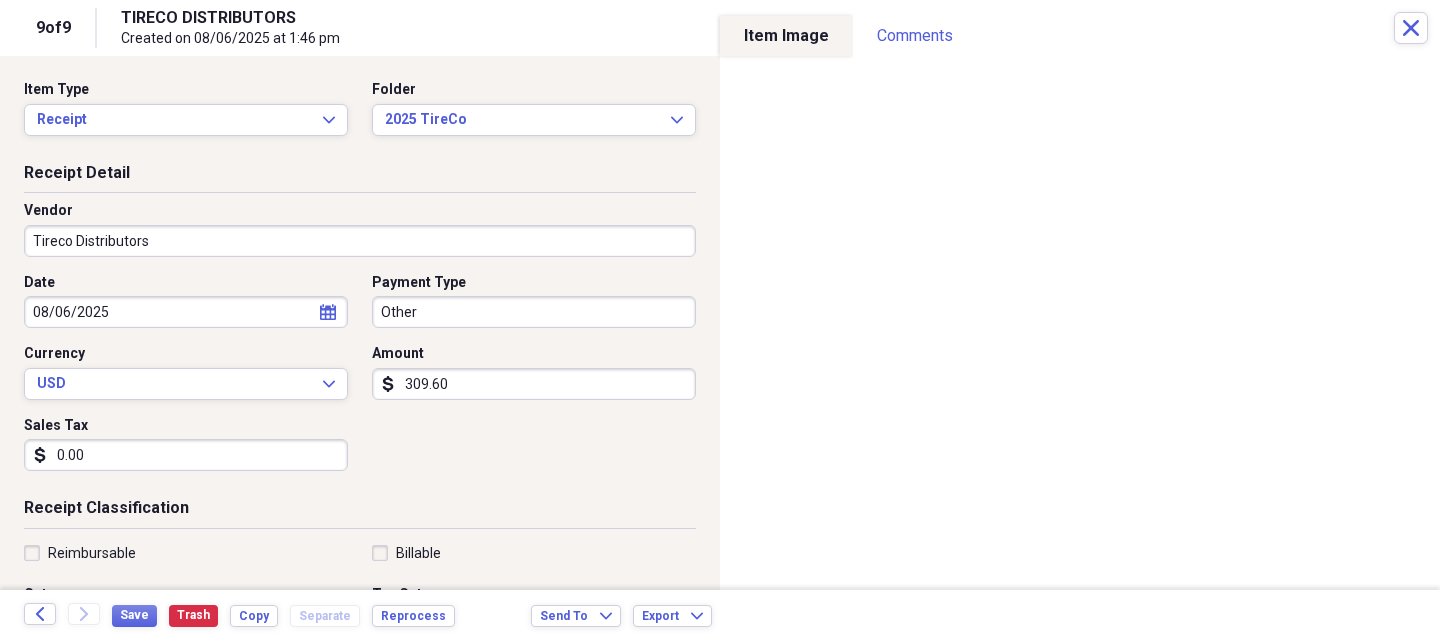 click on "0.00" at bounding box center [186, 455] 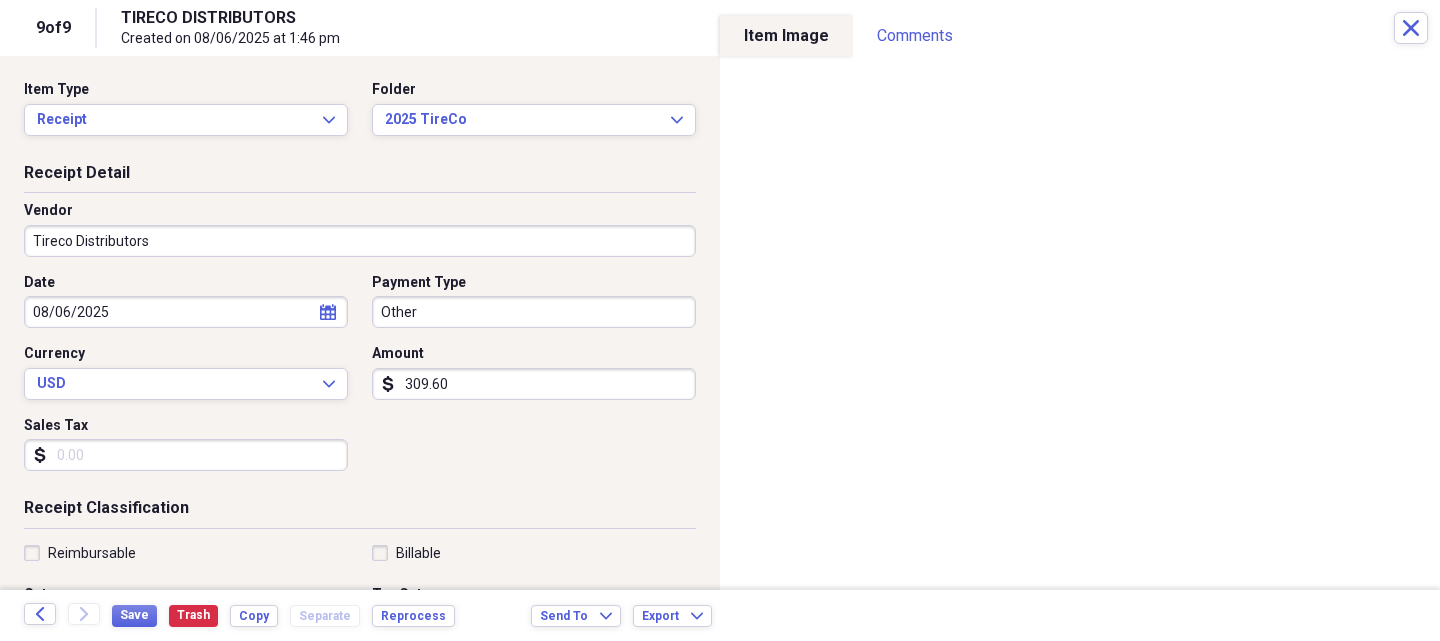 scroll, scrollTop: 300, scrollLeft: 0, axis: vertical 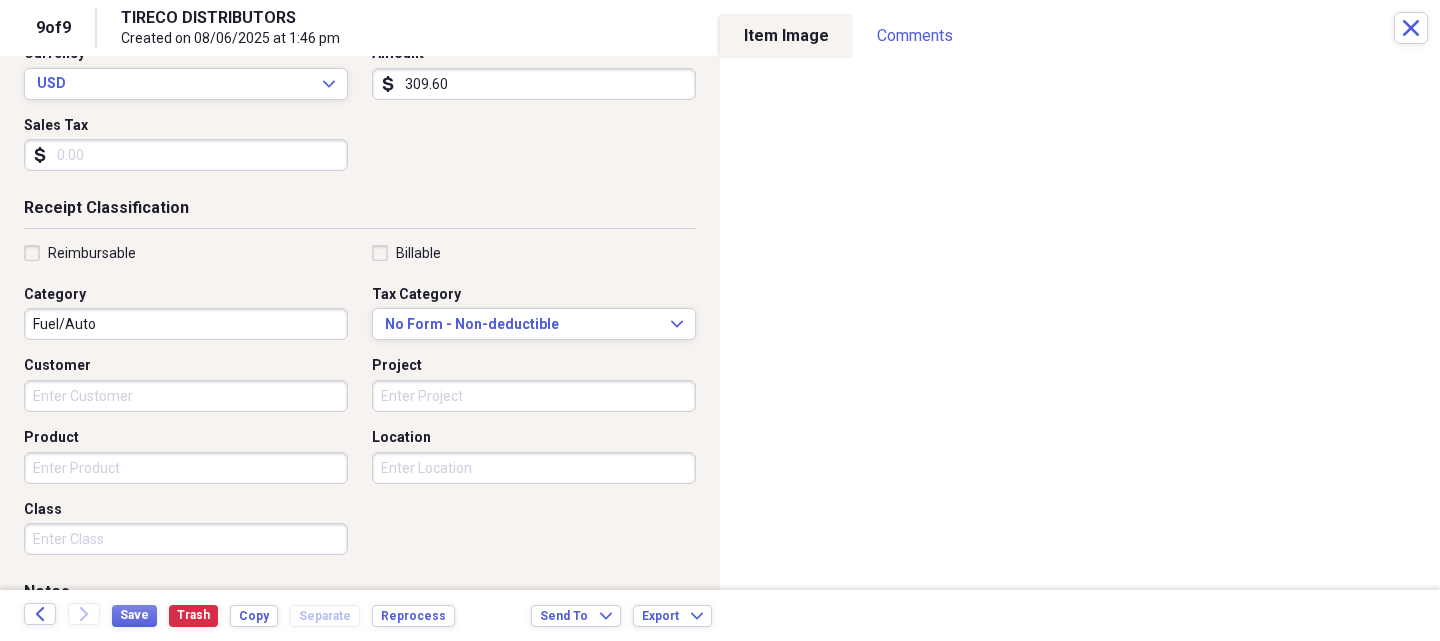 type 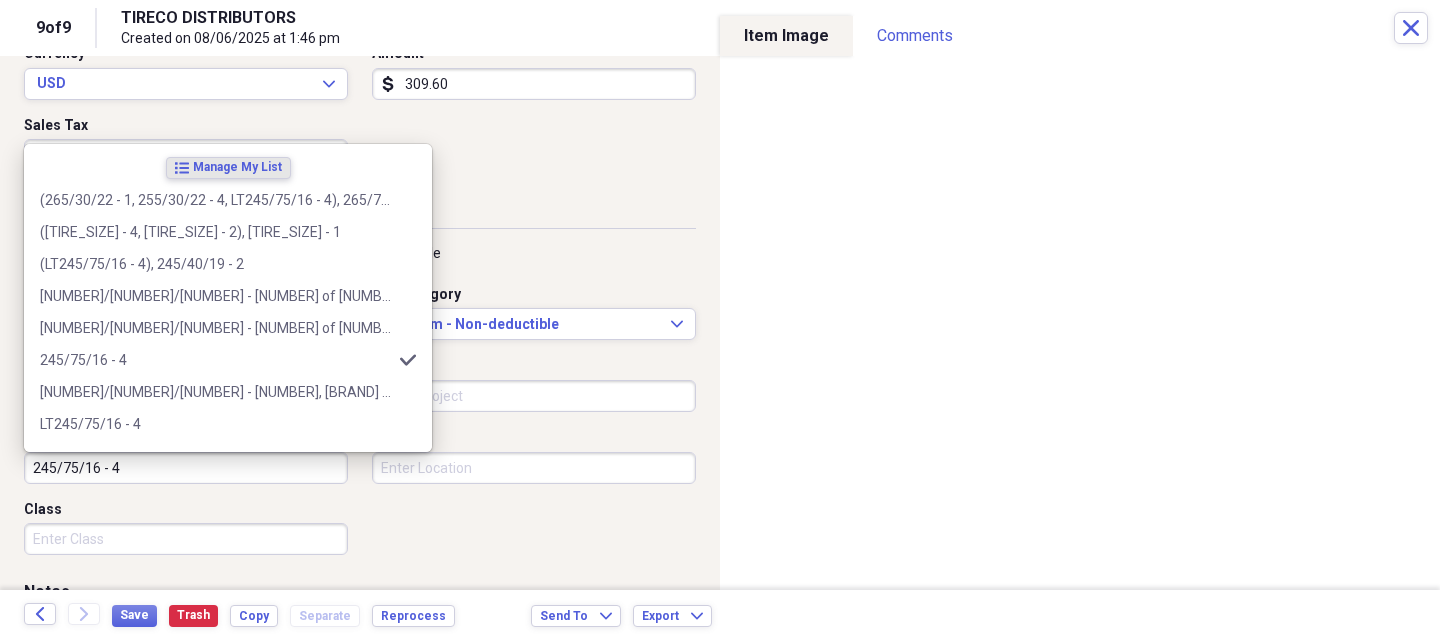 type on "245/75/16 - 4" 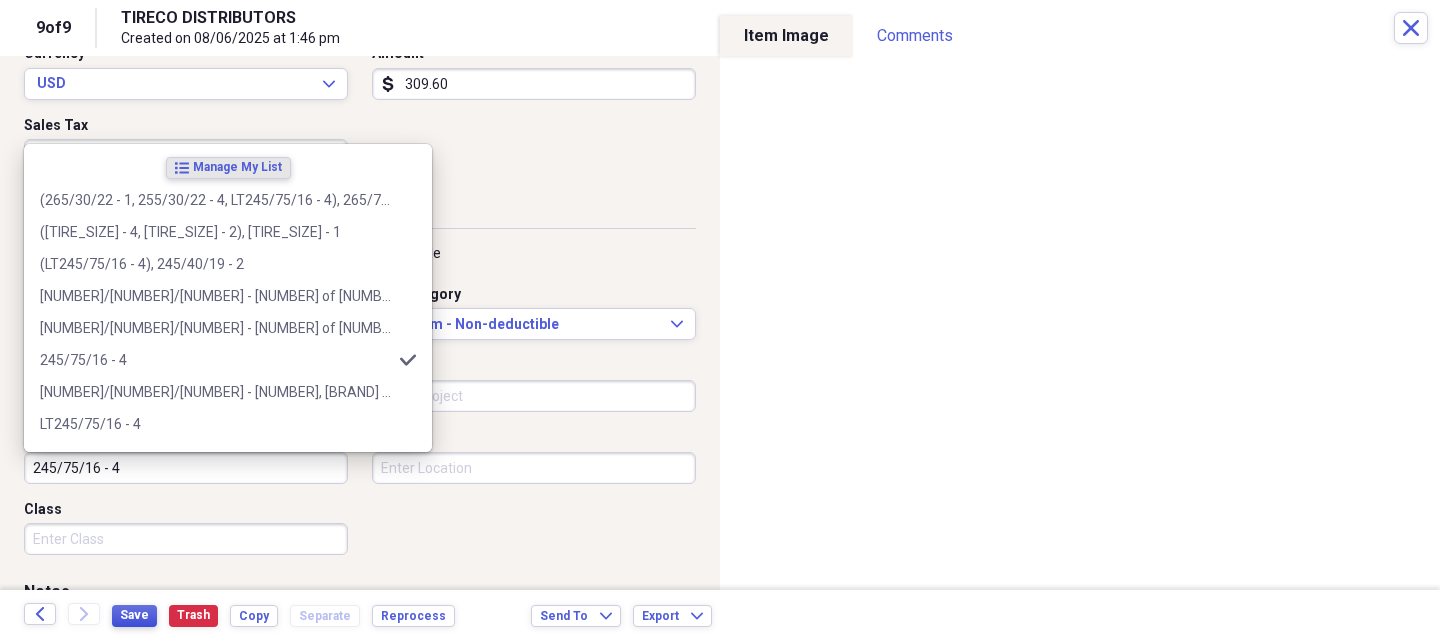 click on "Save" at bounding box center (134, 616) 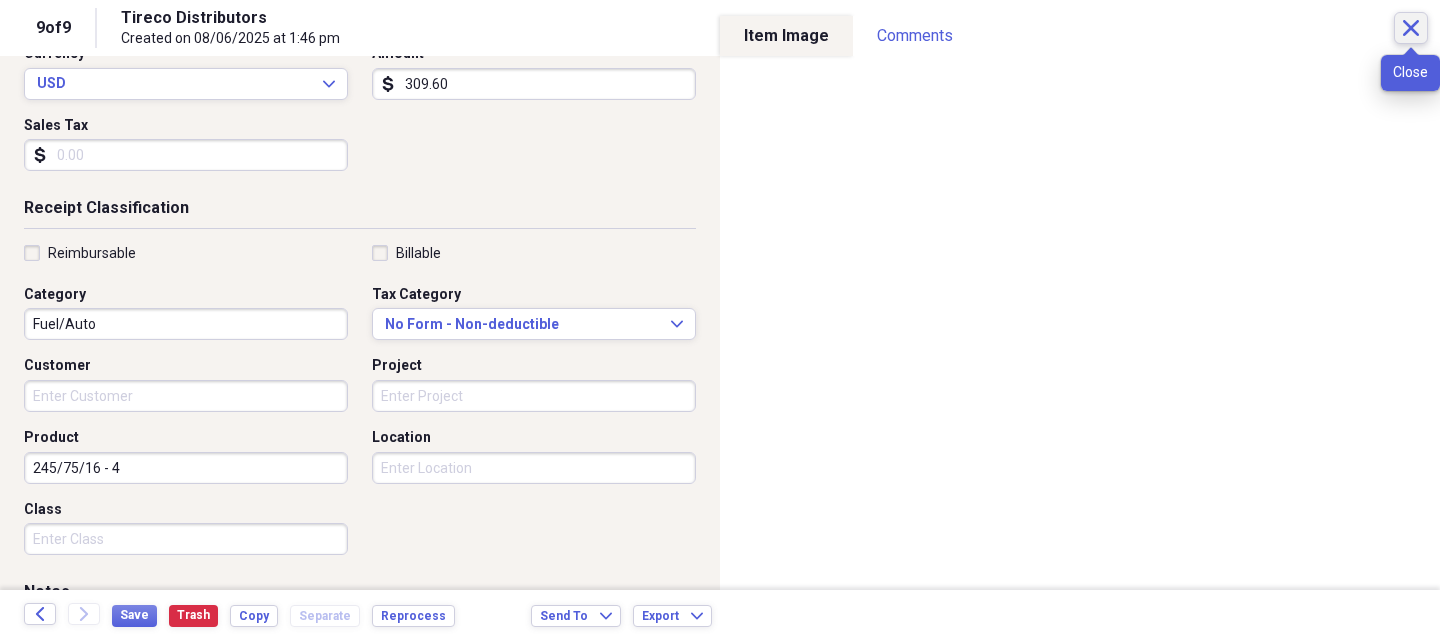 click on "Close" 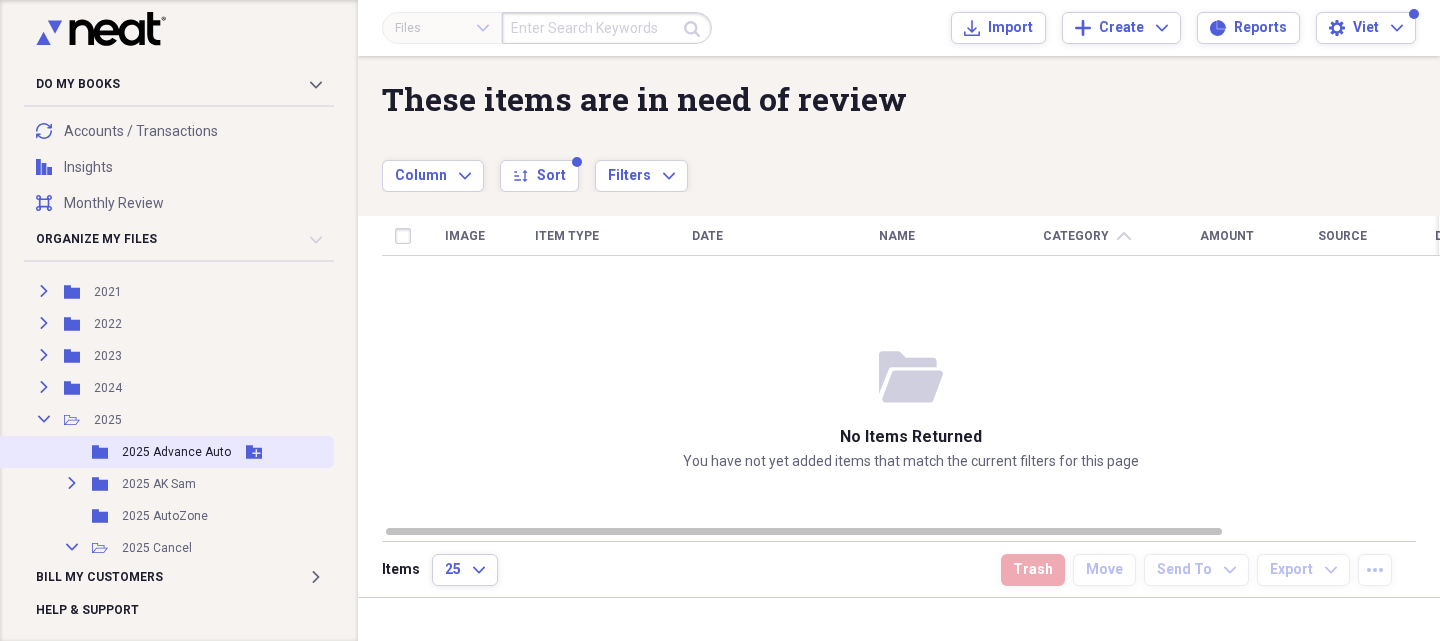 scroll, scrollTop: 200, scrollLeft: 0, axis: vertical 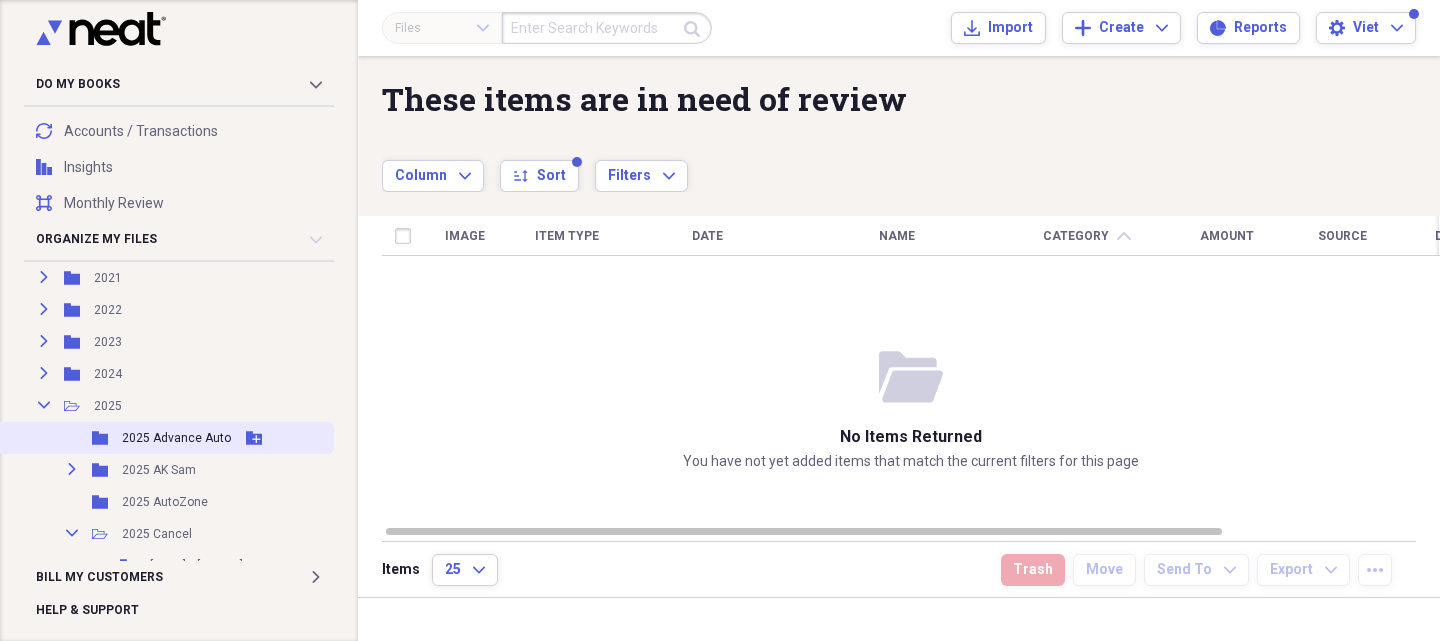 click on "2025 Advance Auto" at bounding box center [176, 438] 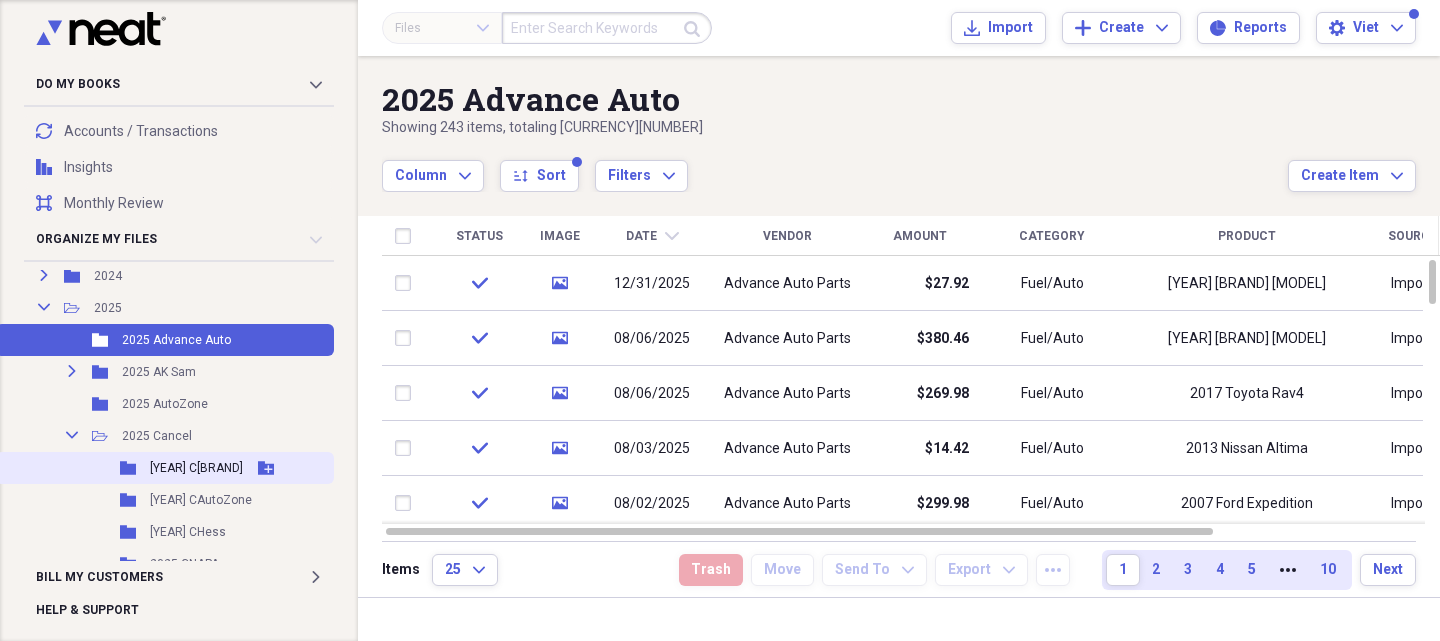 scroll, scrollTop: 300, scrollLeft: 0, axis: vertical 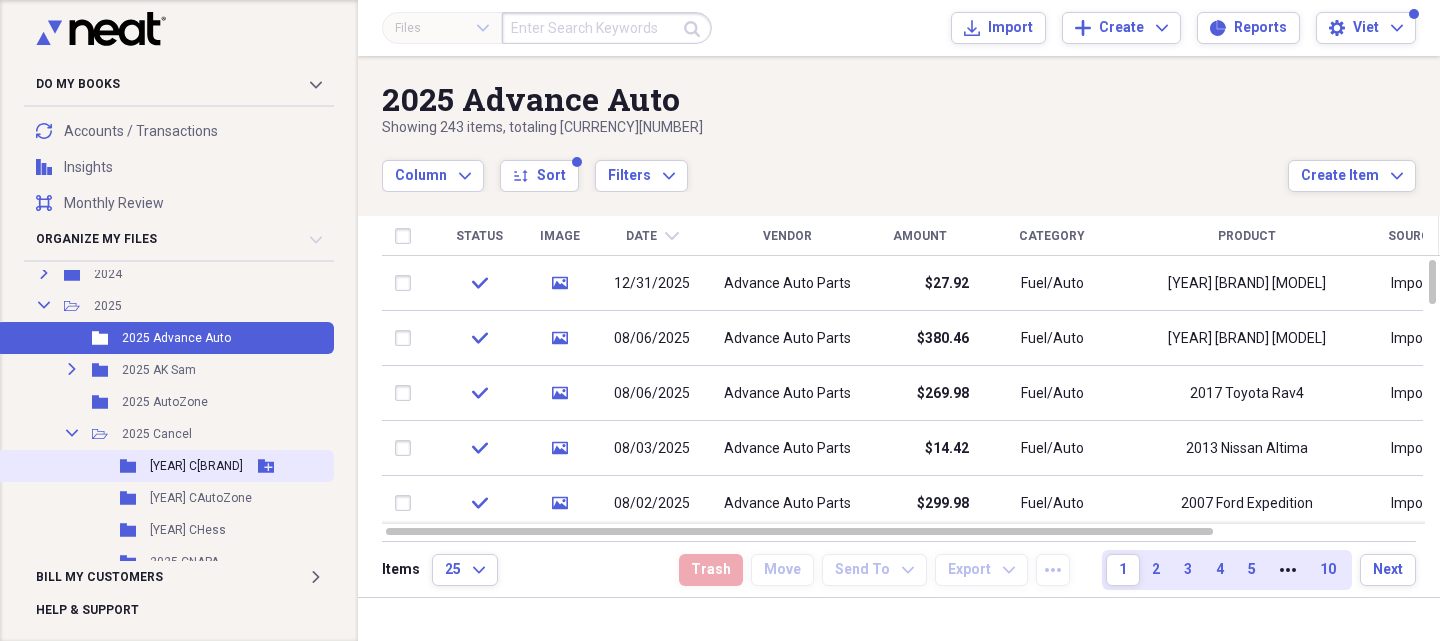 click on "[YEAR] C[BRAND]" at bounding box center (196, 466) 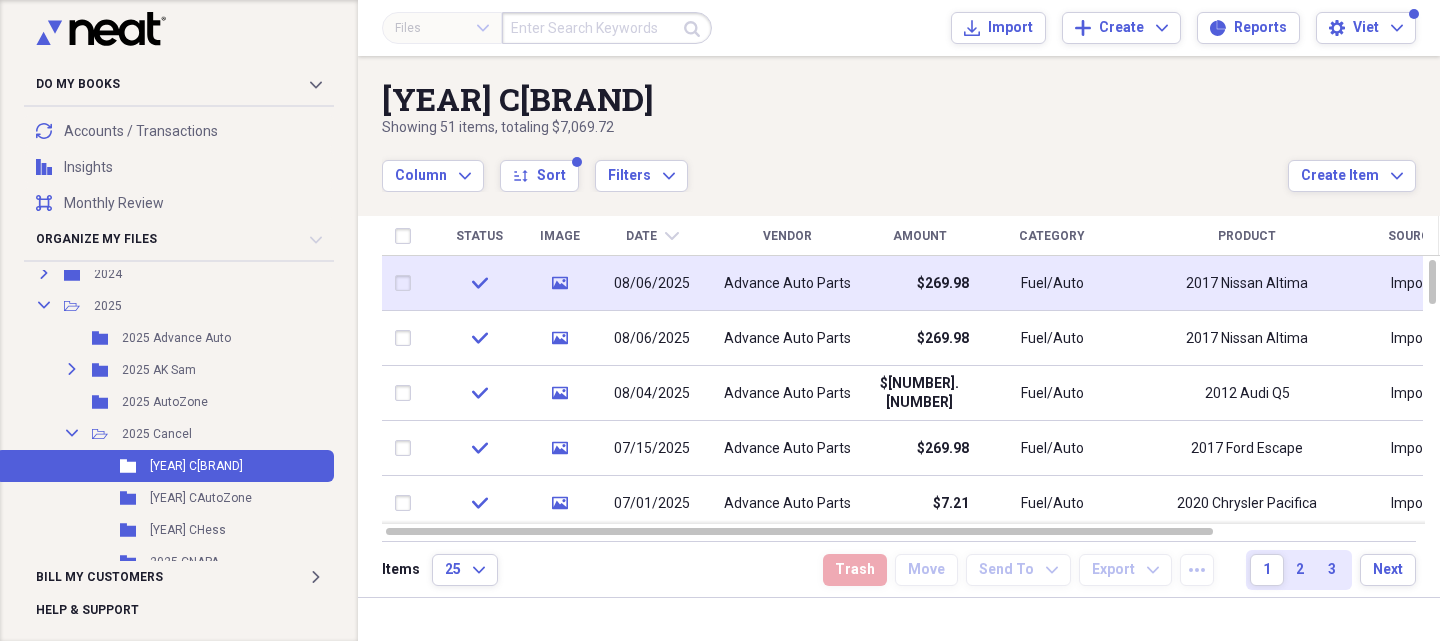 click on "Advance Auto Parts" at bounding box center (787, 284) 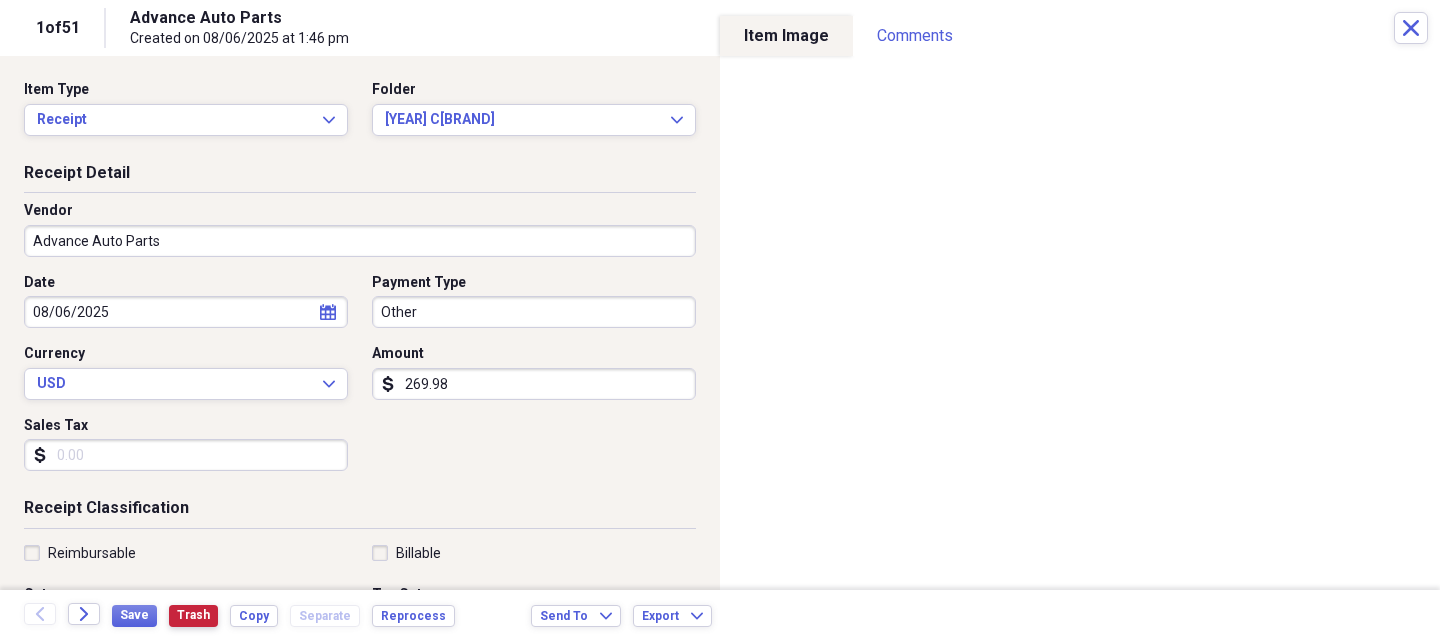 click on "Trash" at bounding box center (193, 615) 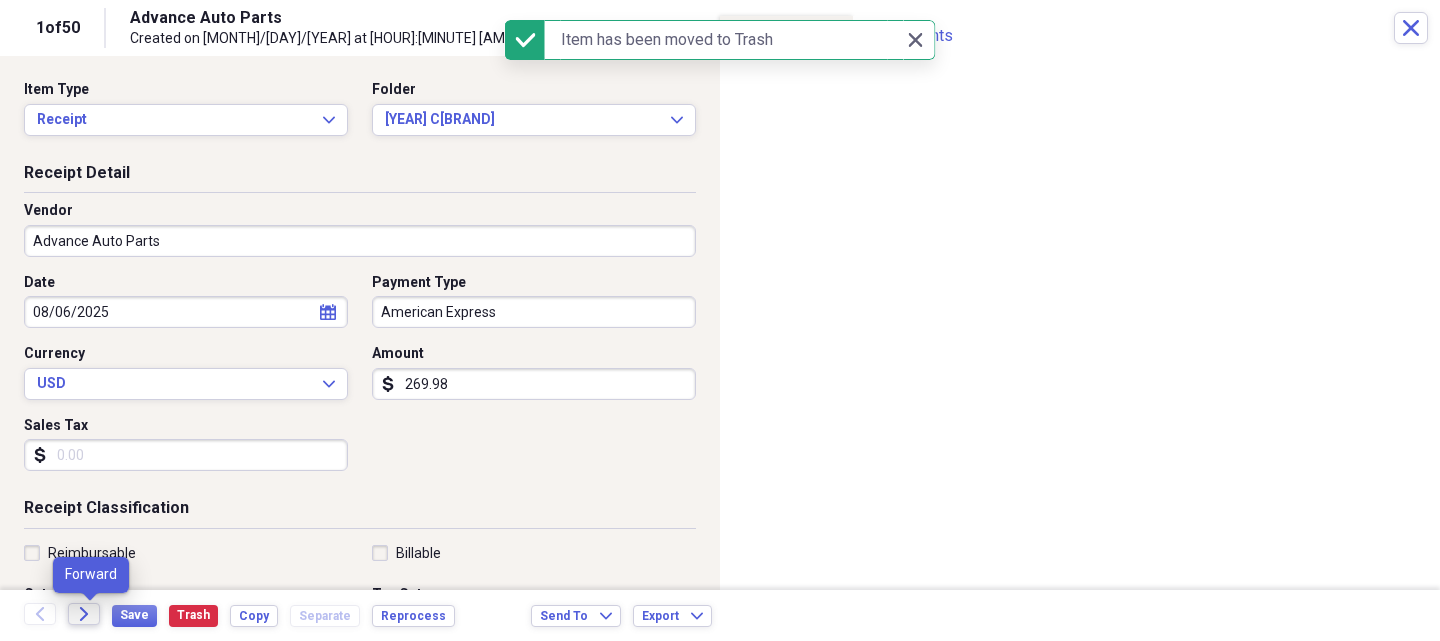 click 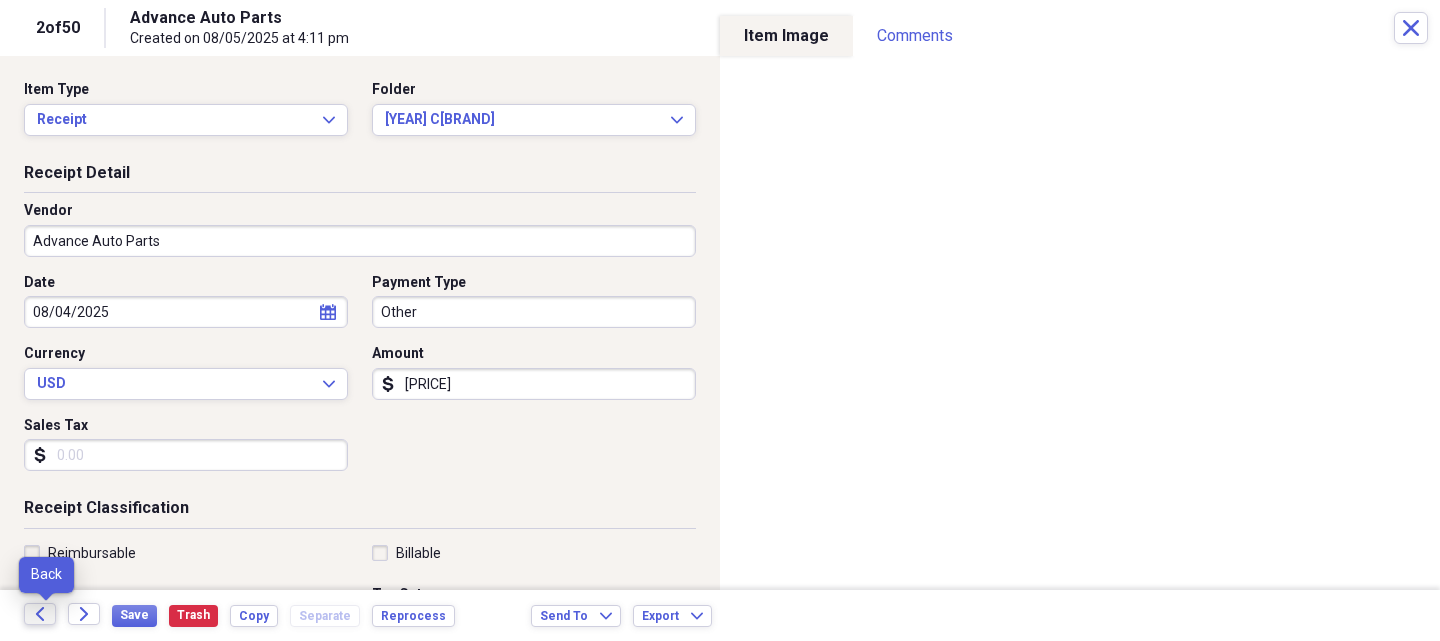 click on "Back" at bounding box center (40, 614) 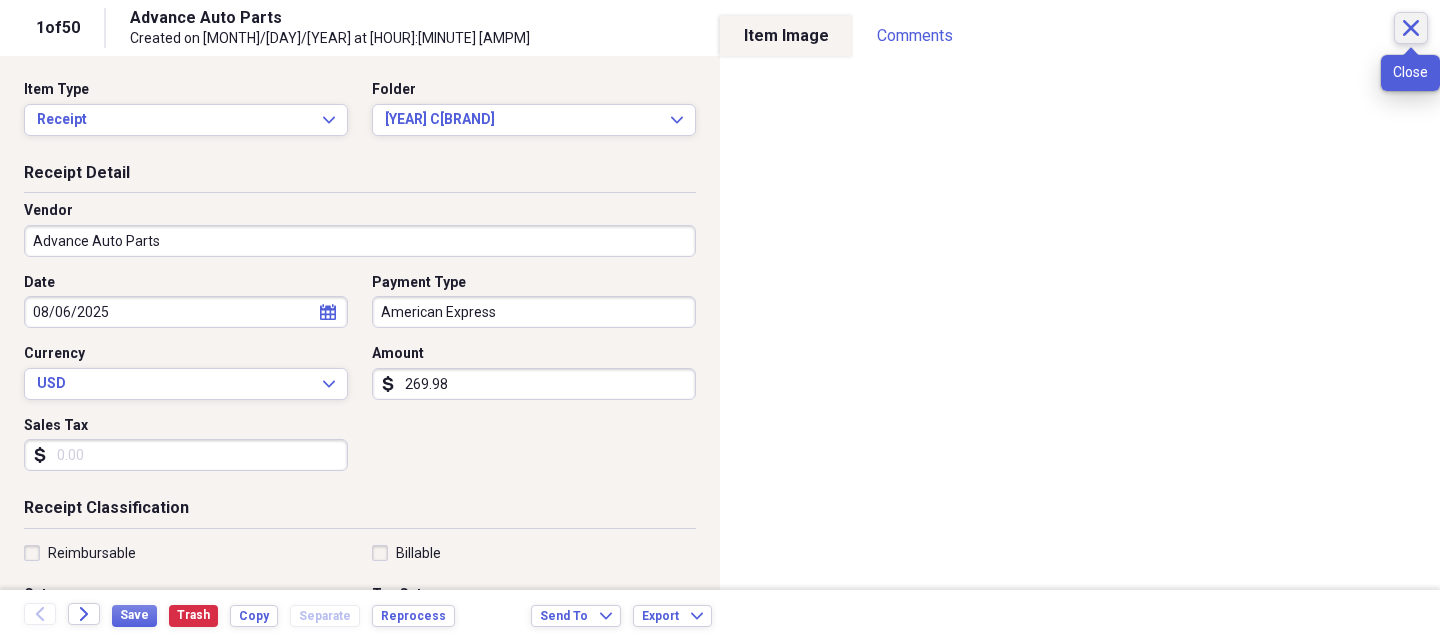 click 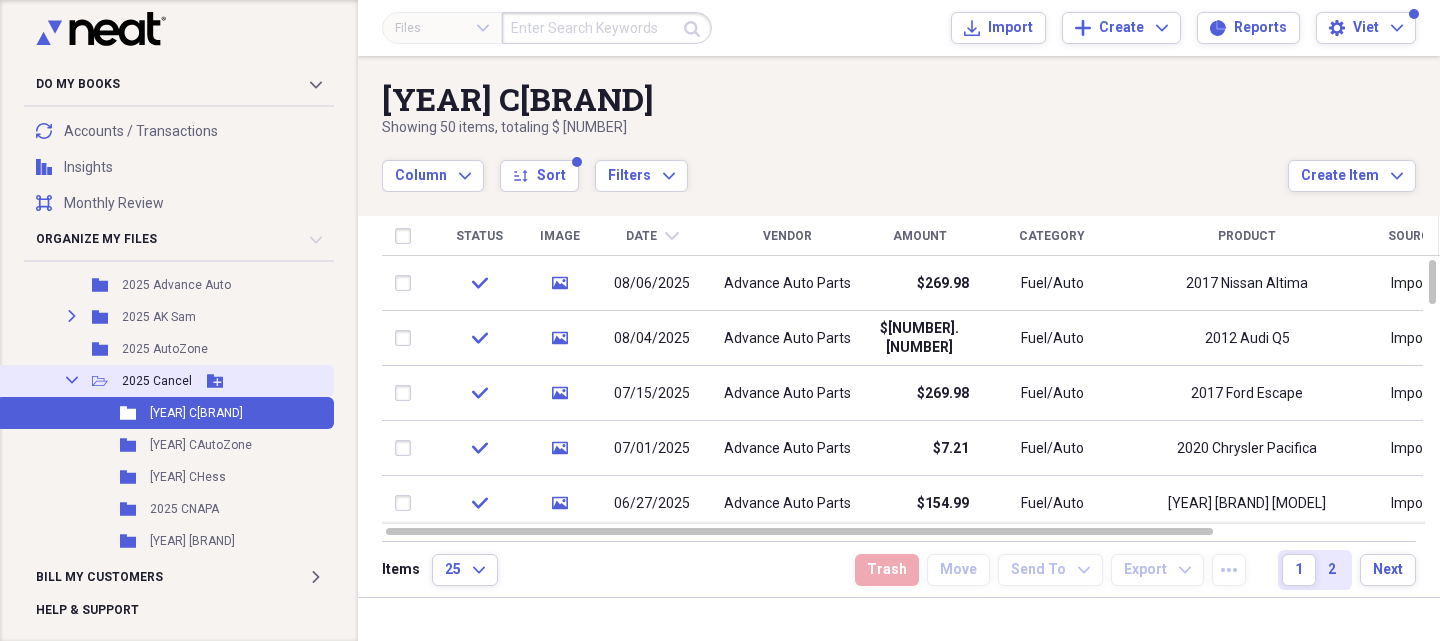 scroll, scrollTop: 400, scrollLeft: 0, axis: vertical 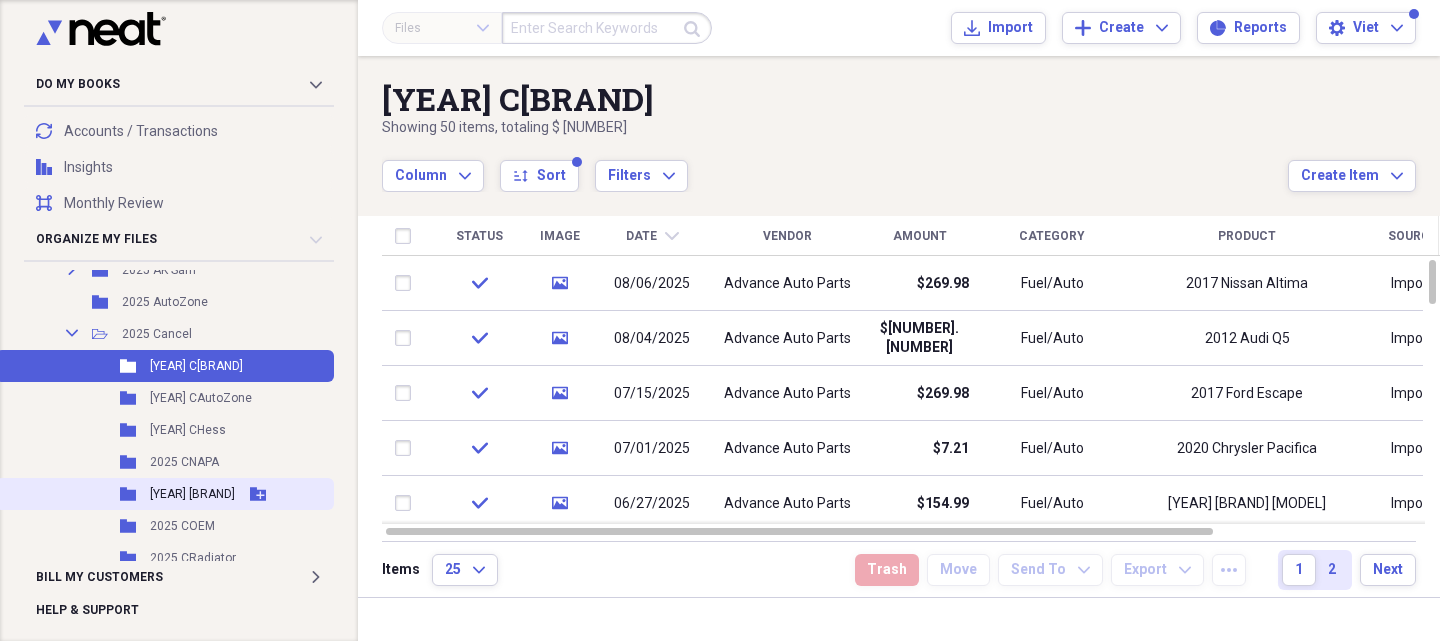 click on "[YEAR] [BRAND]" at bounding box center (192, 494) 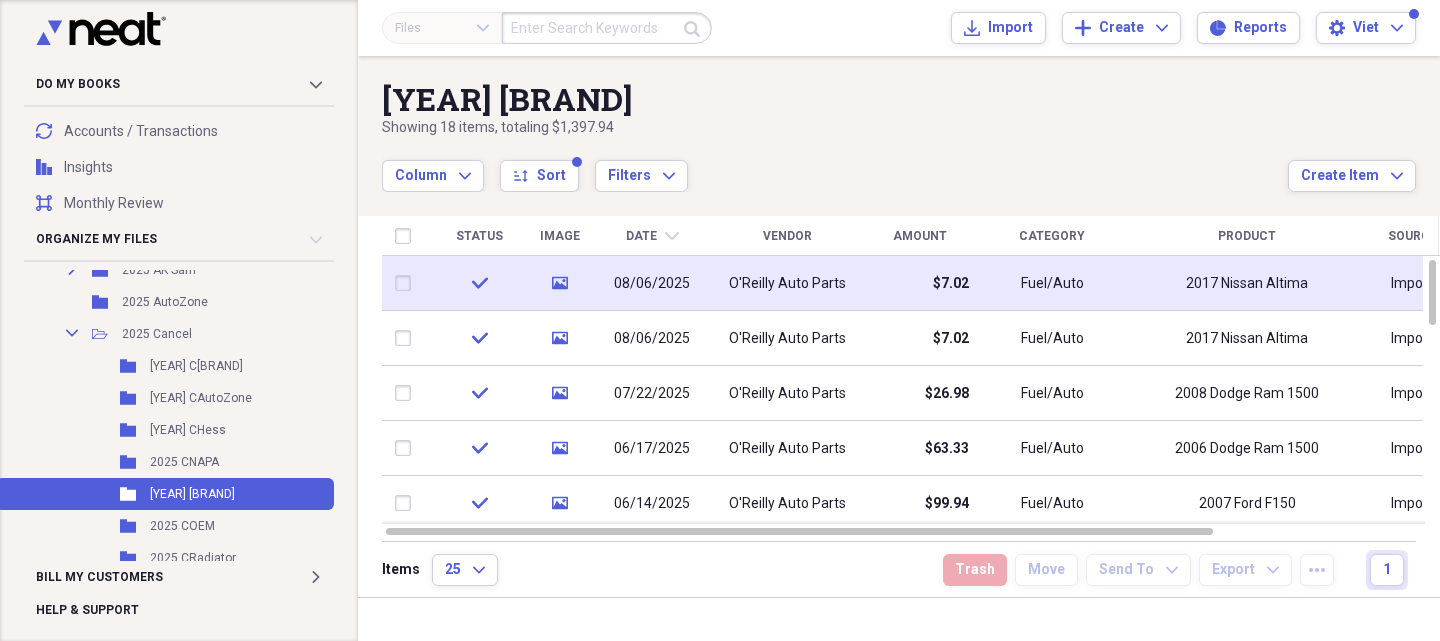 click on "08/06/2025" at bounding box center (652, 284) 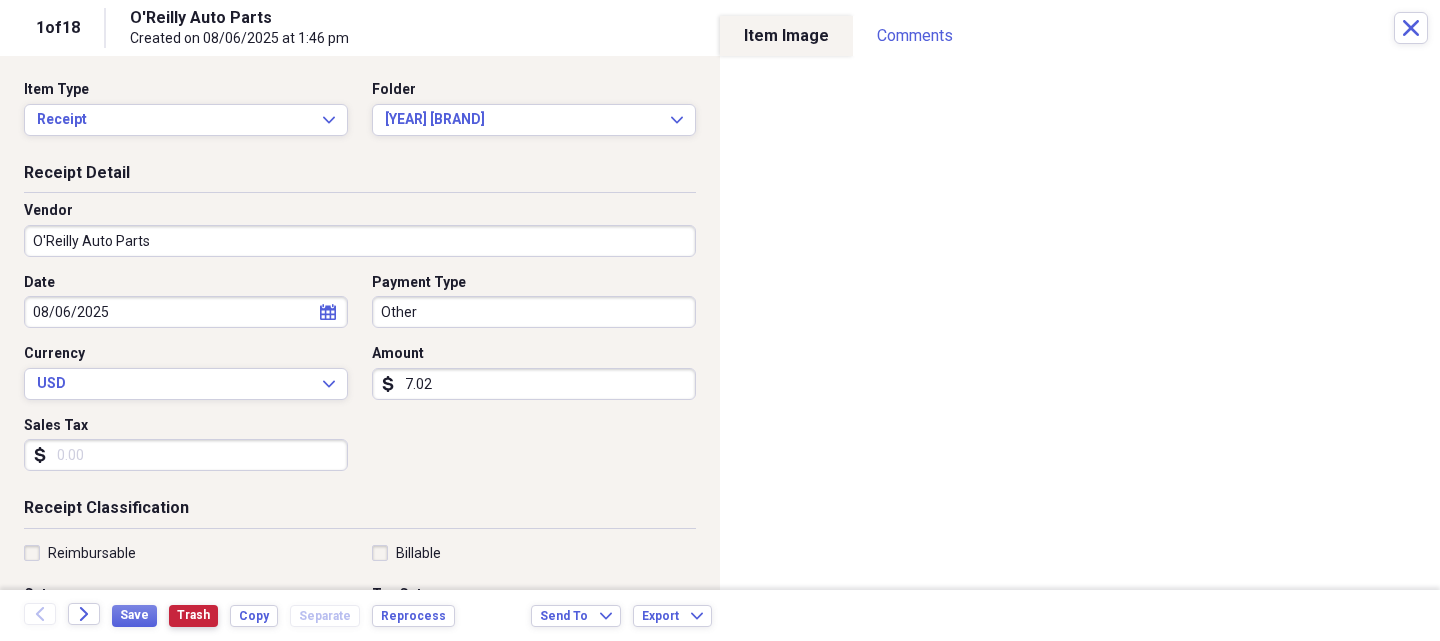 click on "Trash" at bounding box center [193, 615] 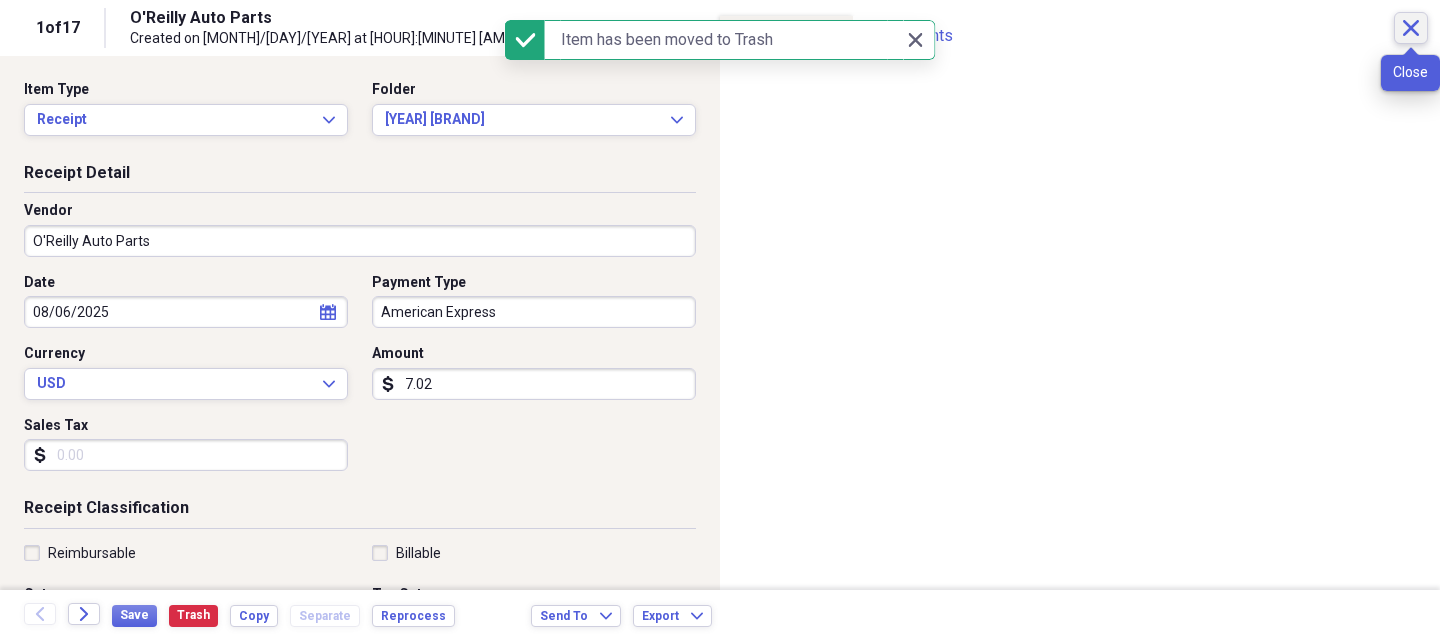 click on "Close" 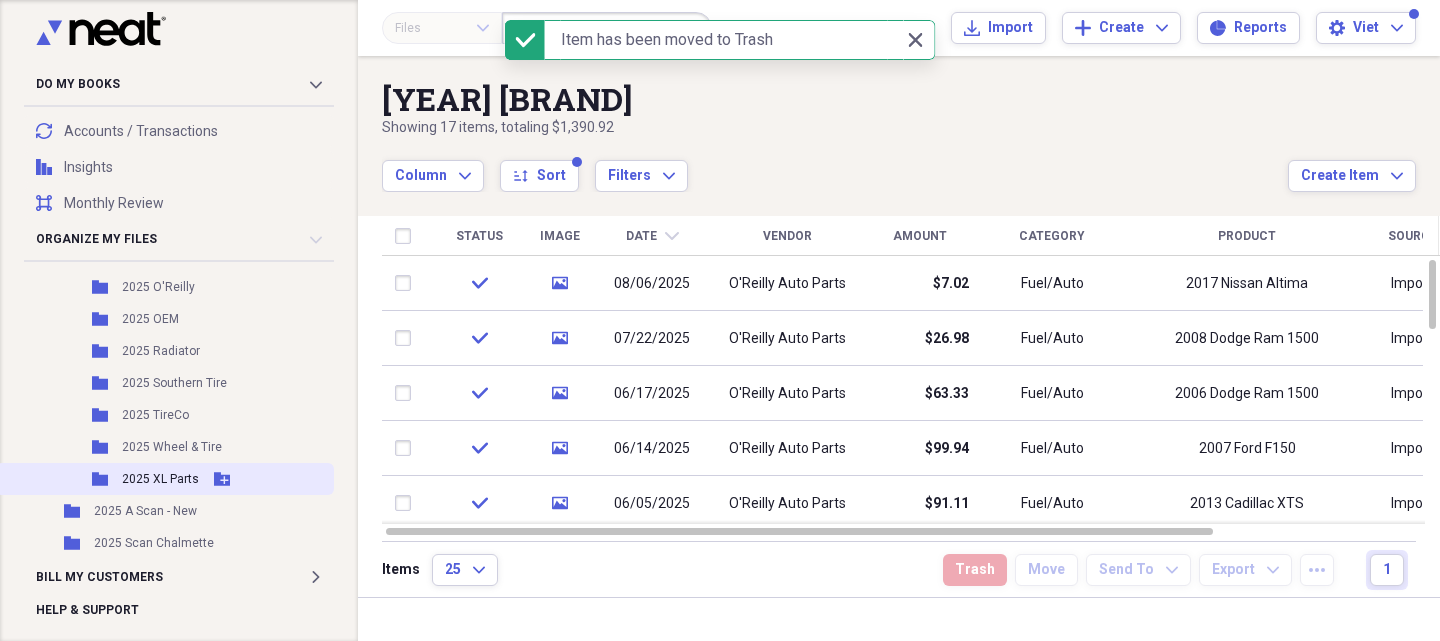 scroll, scrollTop: 988, scrollLeft: 0, axis: vertical 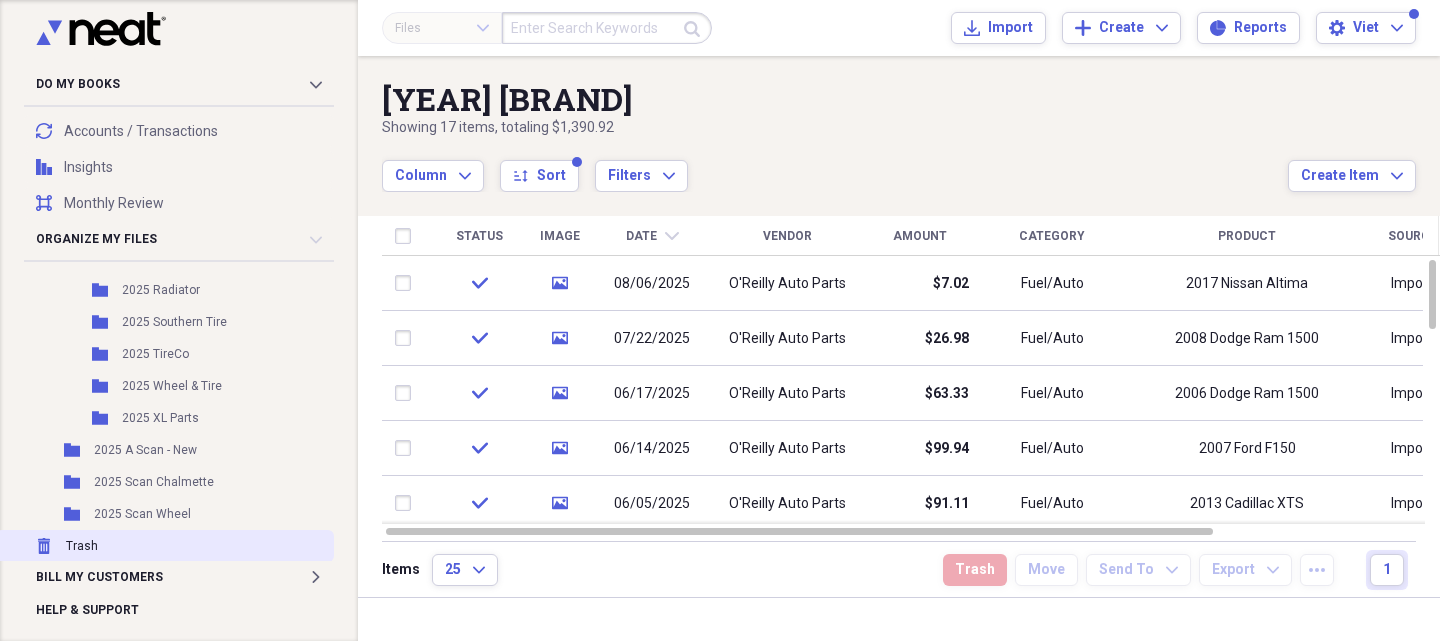 click on "Trash Trash" at bounding box center (165, 546) 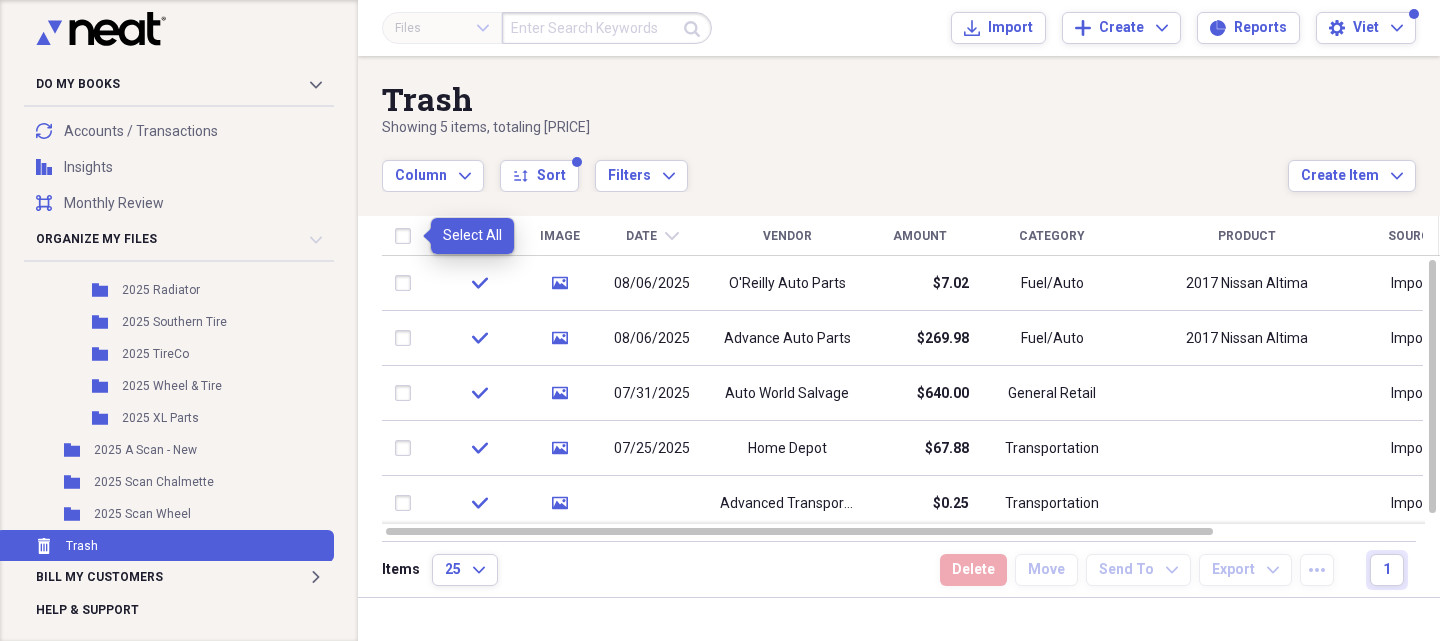 click at bounding box center (407, 236) 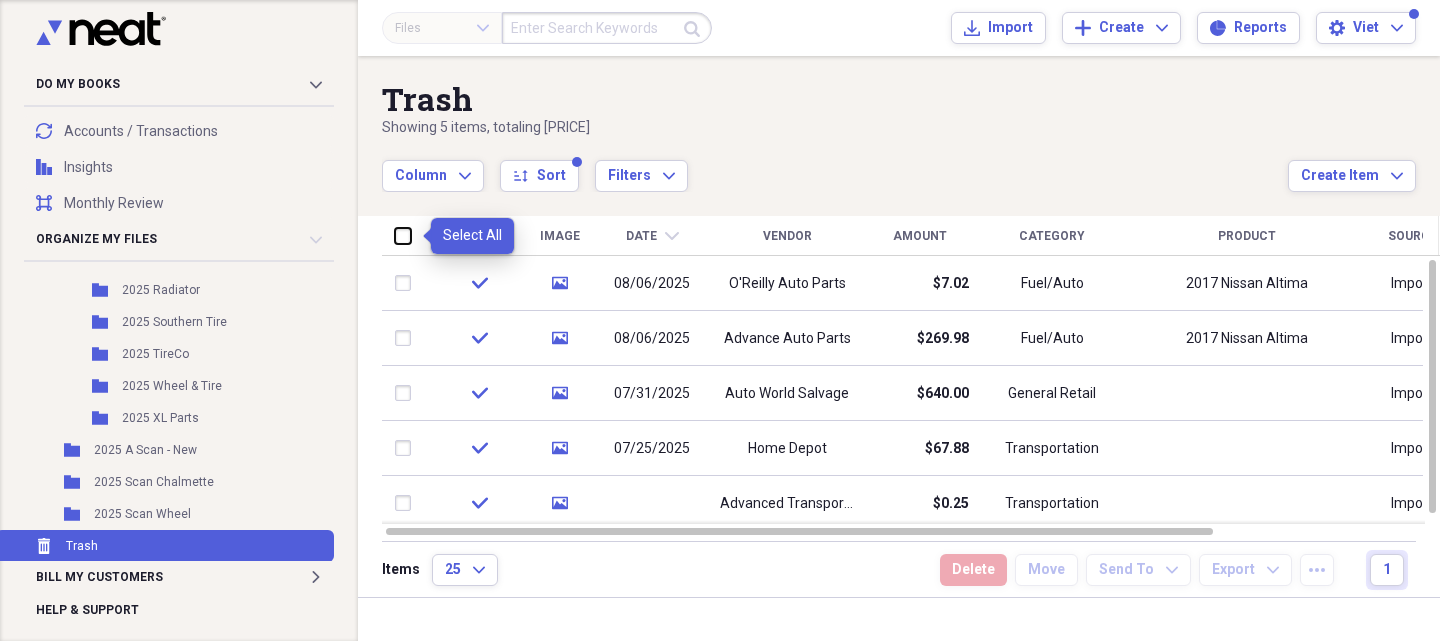 click at bounding box center (395, 235) 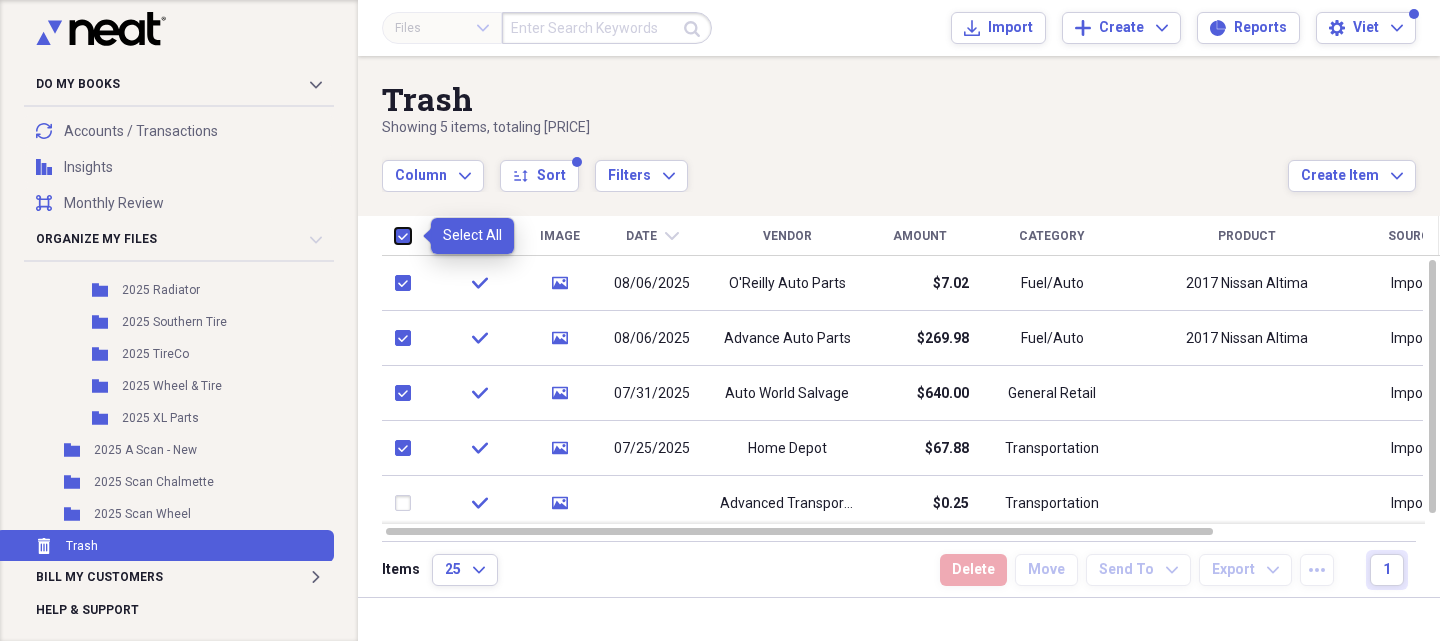 checkbox on "true" 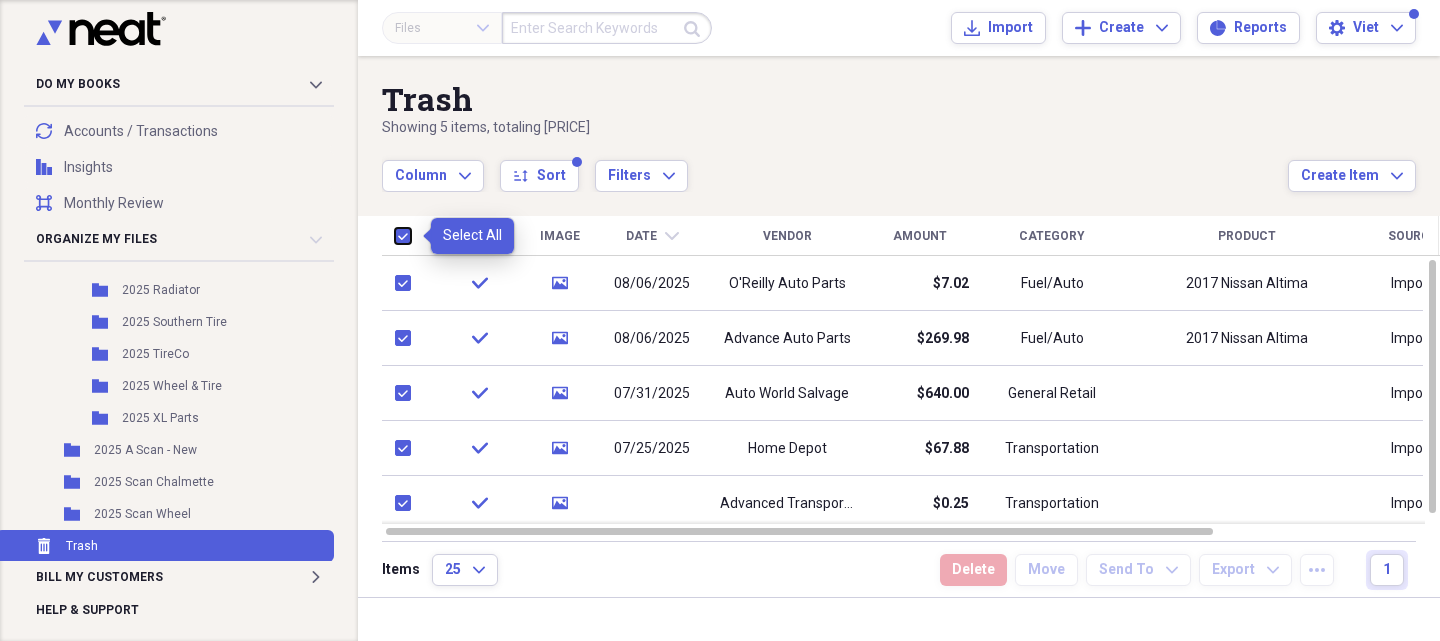 checkbox on "true" 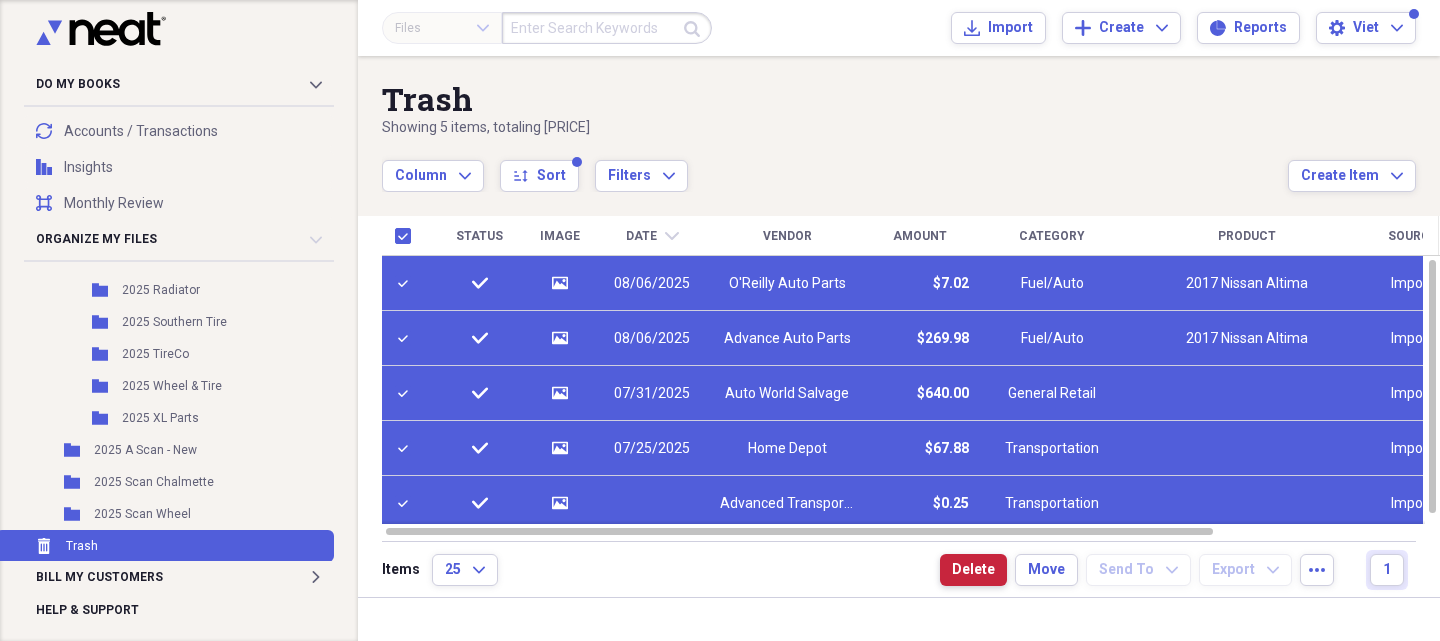 click on "Delete" at bounding box center (973, 570) 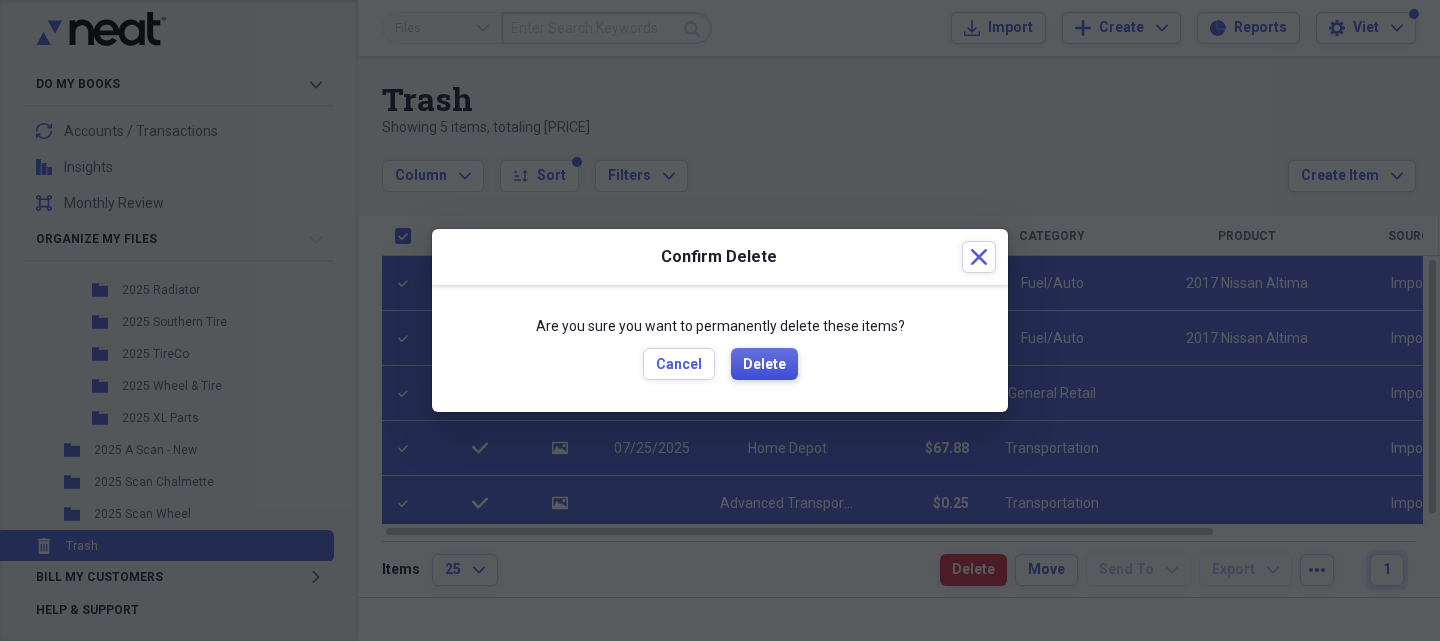 click on "Delete" at bounding box center [764, 365] 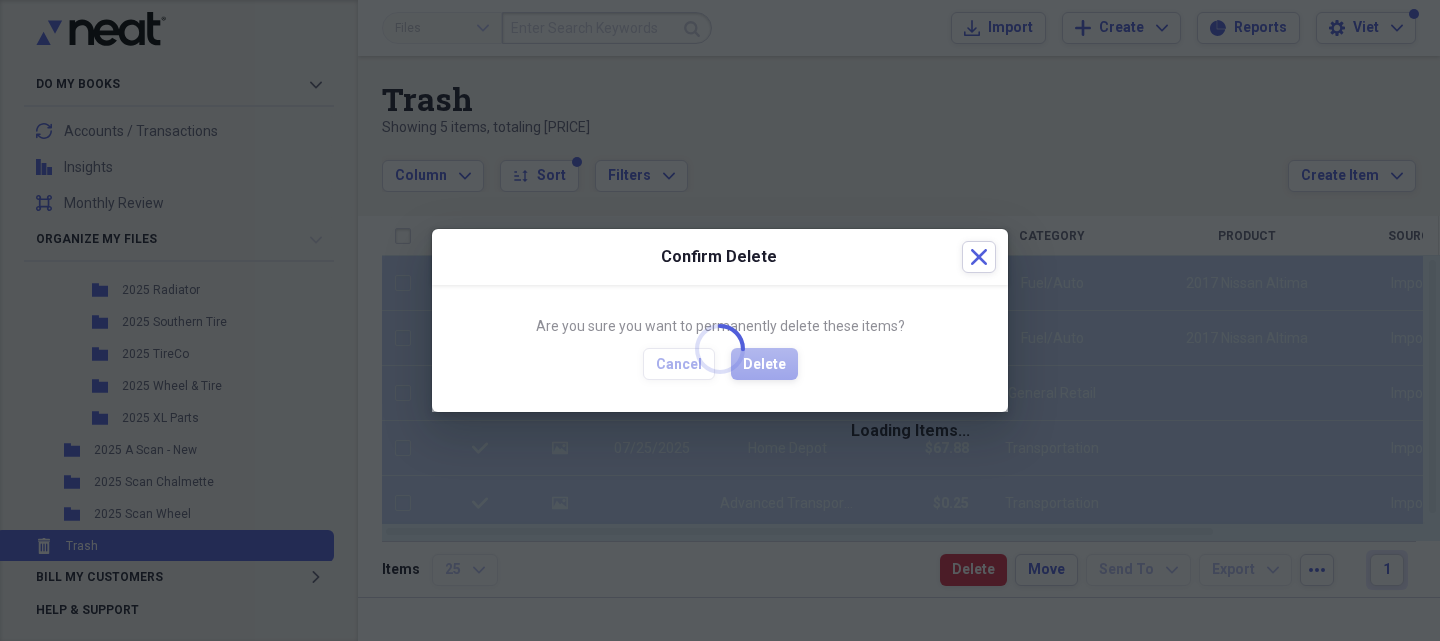 checkbox on "false" 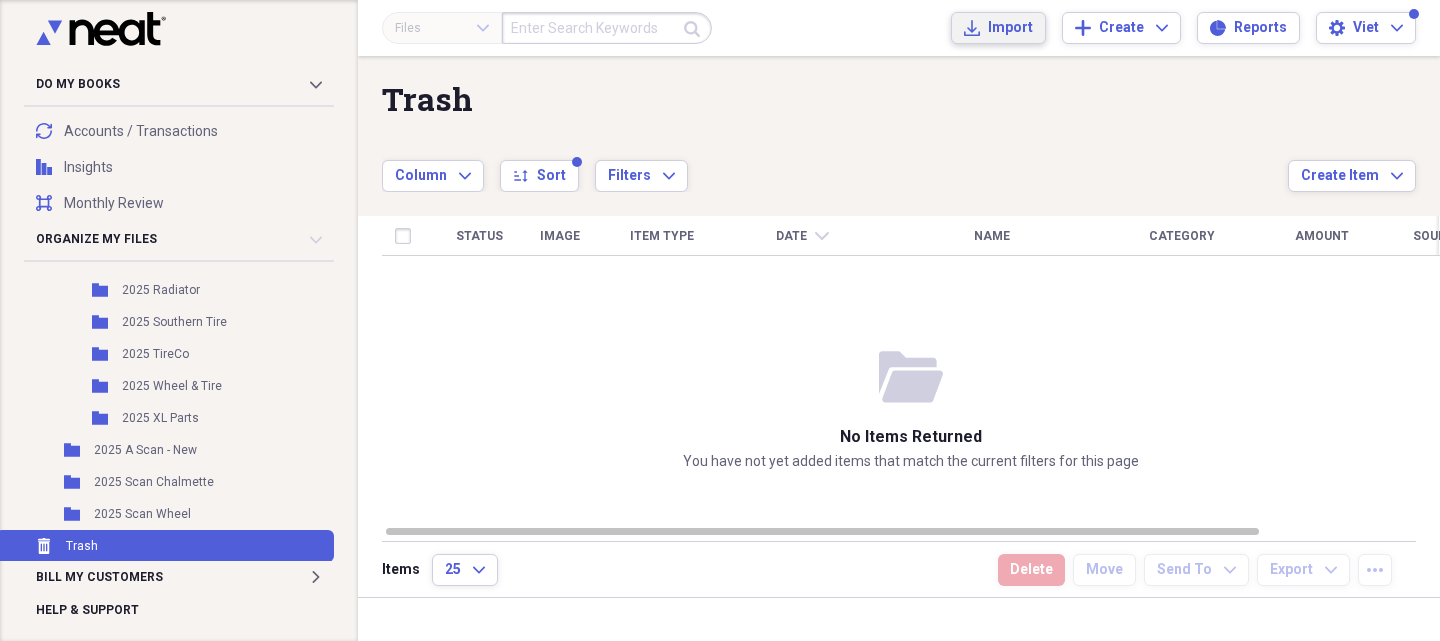 click on "Import" at bounding box center [1010, 28] 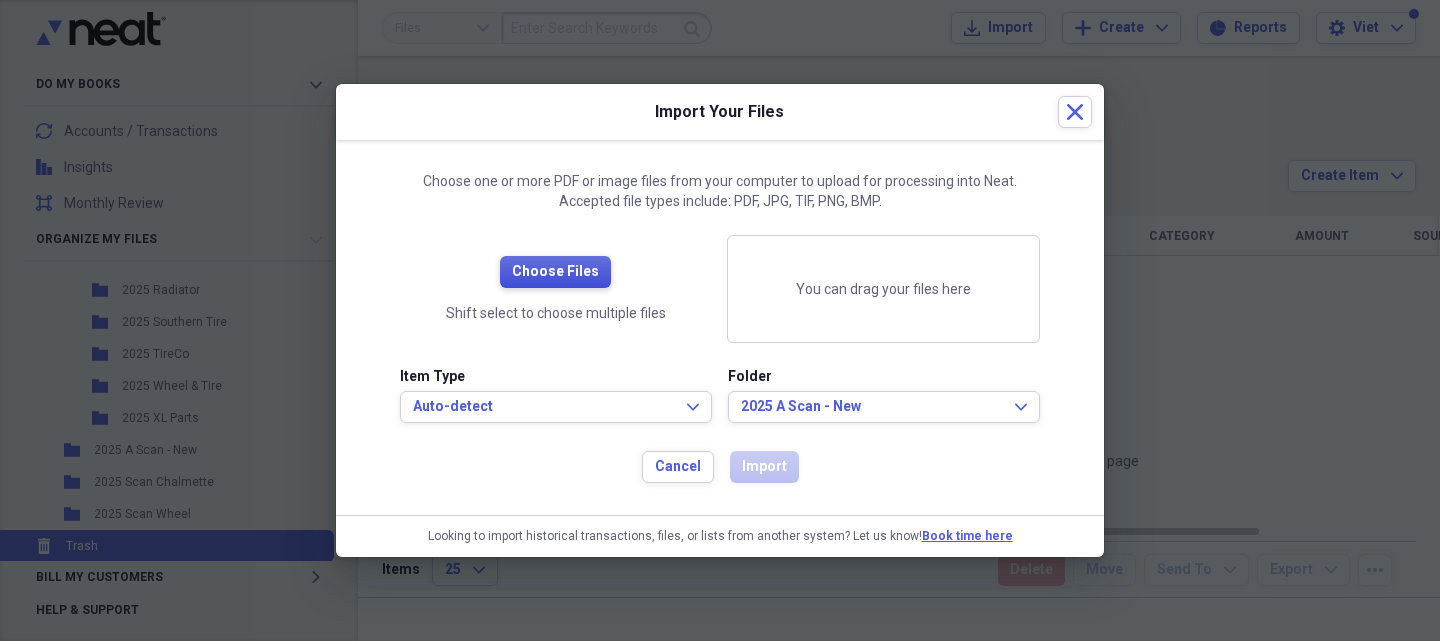 click on "Choose Files" at bounding box center [555, 272] 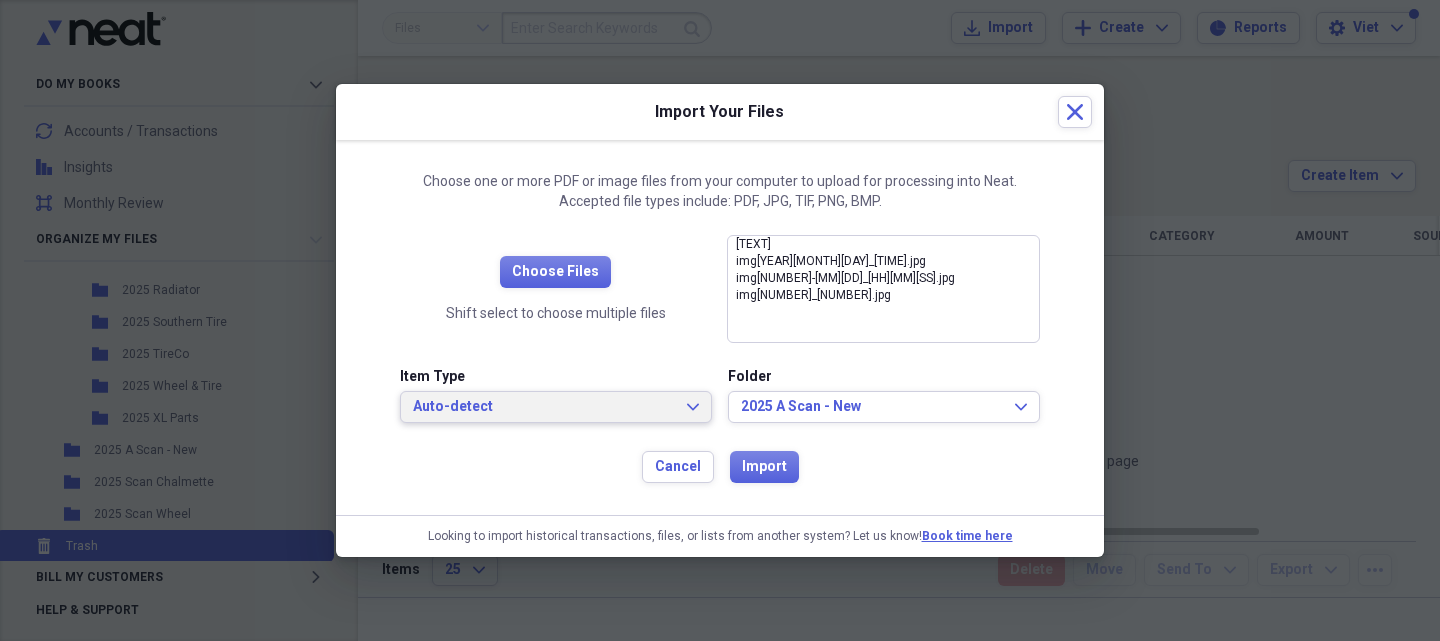 click on "Auto-detect" at bounding box center (544, 407) 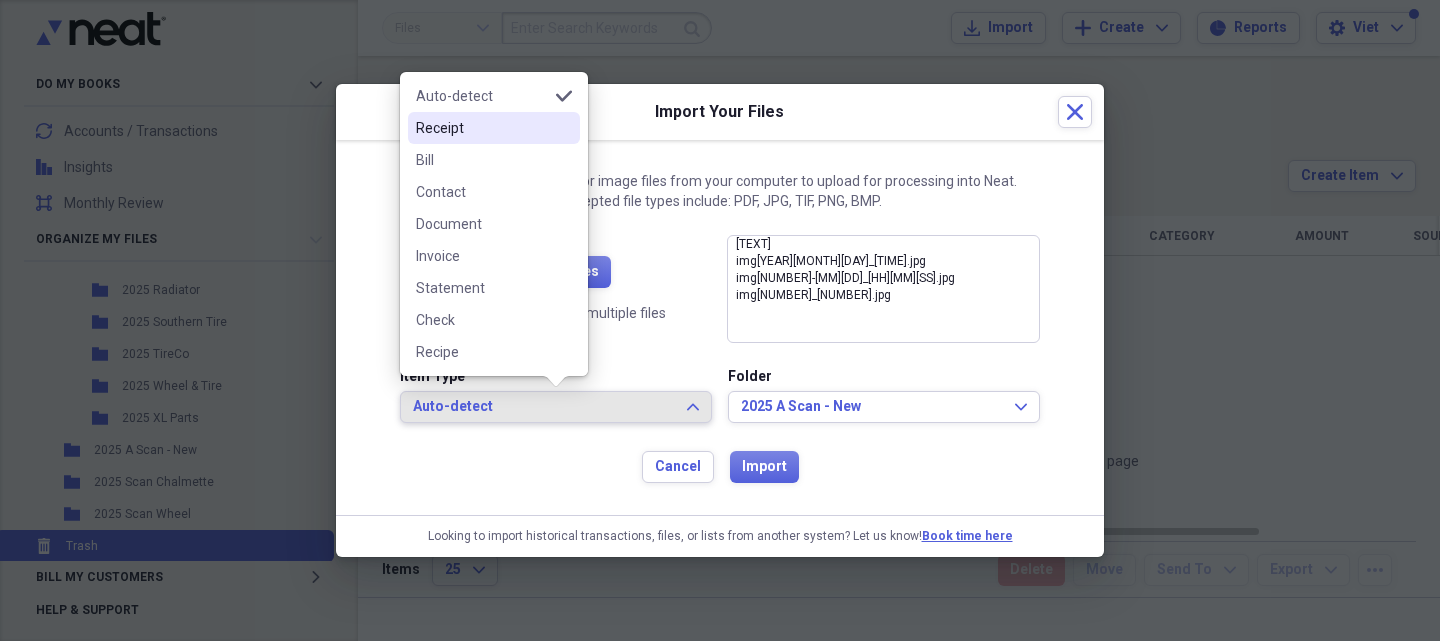 click on "Receipt" at bounding box center [482, 128] 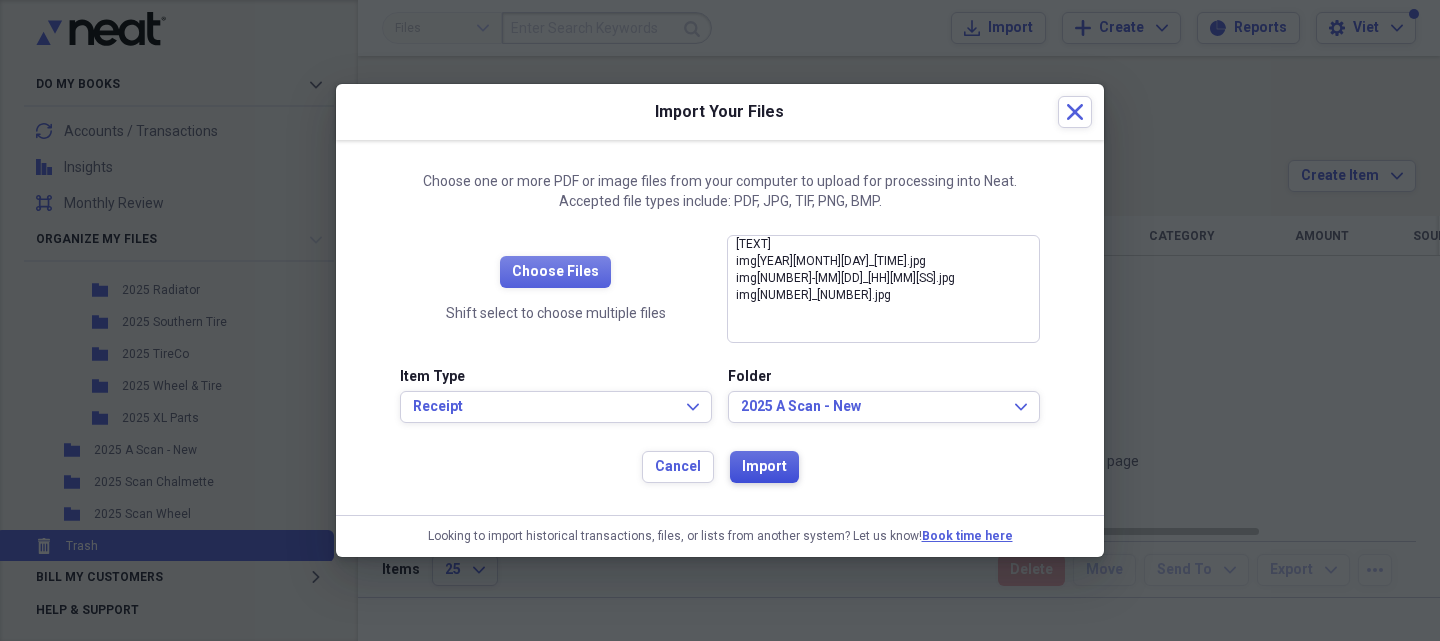 click on "Import" at bounding box center (764, 467) 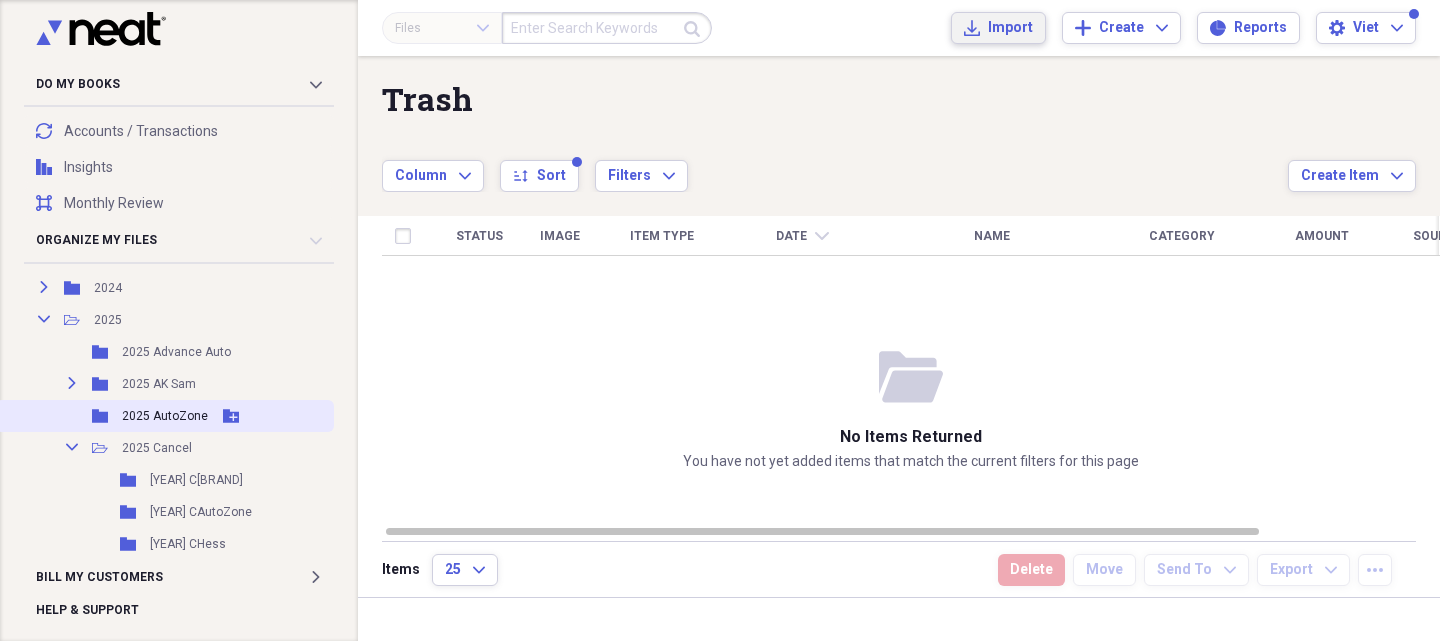 scroll, scrollTop: 0, scrollLeft: 0, axis: both 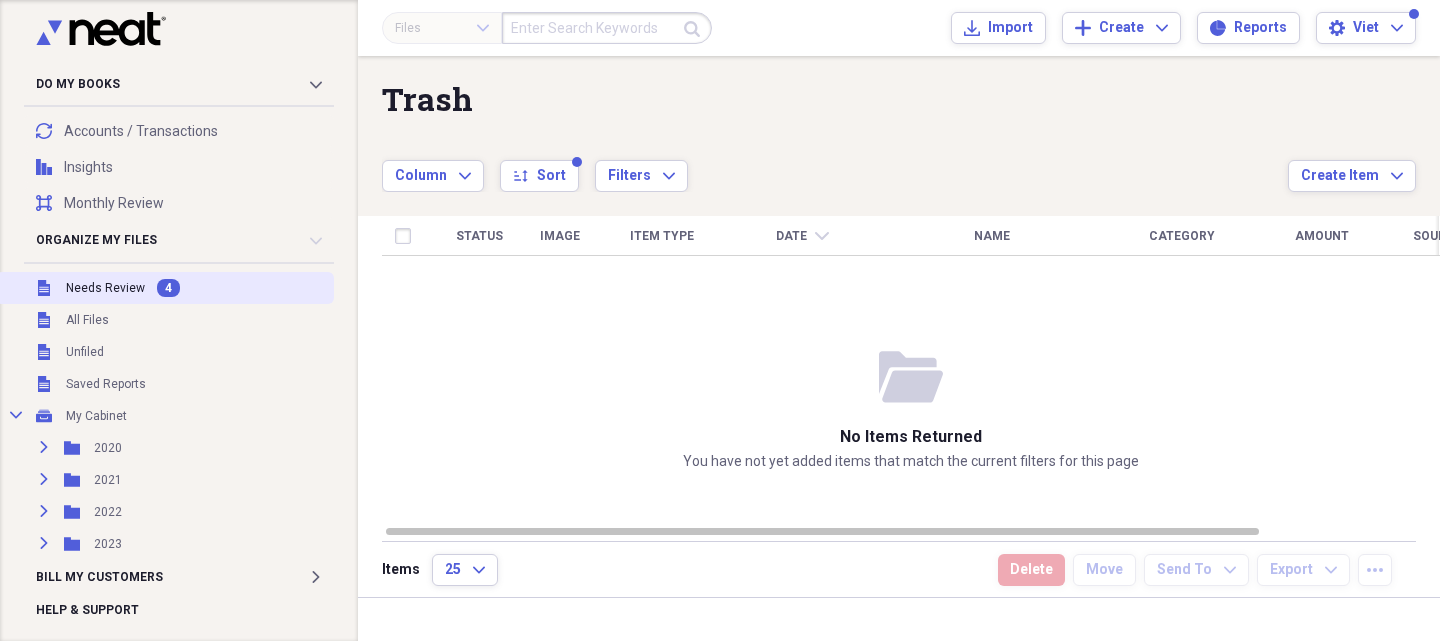 click on "Unfiled Needs Review 4" at bounding box center [165, 288] 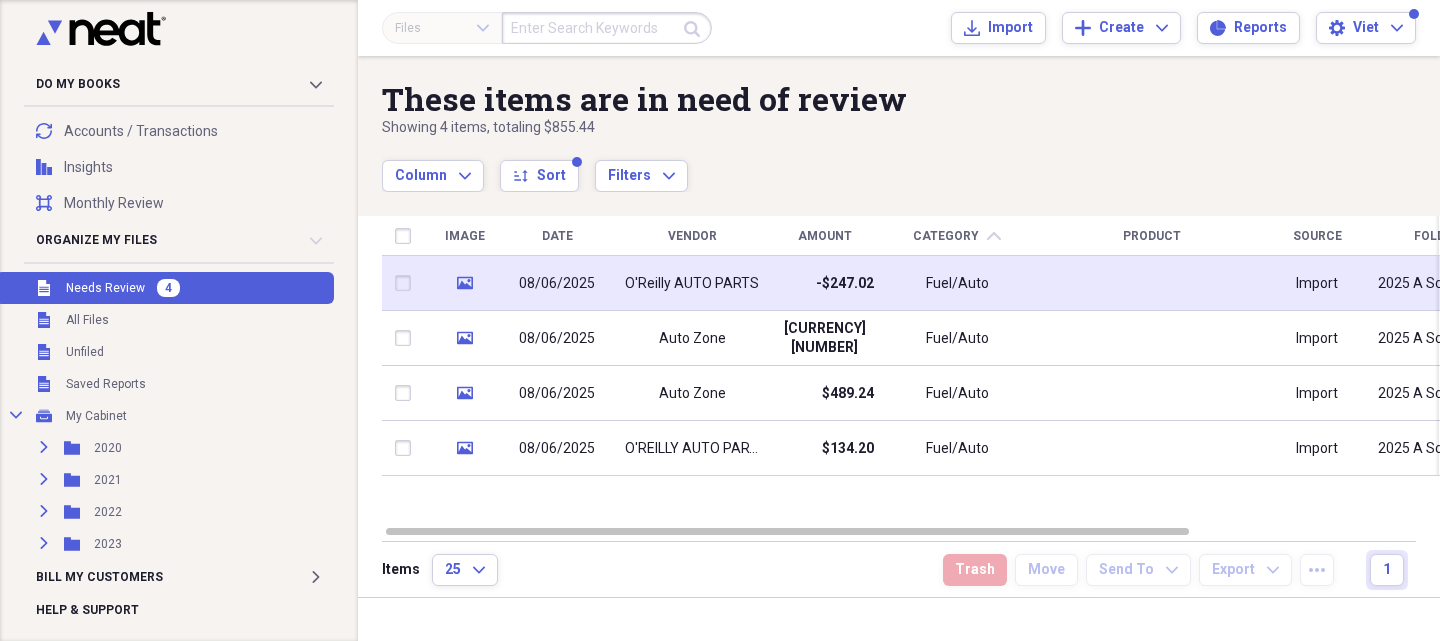 click on "O'Reilly AUTO PARTS" at bounding box center (692, 283) 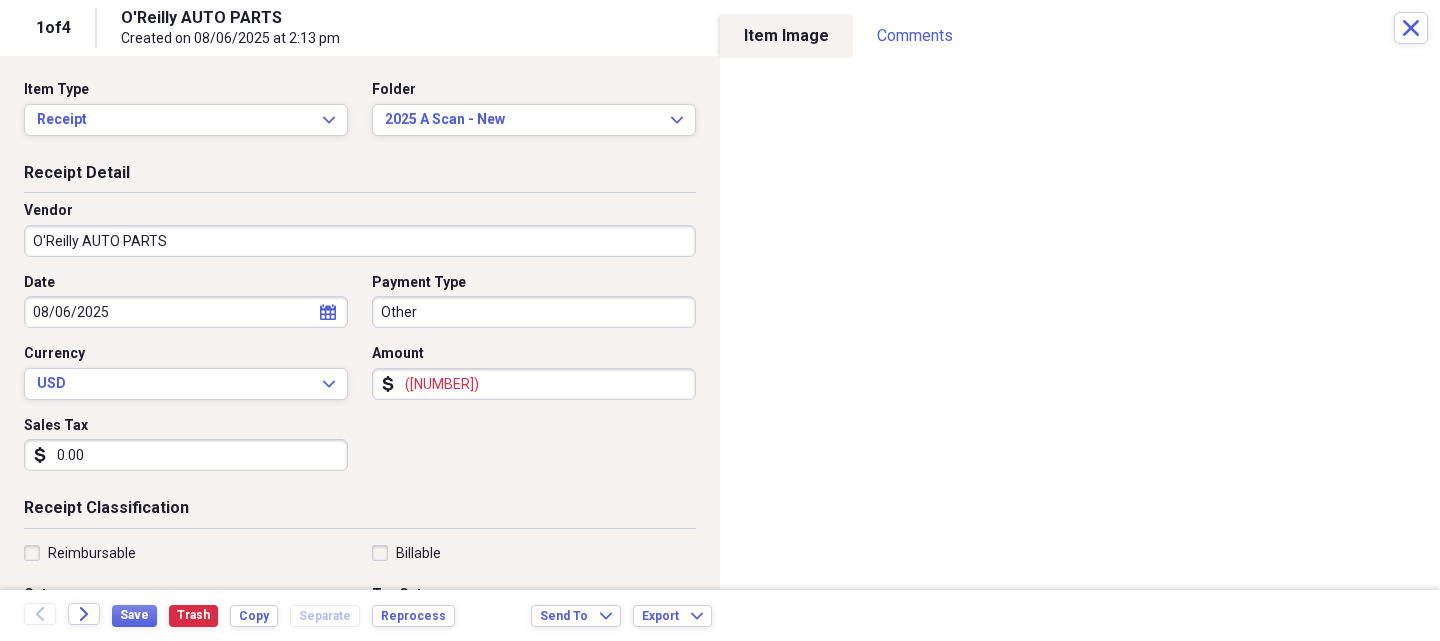 click on "O'Reilly AUTO PARTS" at bounding box center [360, 241] 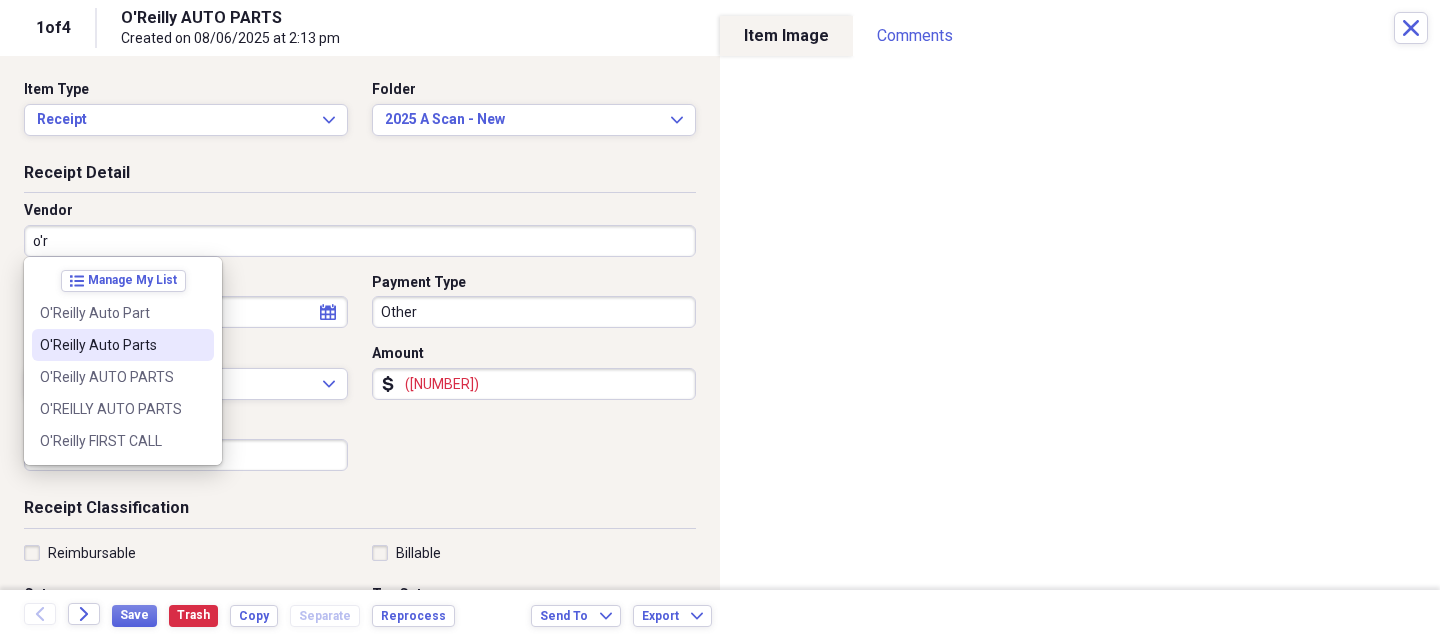 click on "O'Reilly Auto Parts" at bounding box center (111, 345) 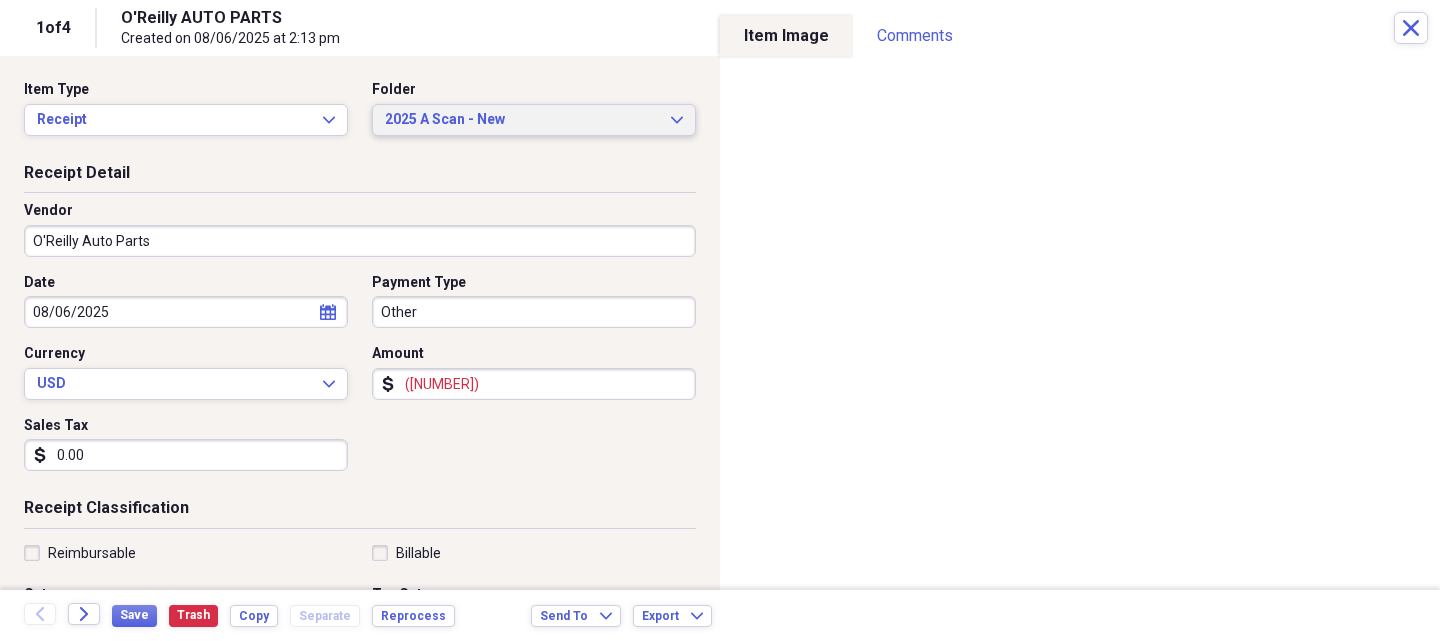 click on "2025 A Scan - New" at bounding box center [522, 120] 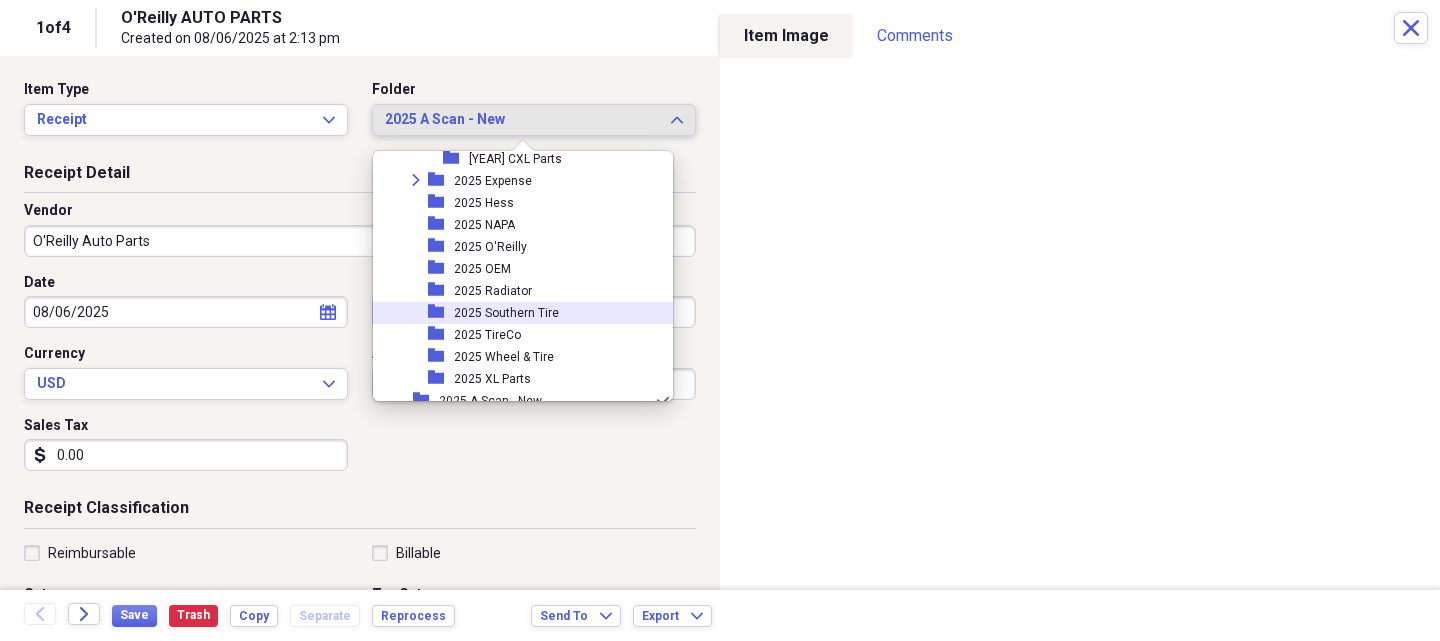scroll, scrollTop: 2173, scrollLeft: 0, axis: vertical 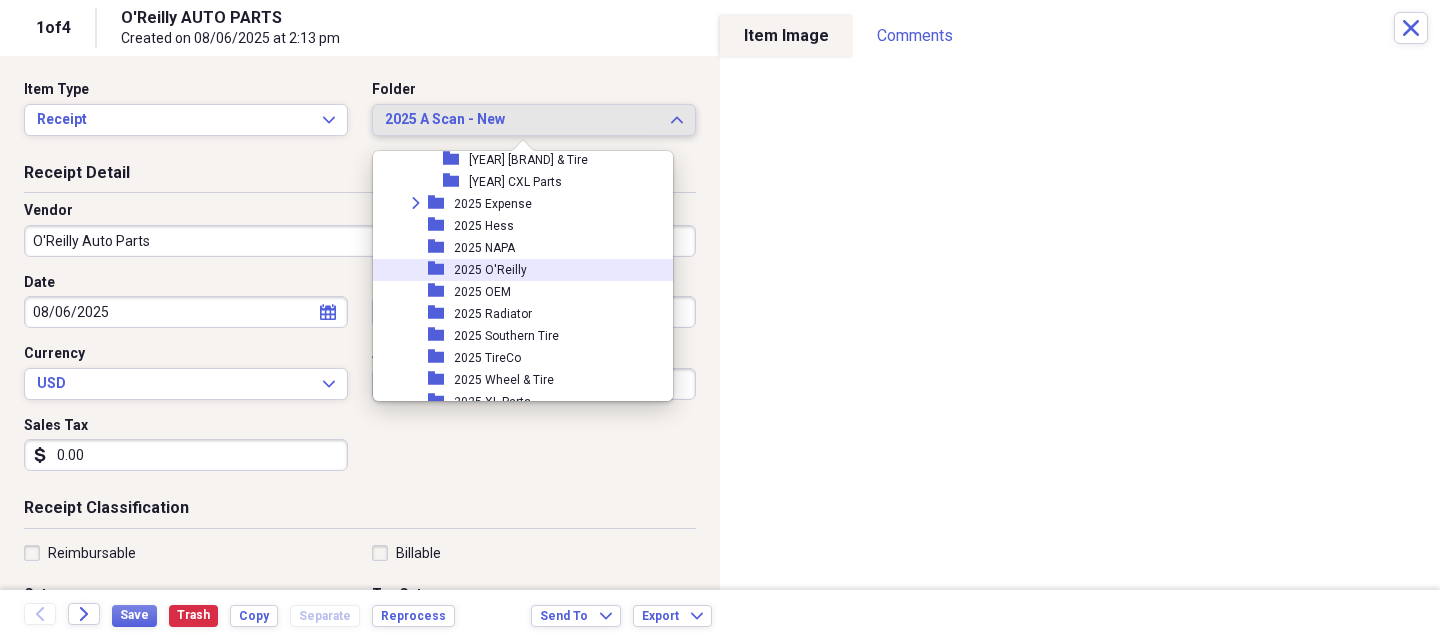 click on "2025 O'Reilly" at bounding box center [490, 270] 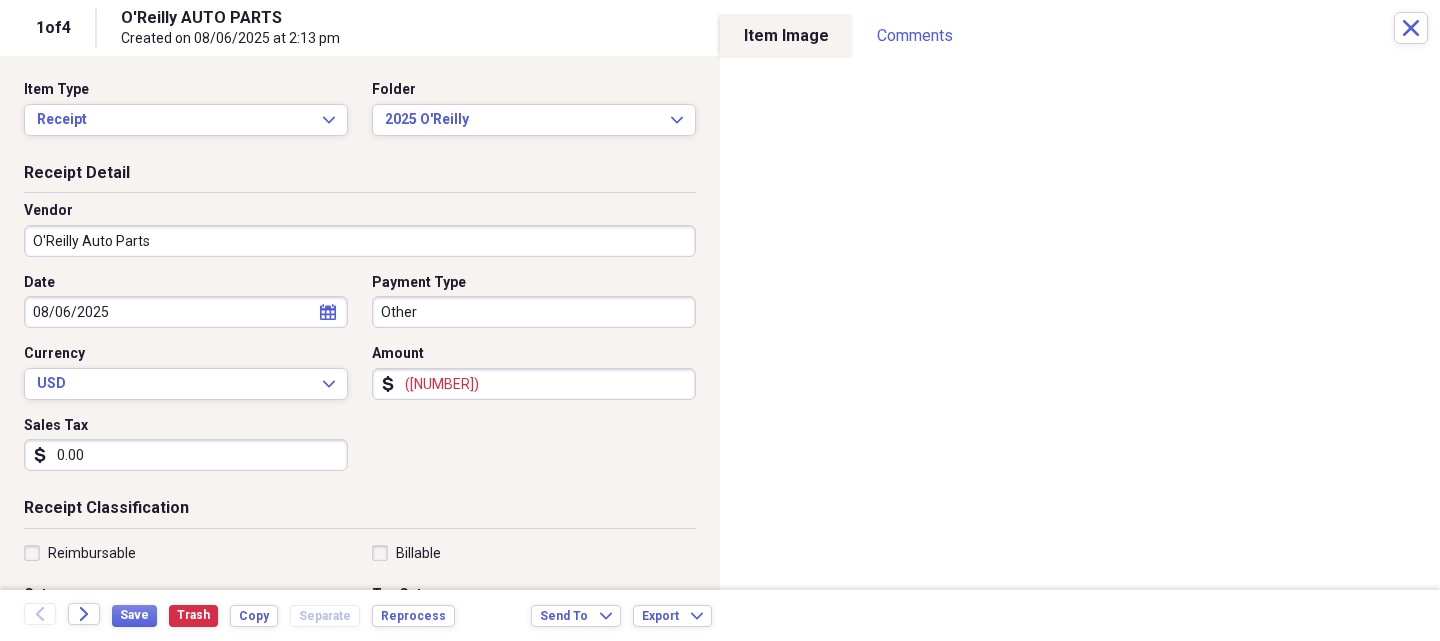 click on "0.00" at bounding box center (186, 455) 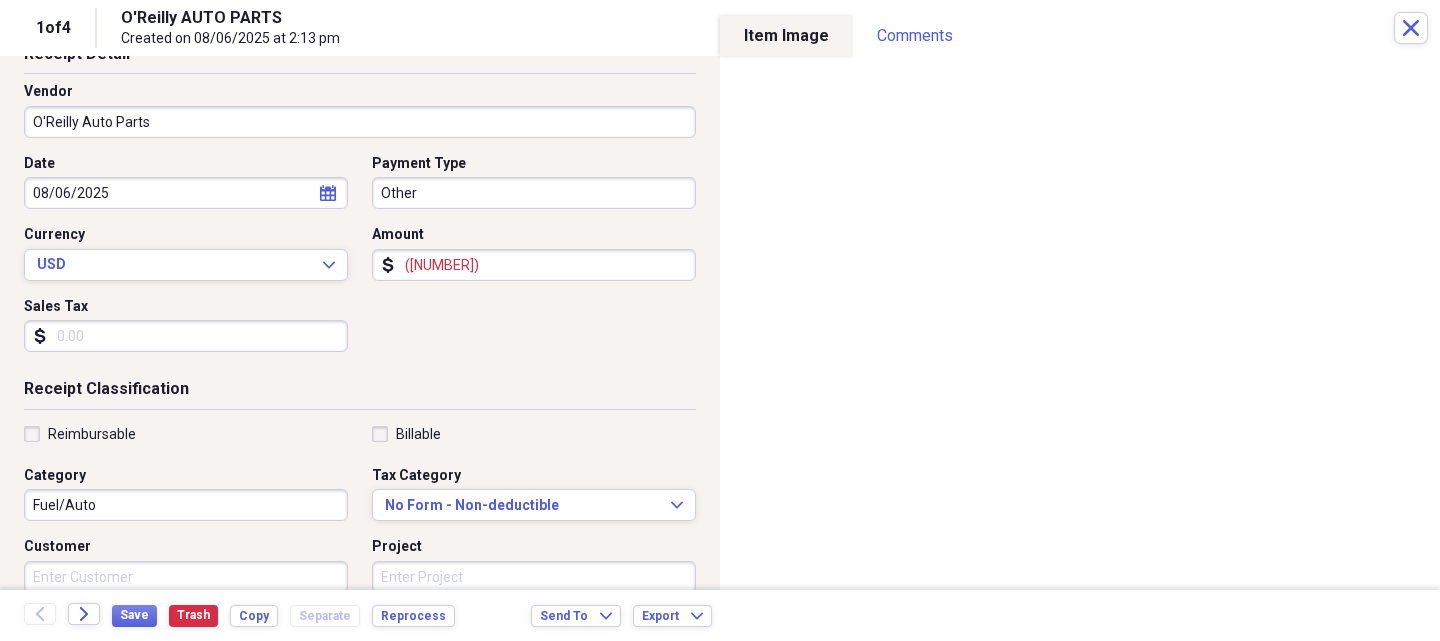 scroll, scrollTop: 486, scrollLeft: 0, axis: vertical 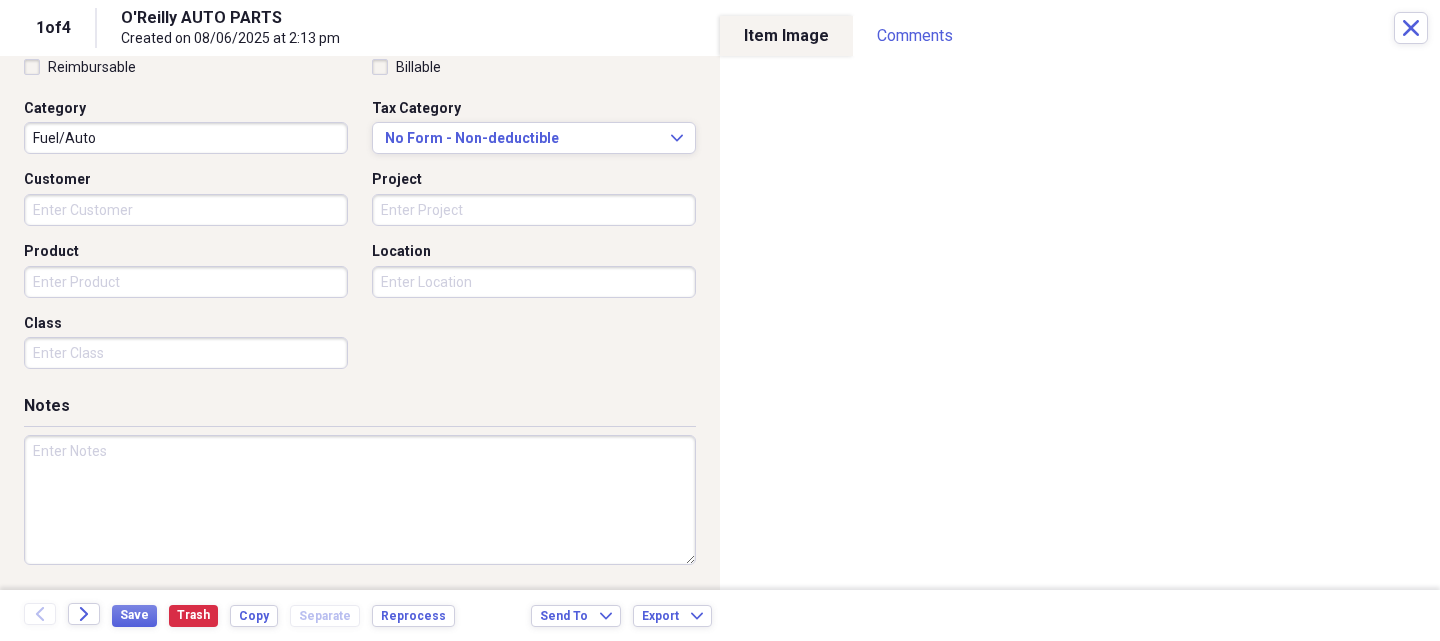 type 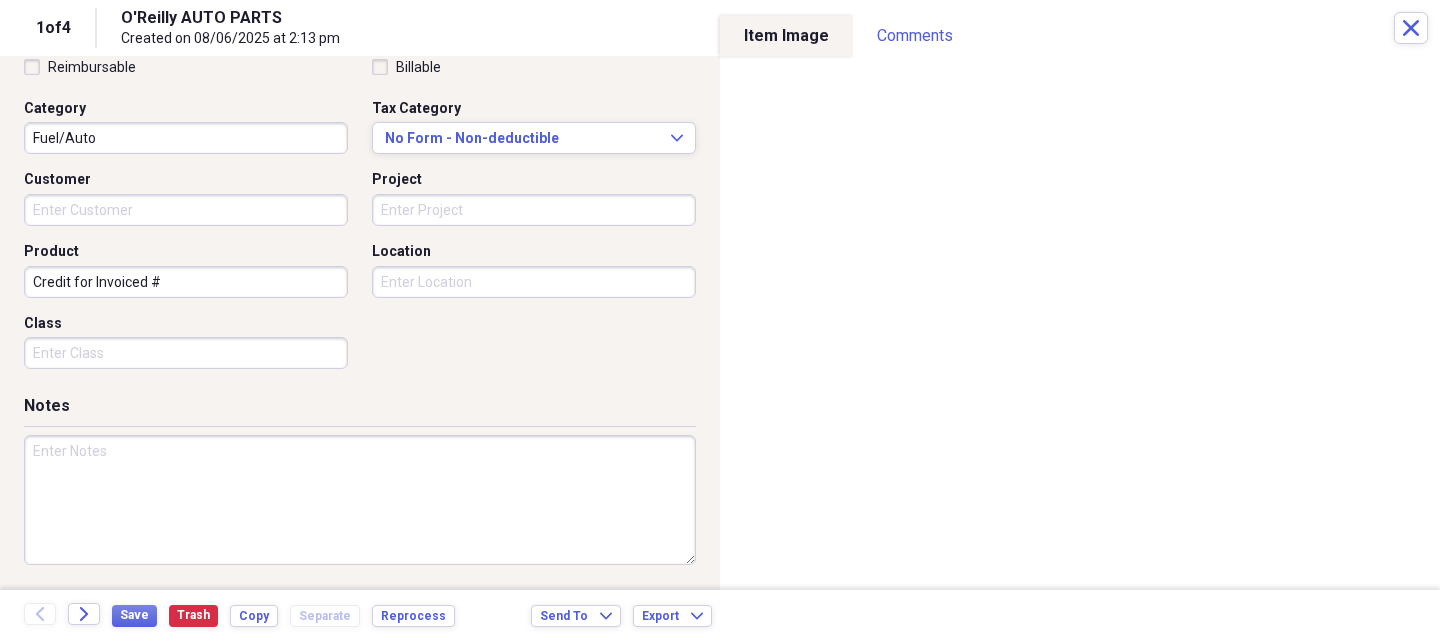 click on "Credit for Invoiced #" at bounding box center (186, 282) 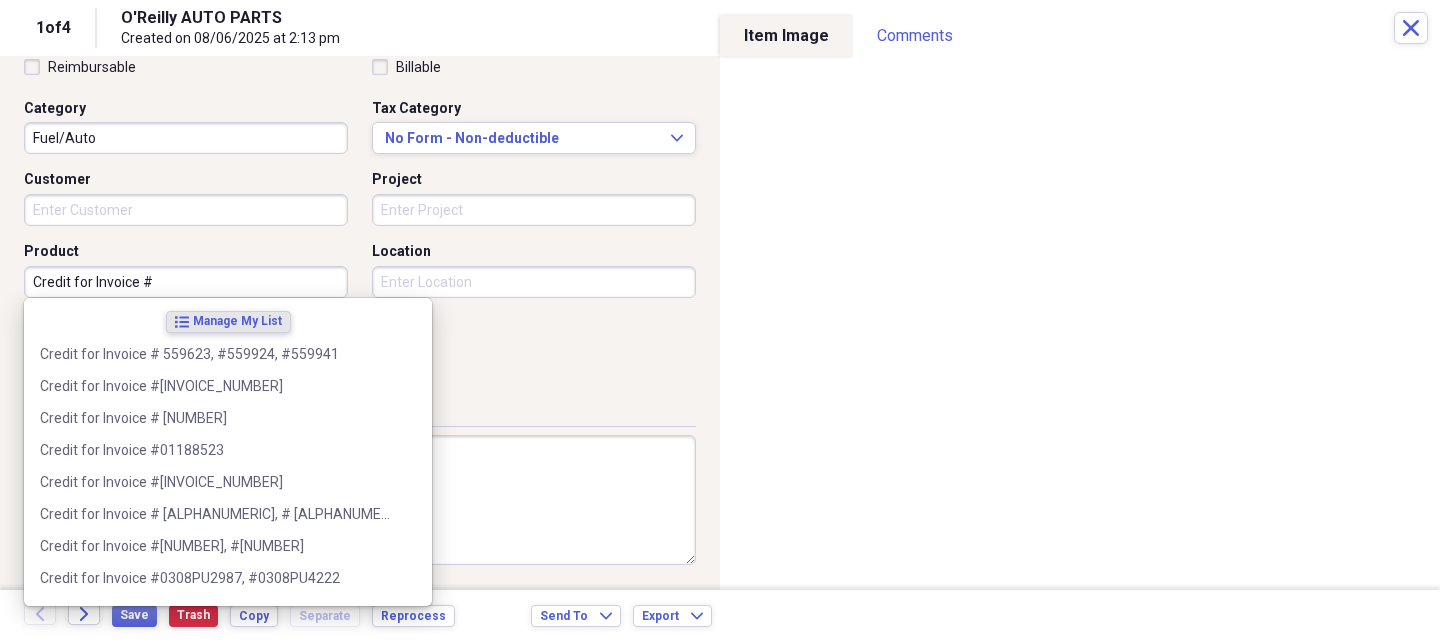 click on "Credit for Invoice #" at bounding box center (186, 282) 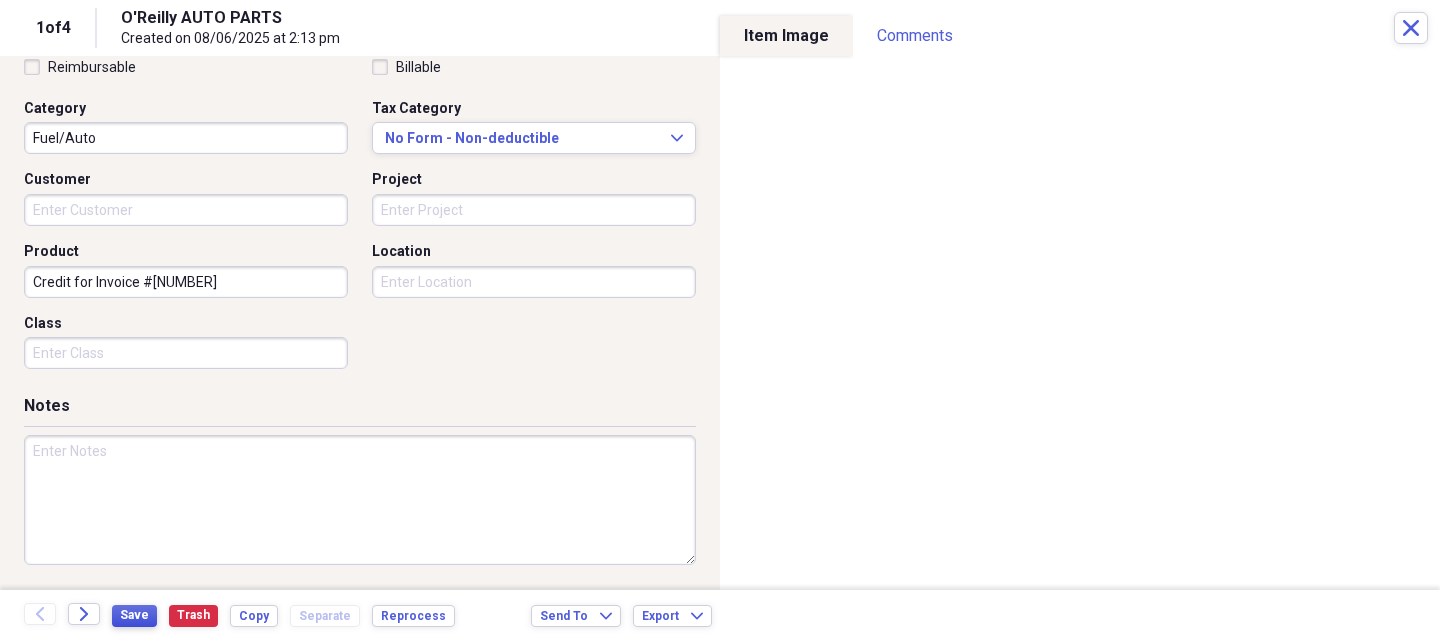 type on "Credit for Invoice #[NUMBER]" 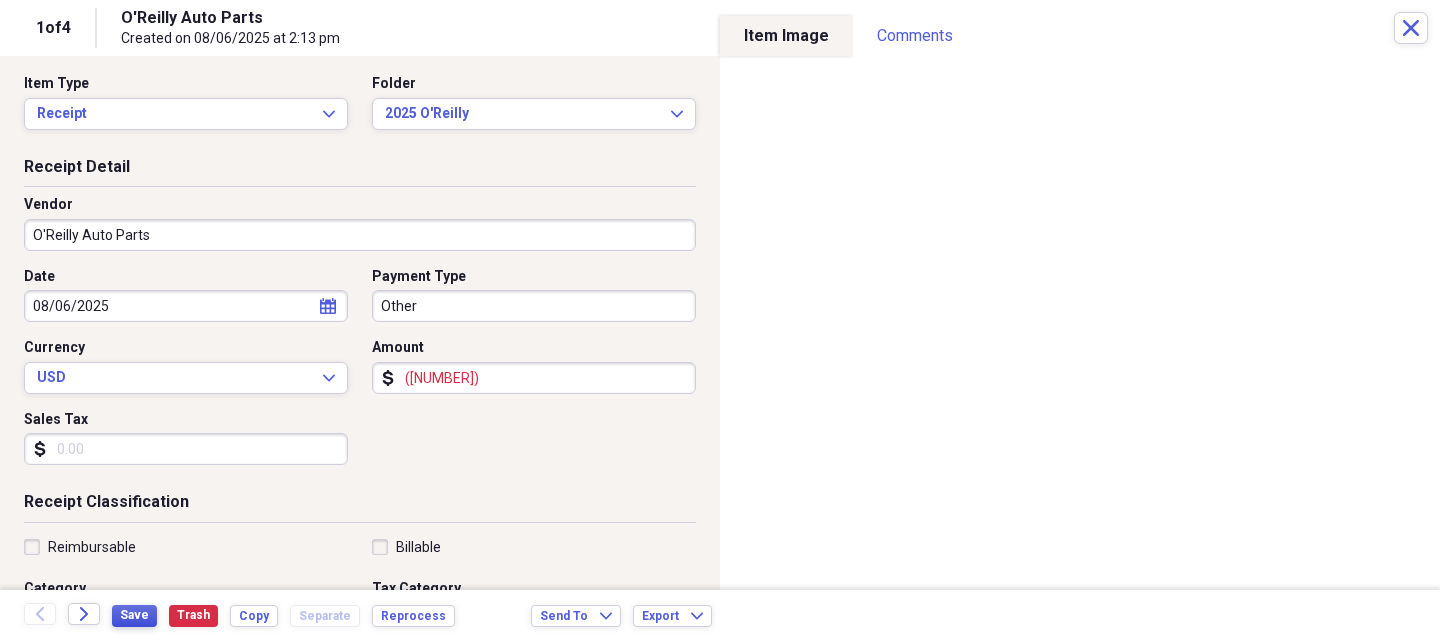 scroll, scrollTop: 0, scrollLeft: 0, axis: both 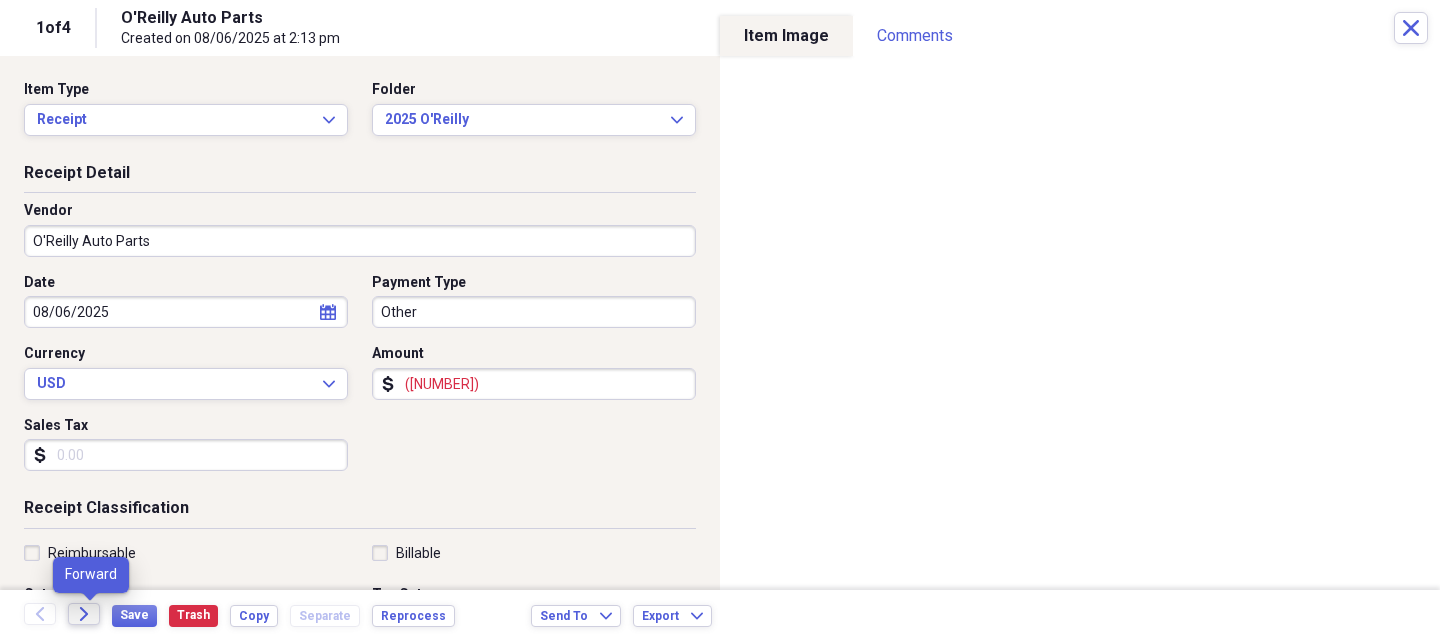 click on "Forward" at bounding box center (84, 614) 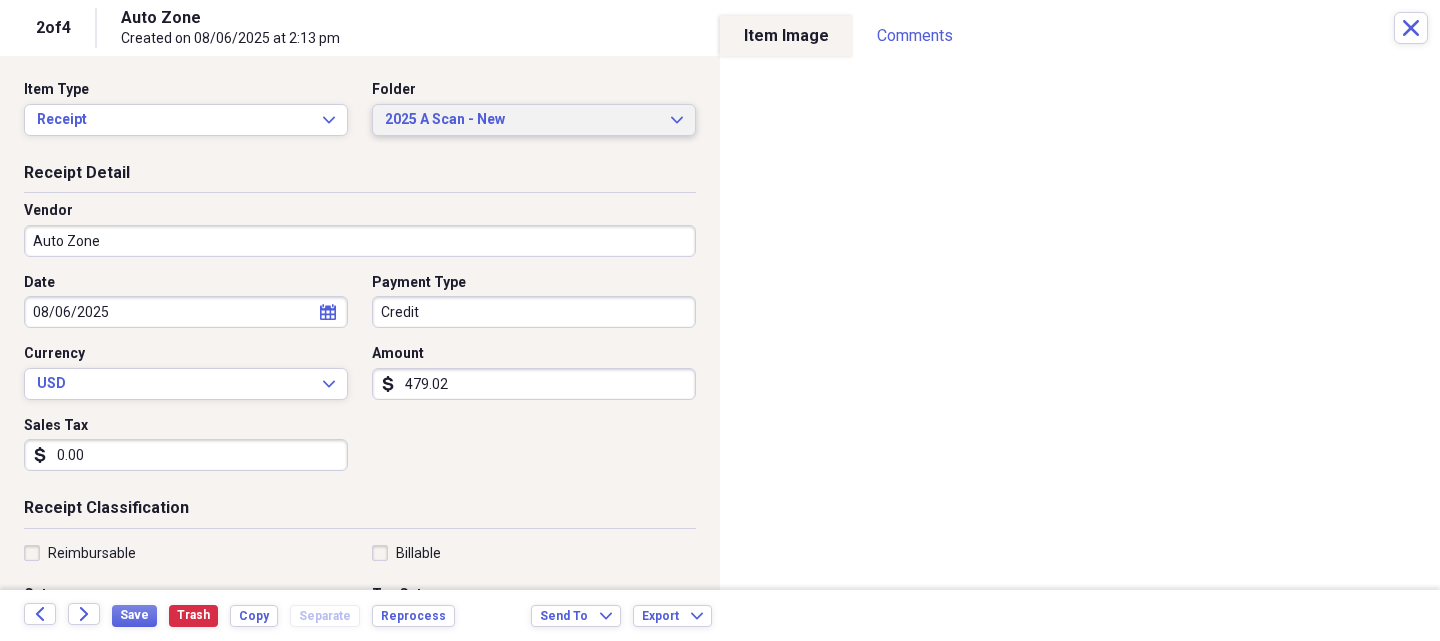 click on "2025 A Scan - New" at bounding box center (522, 120) 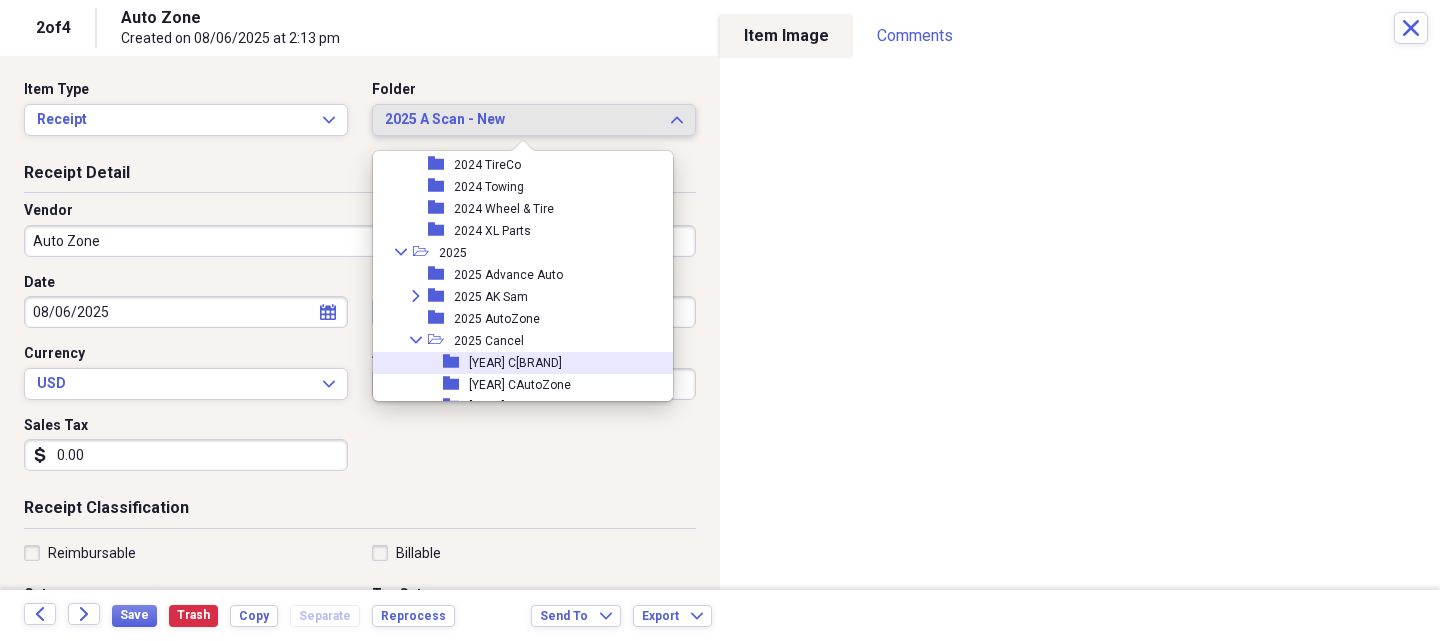 scroll, scrollTop: 1773, scrollLeft: 0, axis: vertical 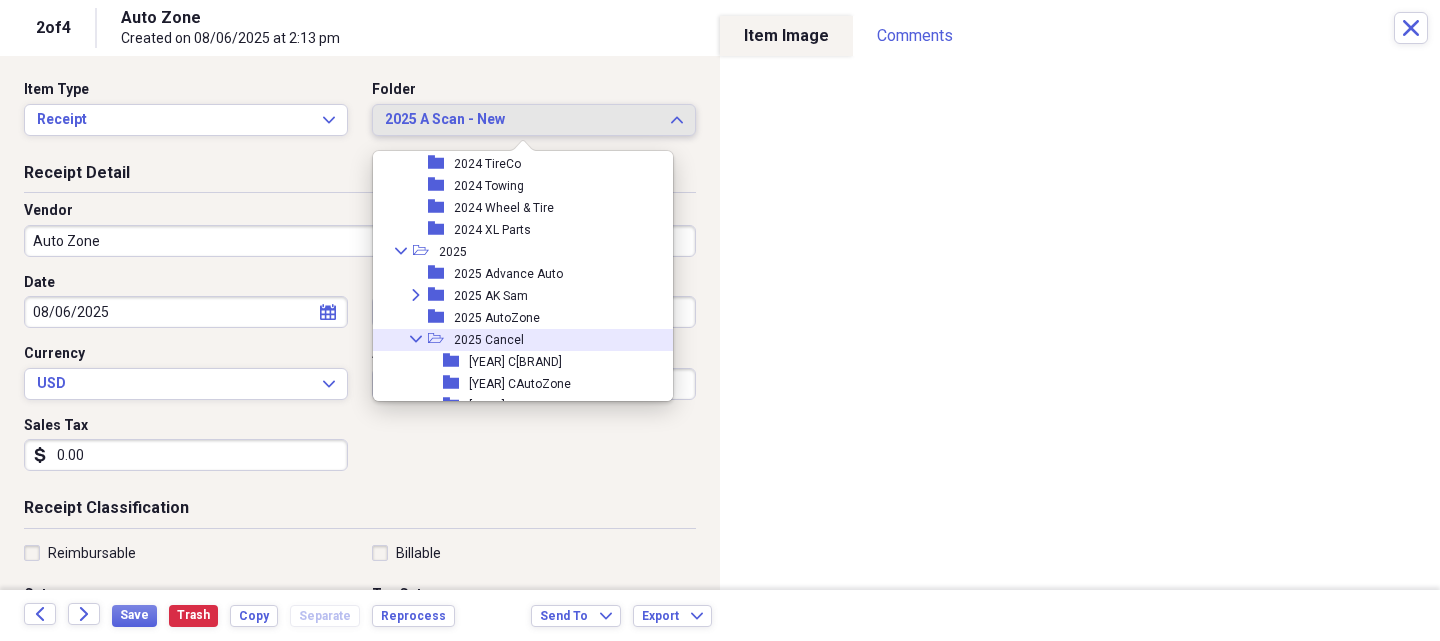 click on "Collapse" 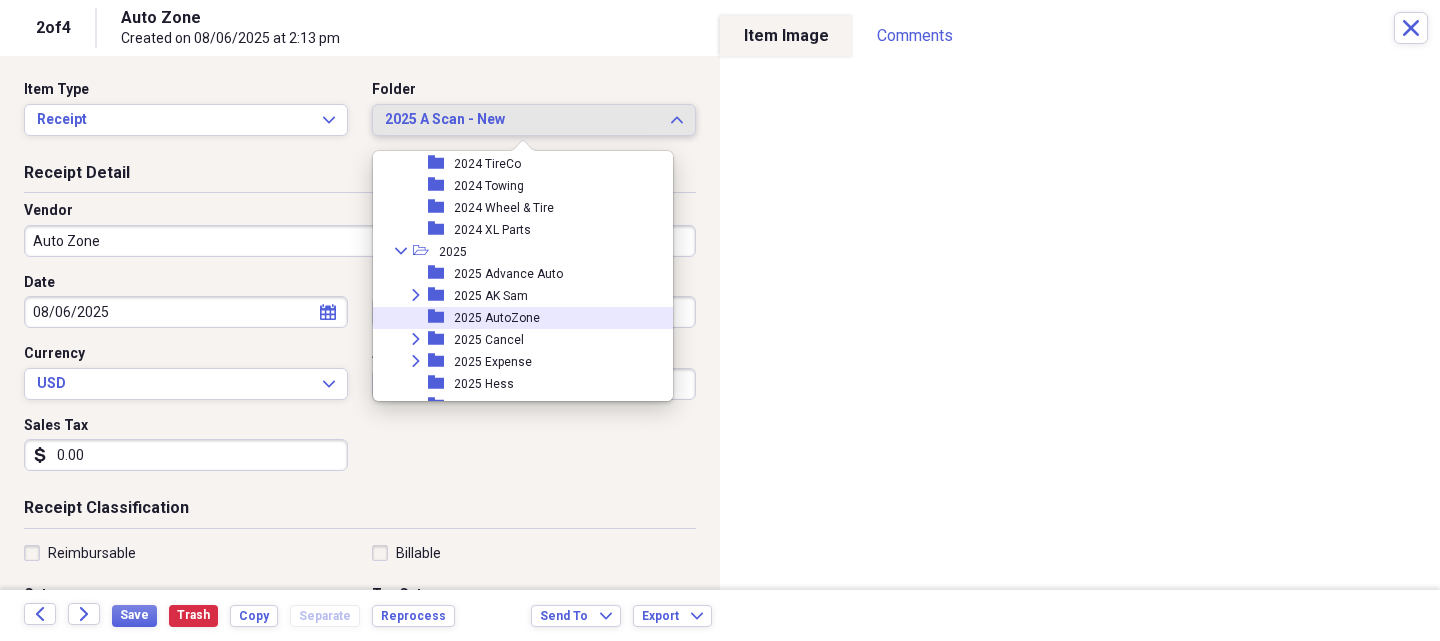 click on "2025 AutoZone" at bounding box center (497, 318) 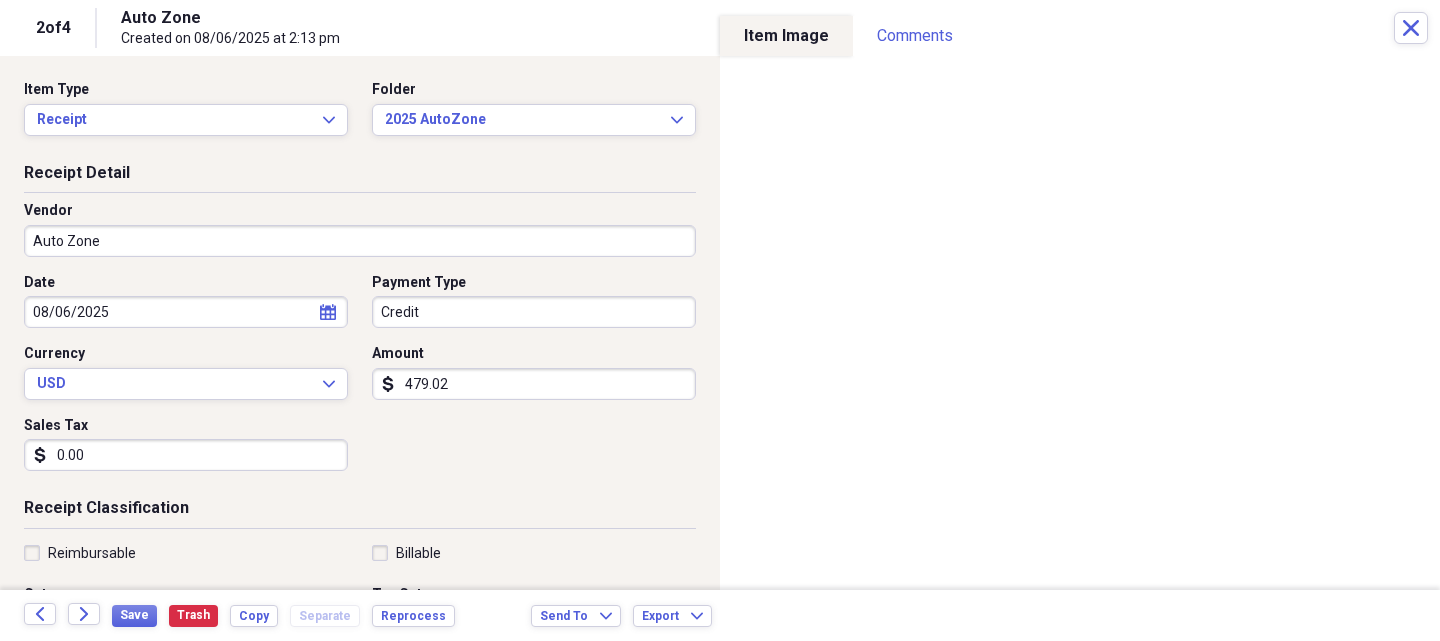 click on "Auto Zone" at bounding box center [360, 241] 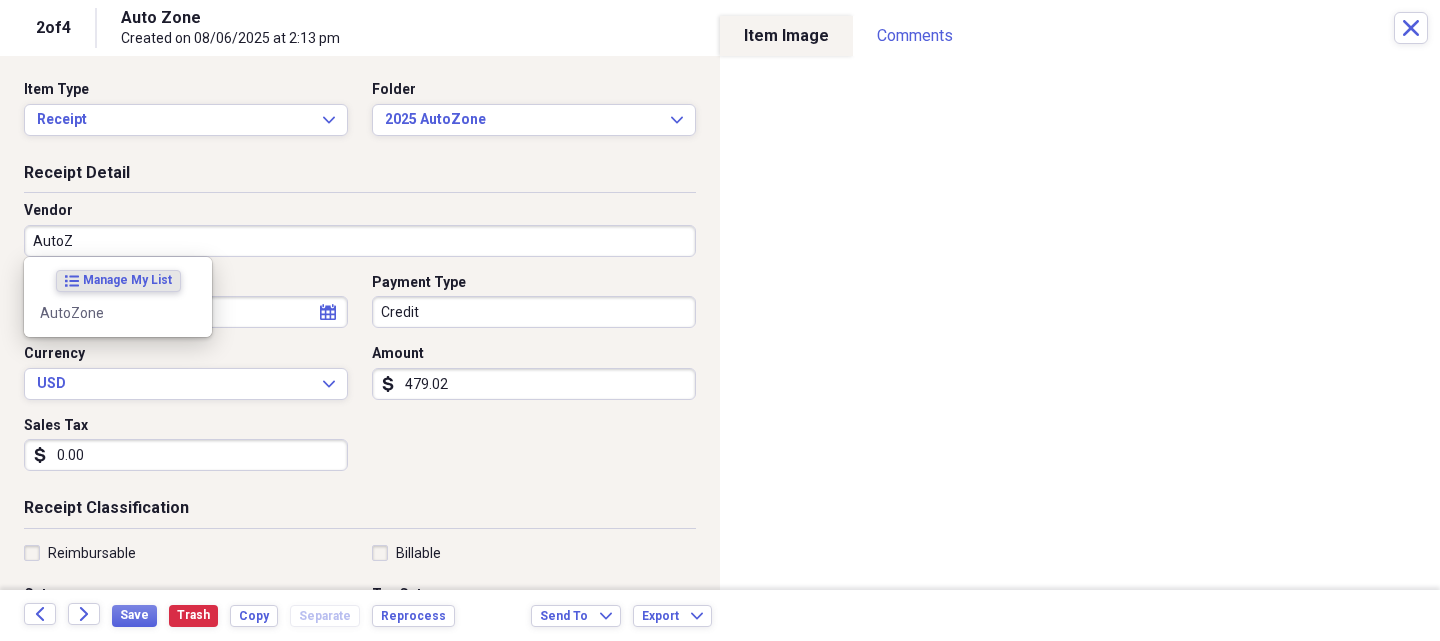 click on "AutoZone" at bounding box center [118, 313] 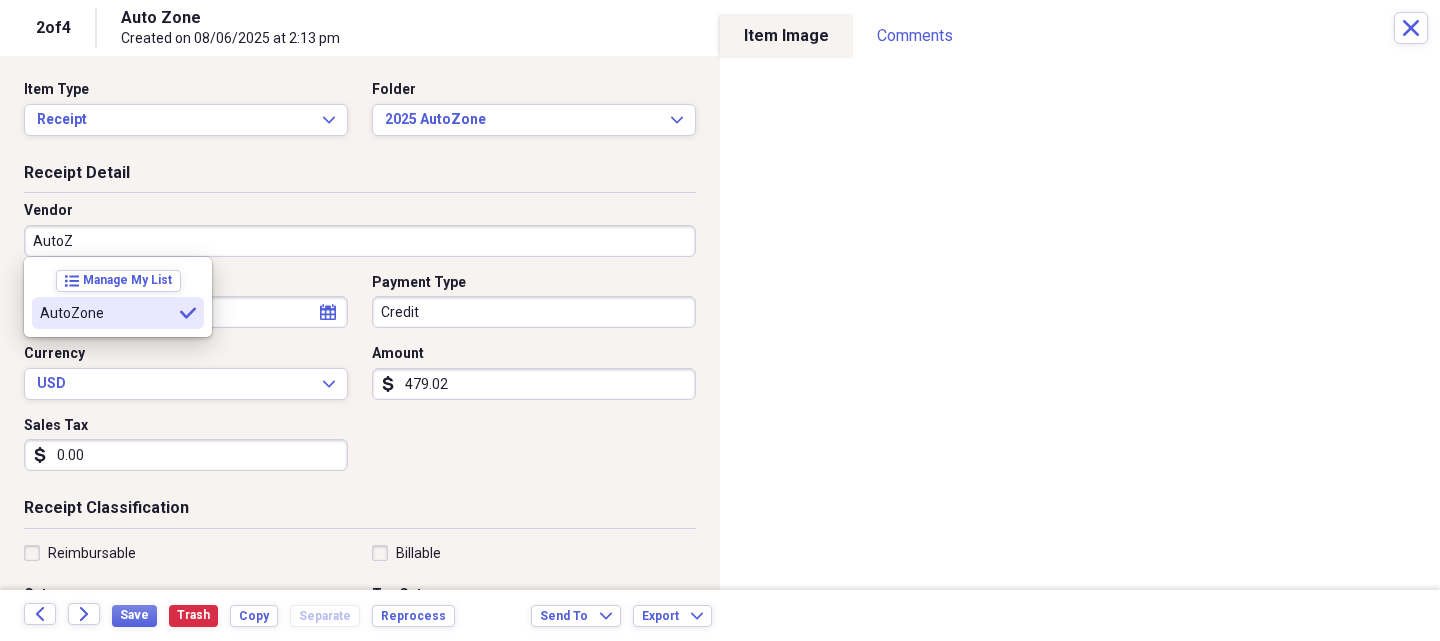 type on "AutoZone" 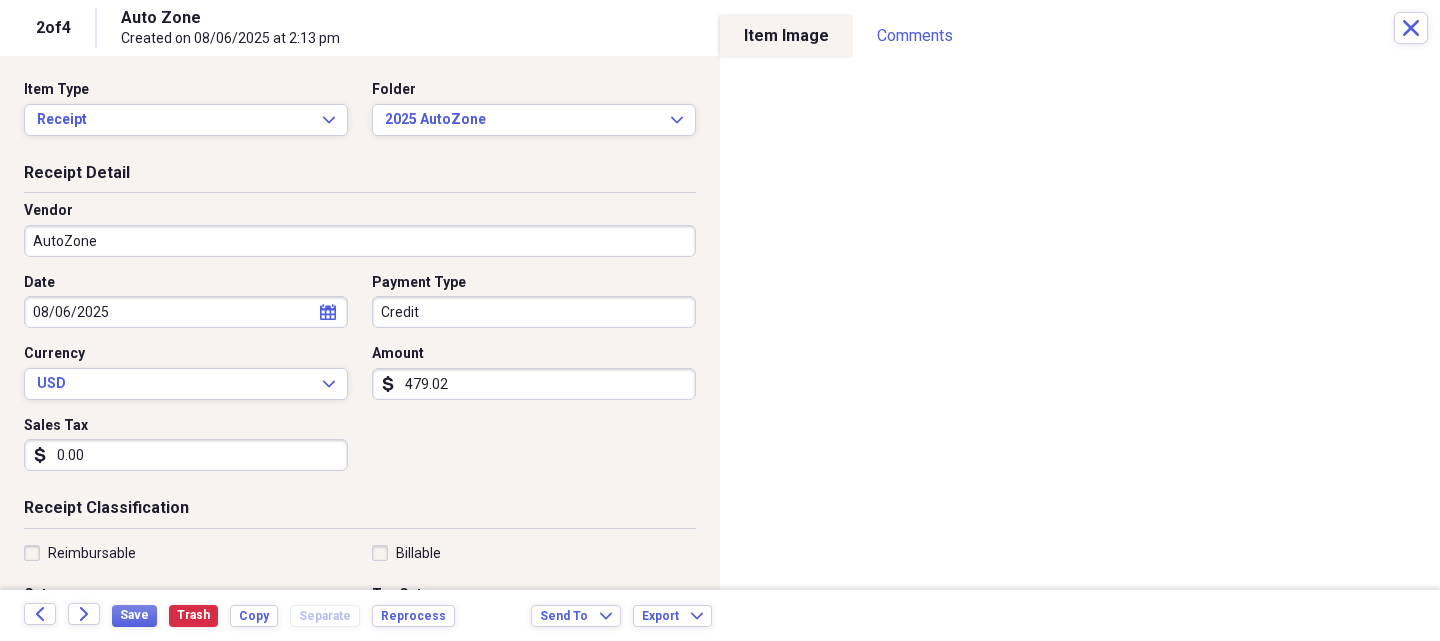 click on "0.00" at bounding box center [186, 455] 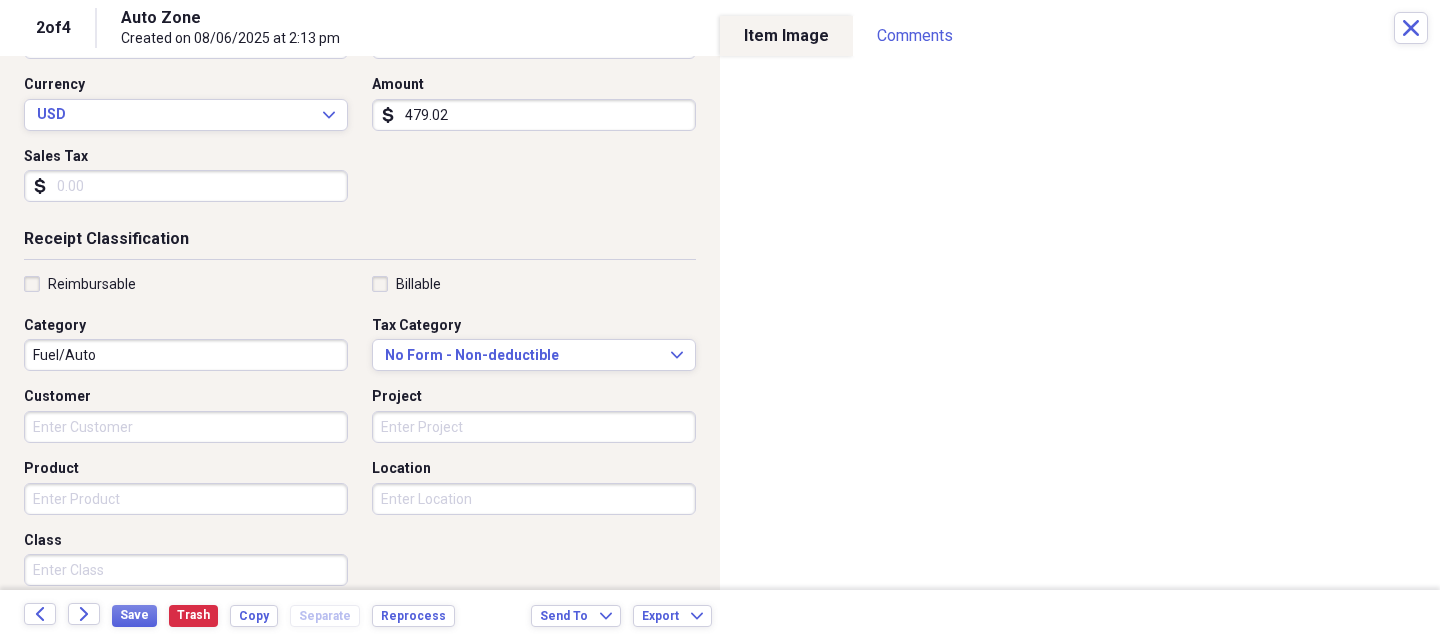 scroll, scrollTop: 300, scrollLeft: 0, axis: vertical 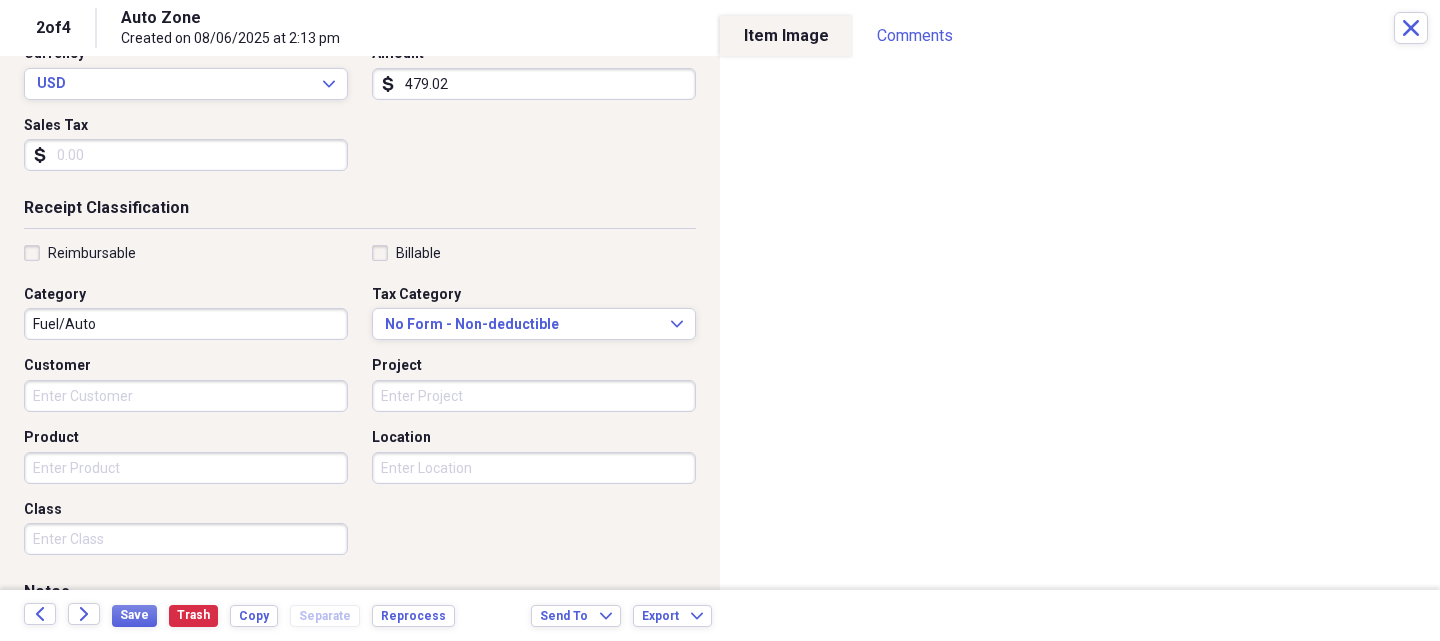 type 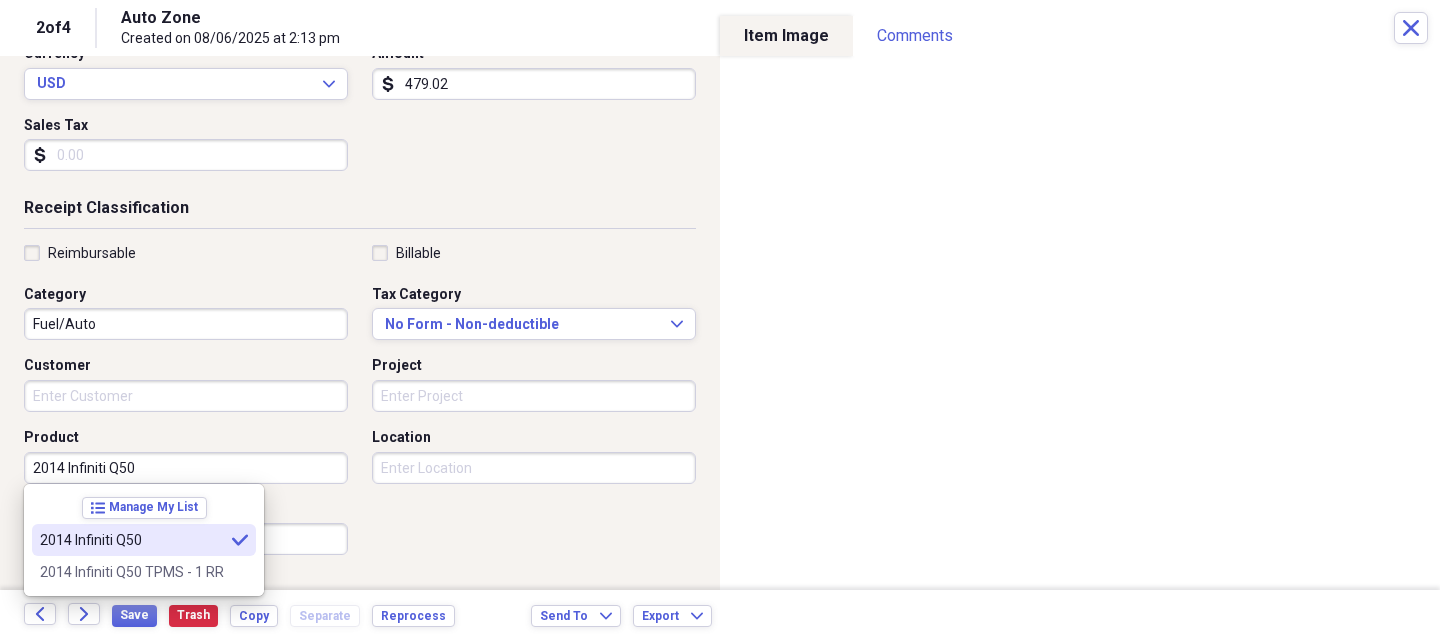 type on "2014 Infiniti Q50" 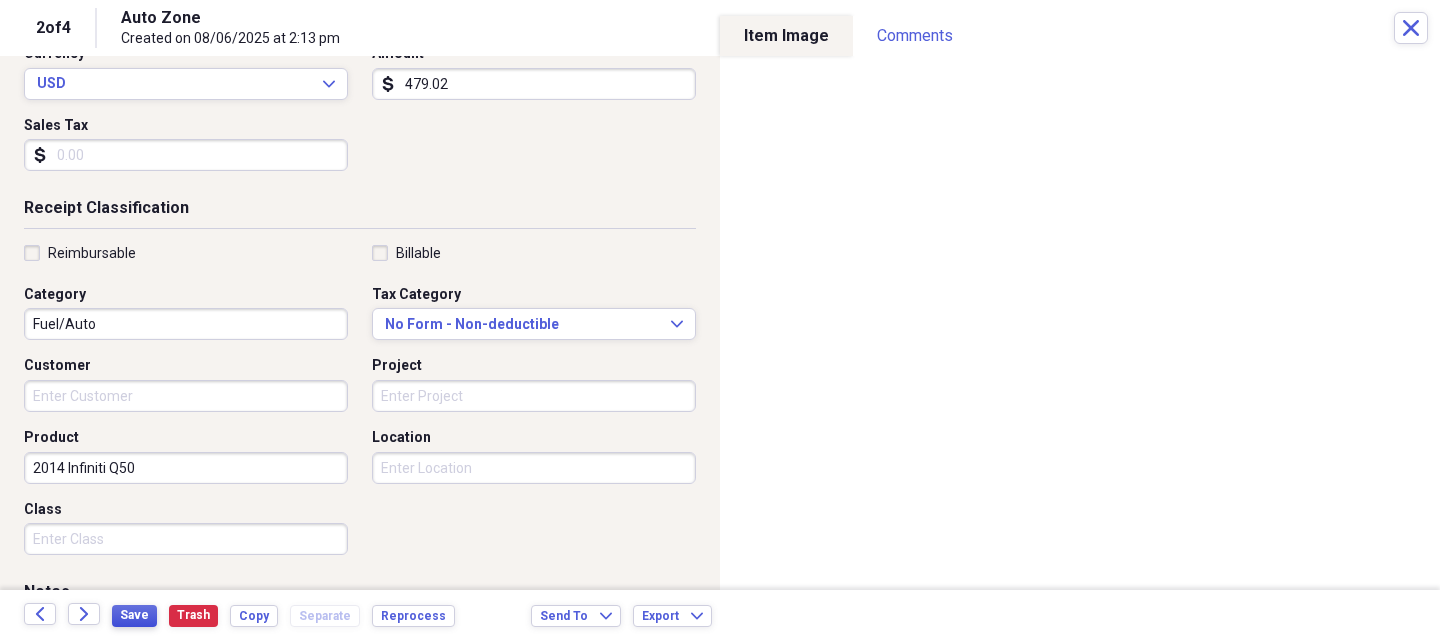 click on "Save" at bounding box center (134, 616) 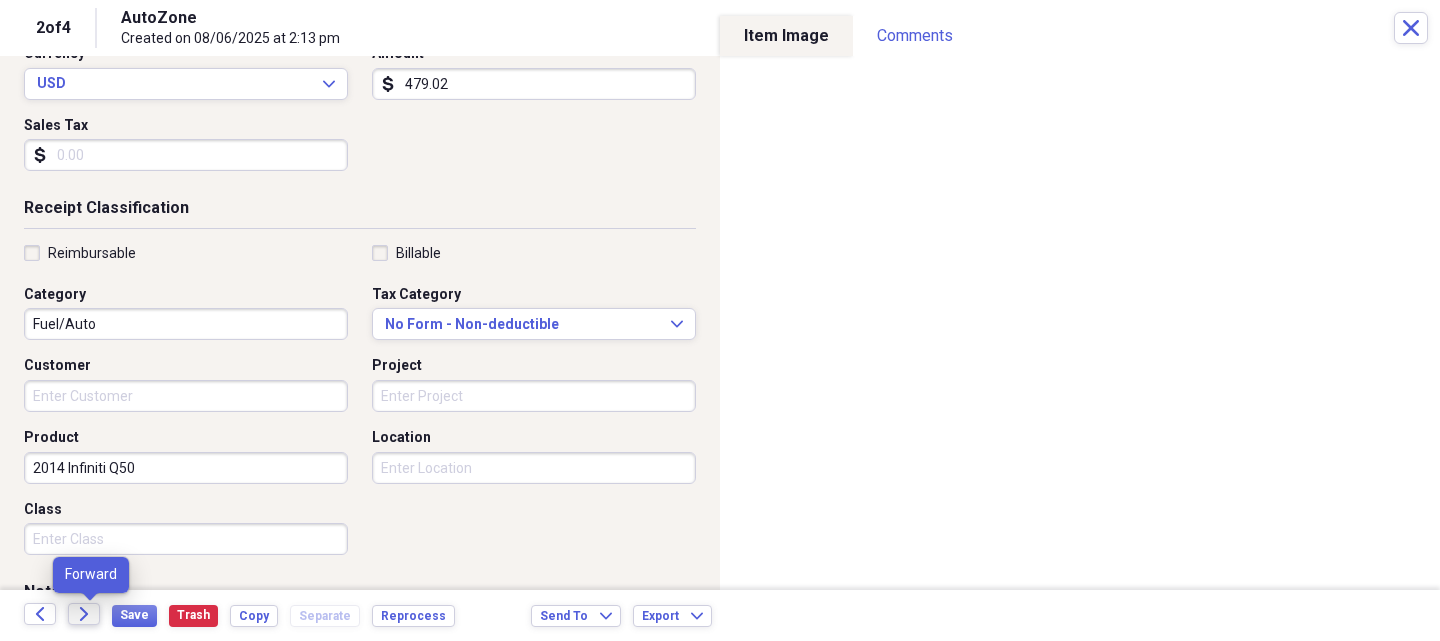 click on "Forward" at bounding box center (84, 614) 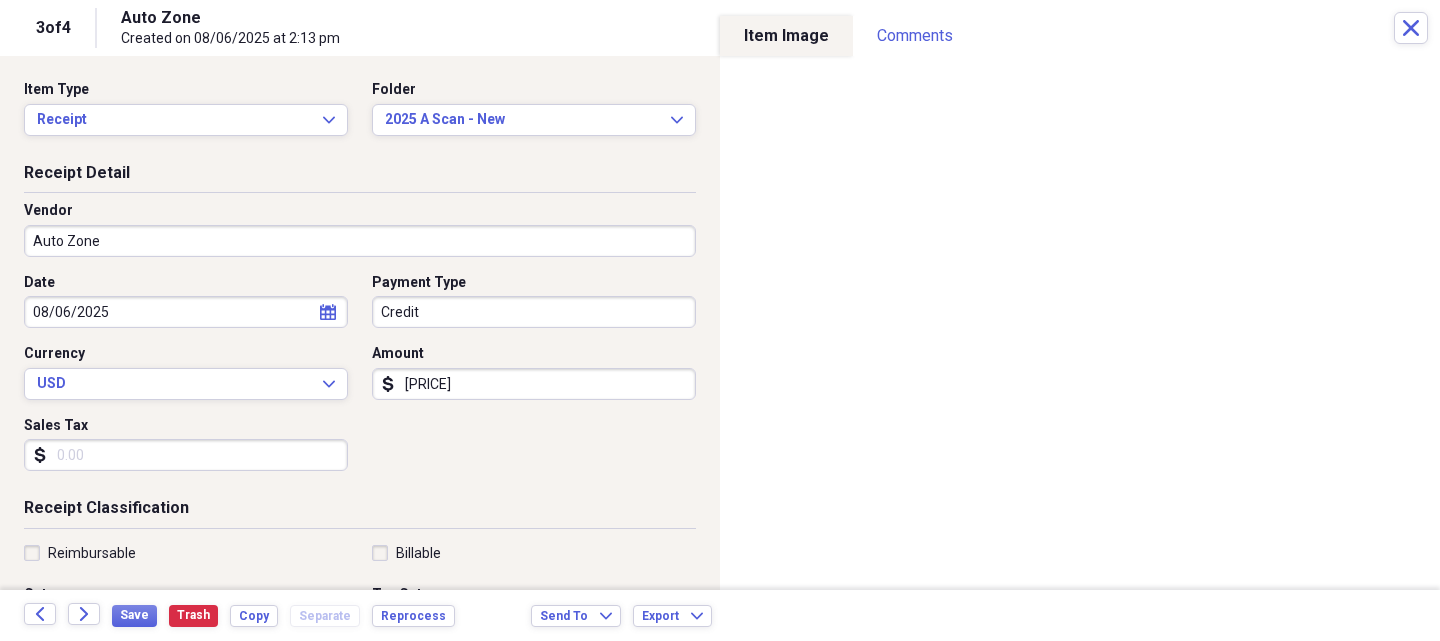 click on "Auto Zone" at bounding box center [360, 241] 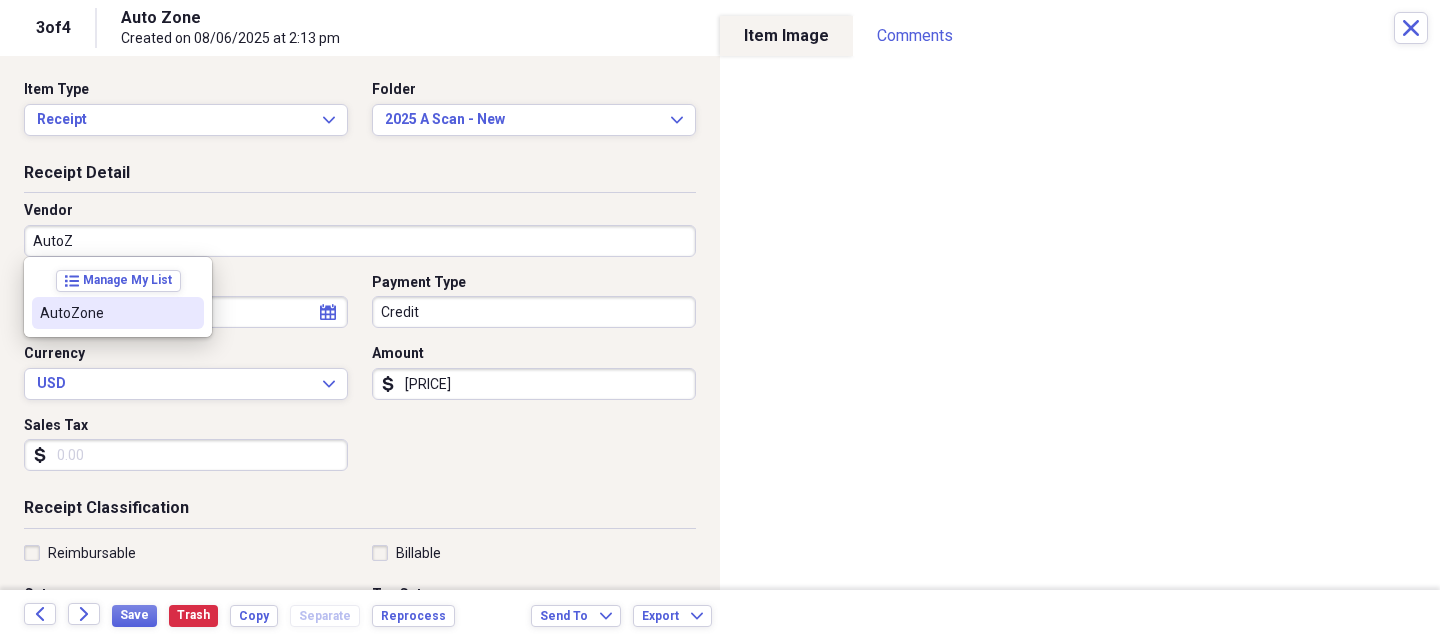 click on "AutoZone" at bounding box center (118, 313) 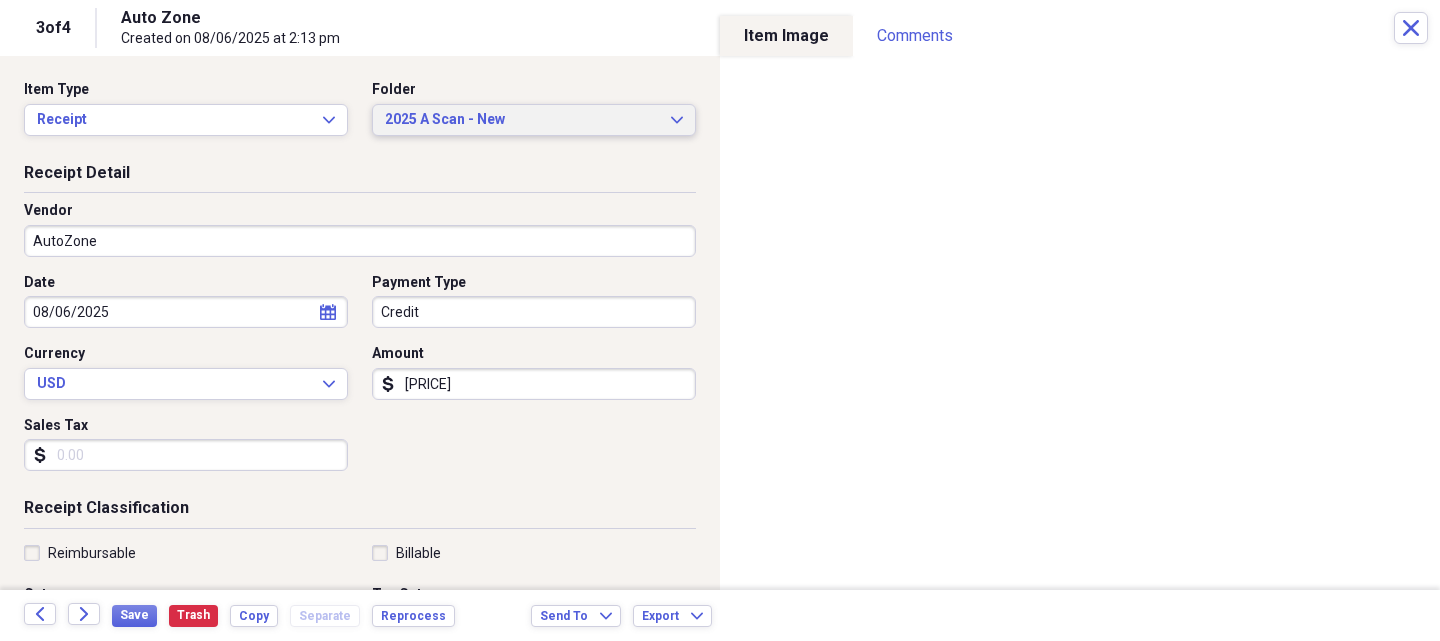 click on "2025 A Scan - New" at bounding box center (522, 120) 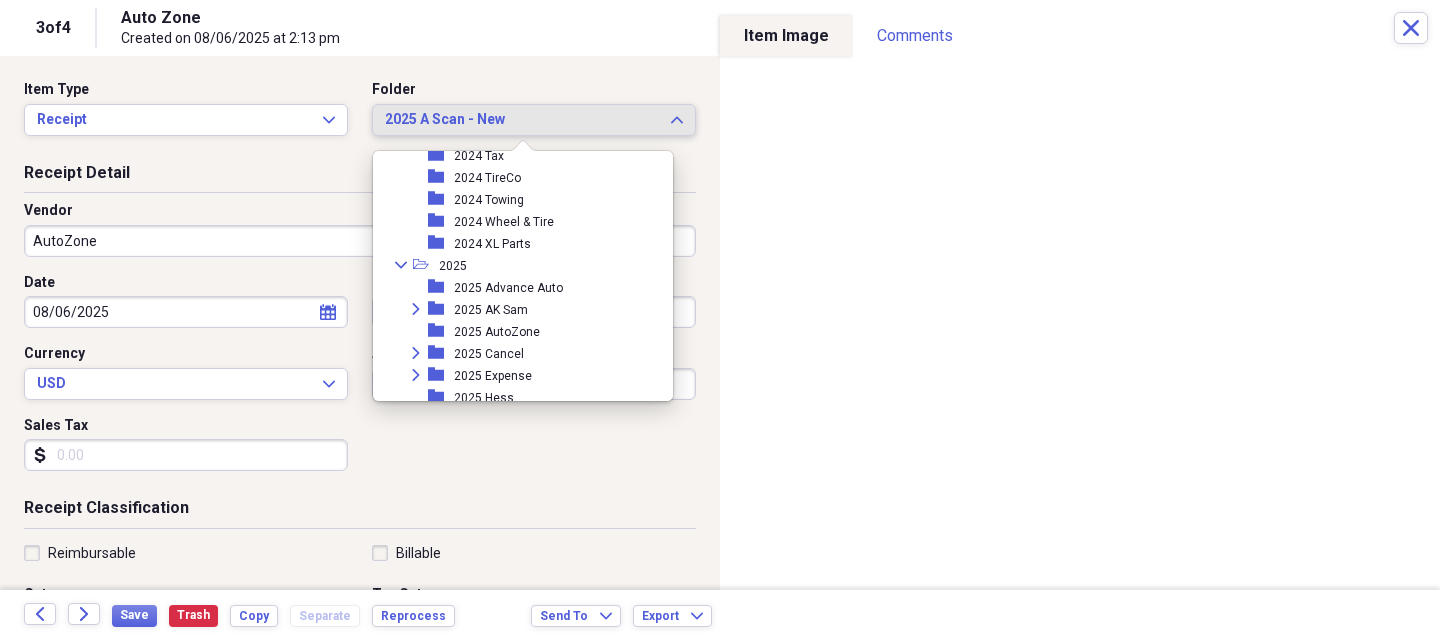 scroll, scrollTop: 1731, scrollLeft: 0, axis: vertical 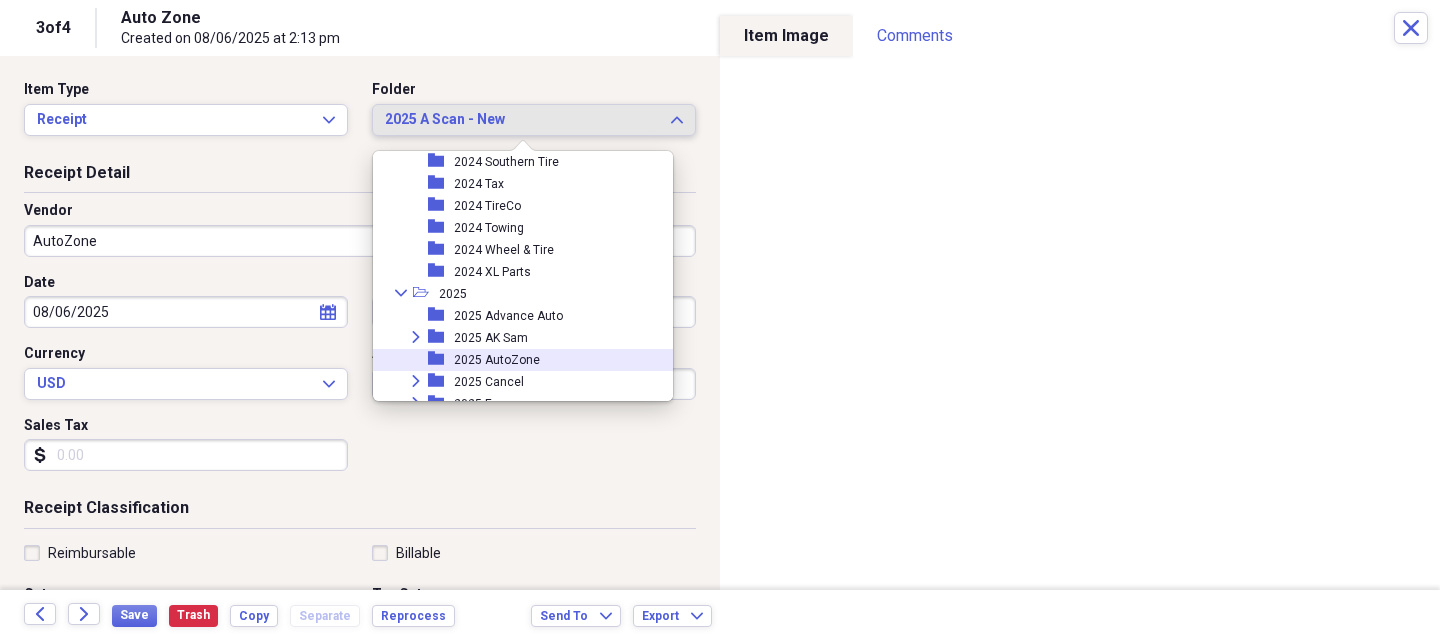 click on "folder [YEAR] [BRAND]" at bounding box center [515, 360] 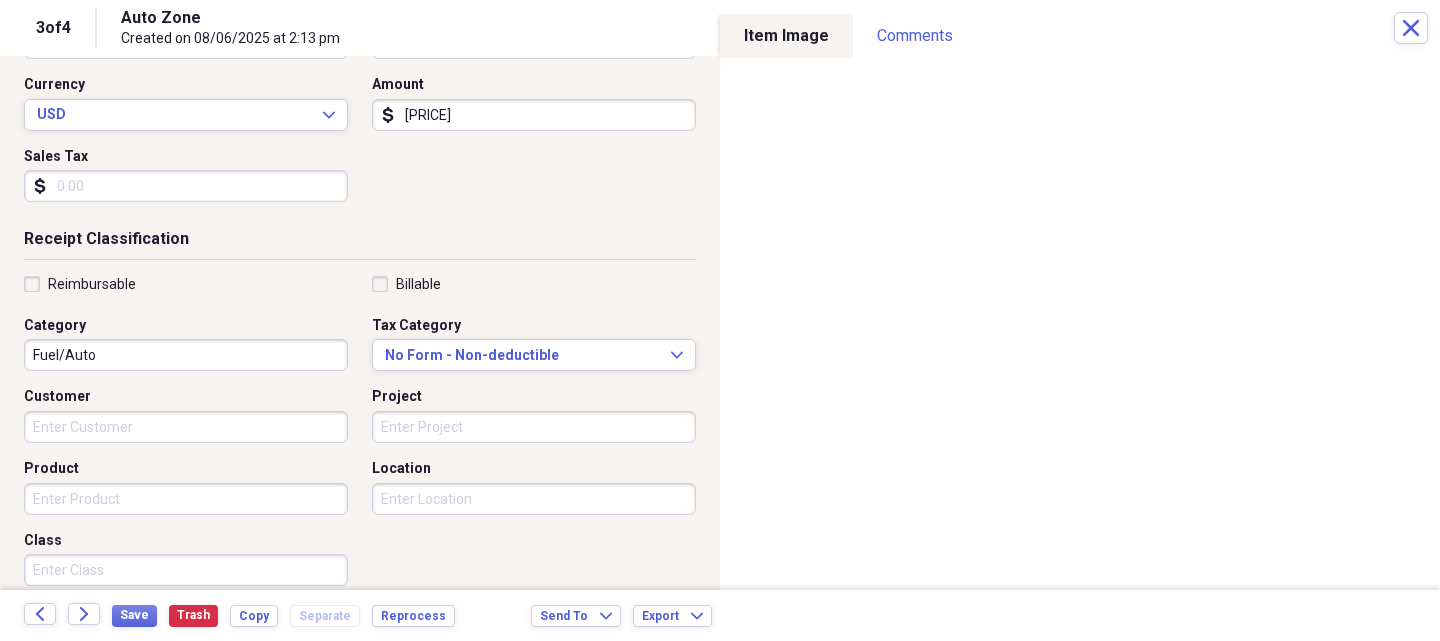 scroll, scrollTop: 300, scrollLeft: 0, axis: vertical 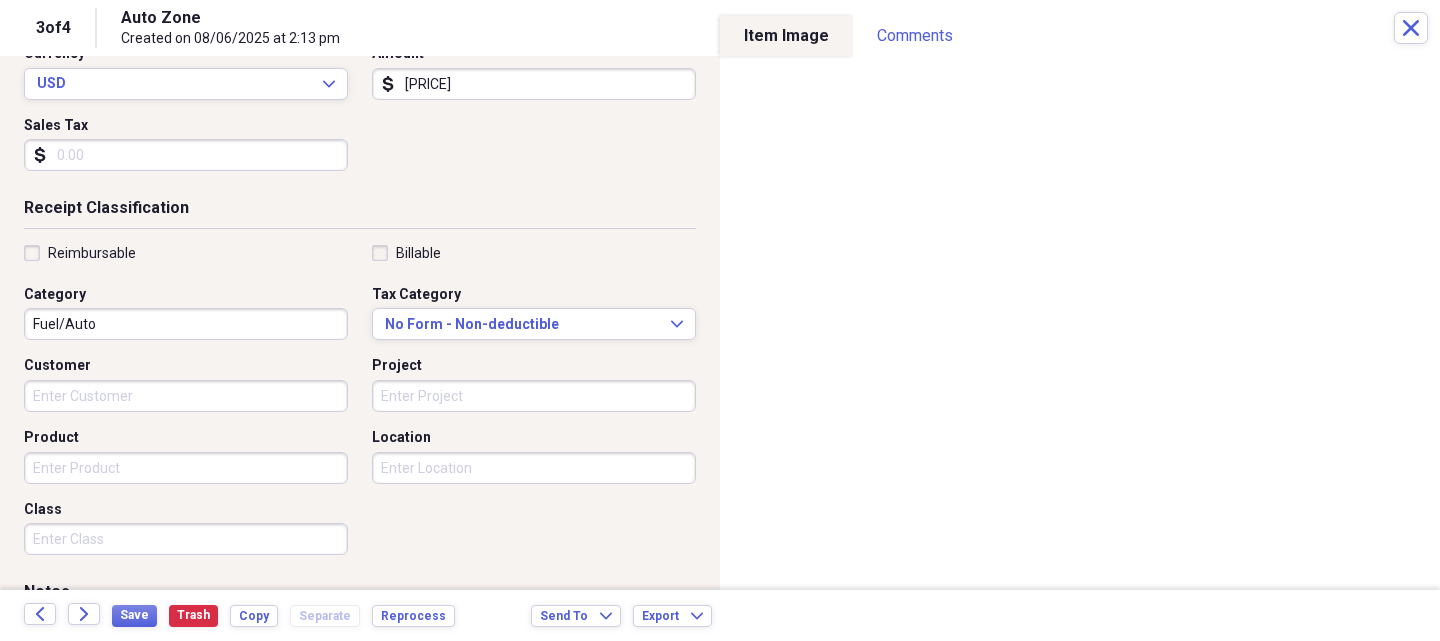 click on "Product" at bounding box center [186, 468] 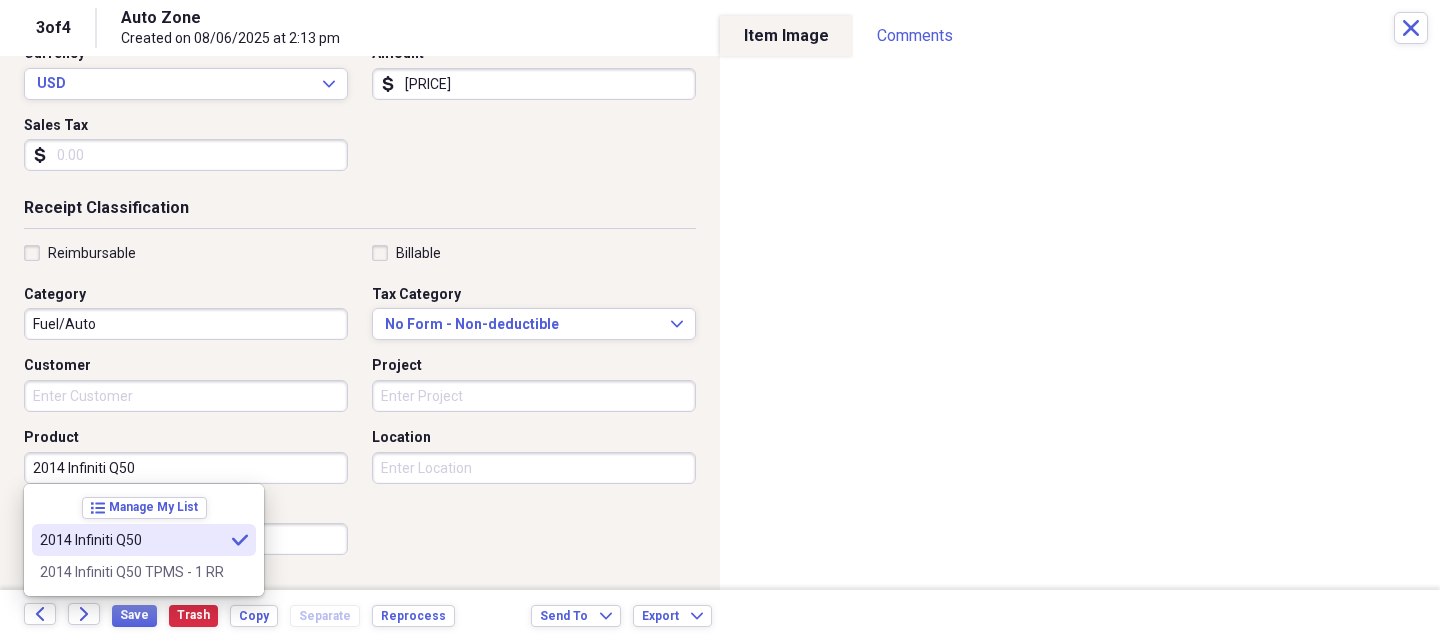 type on "2014 Infiniti Q50" 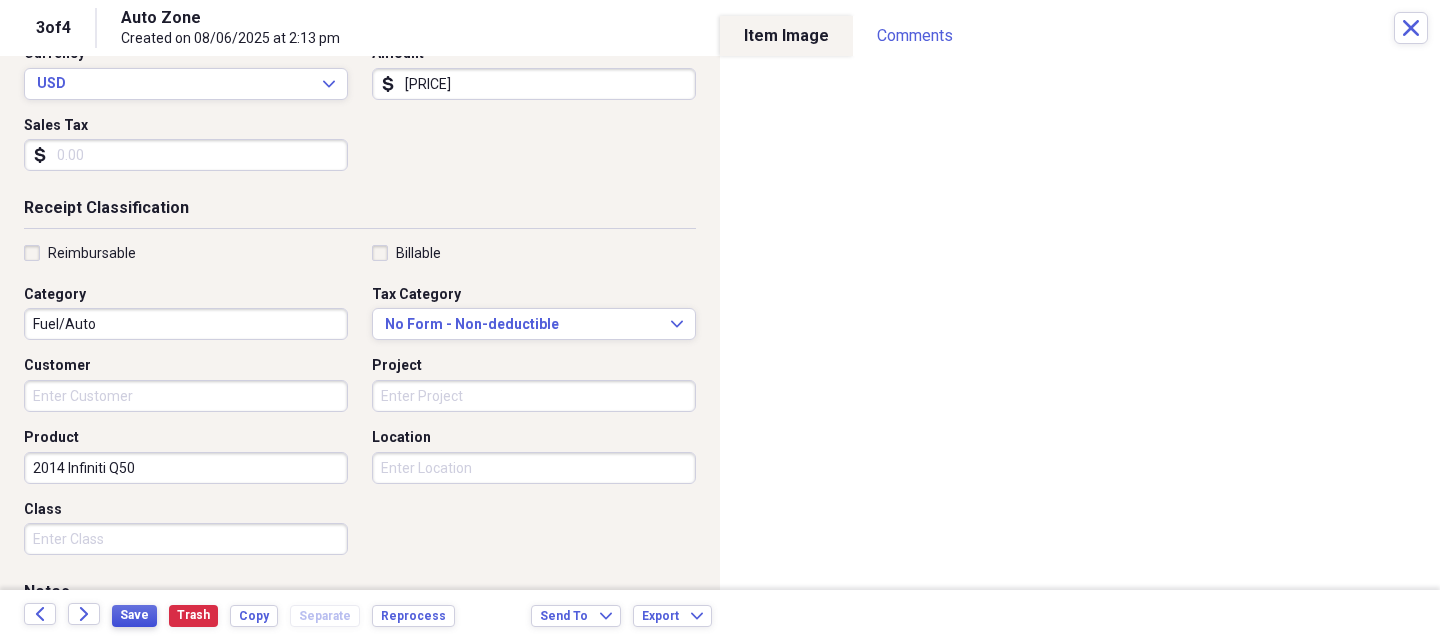 click on "Save" at bounding box center (134, 615) 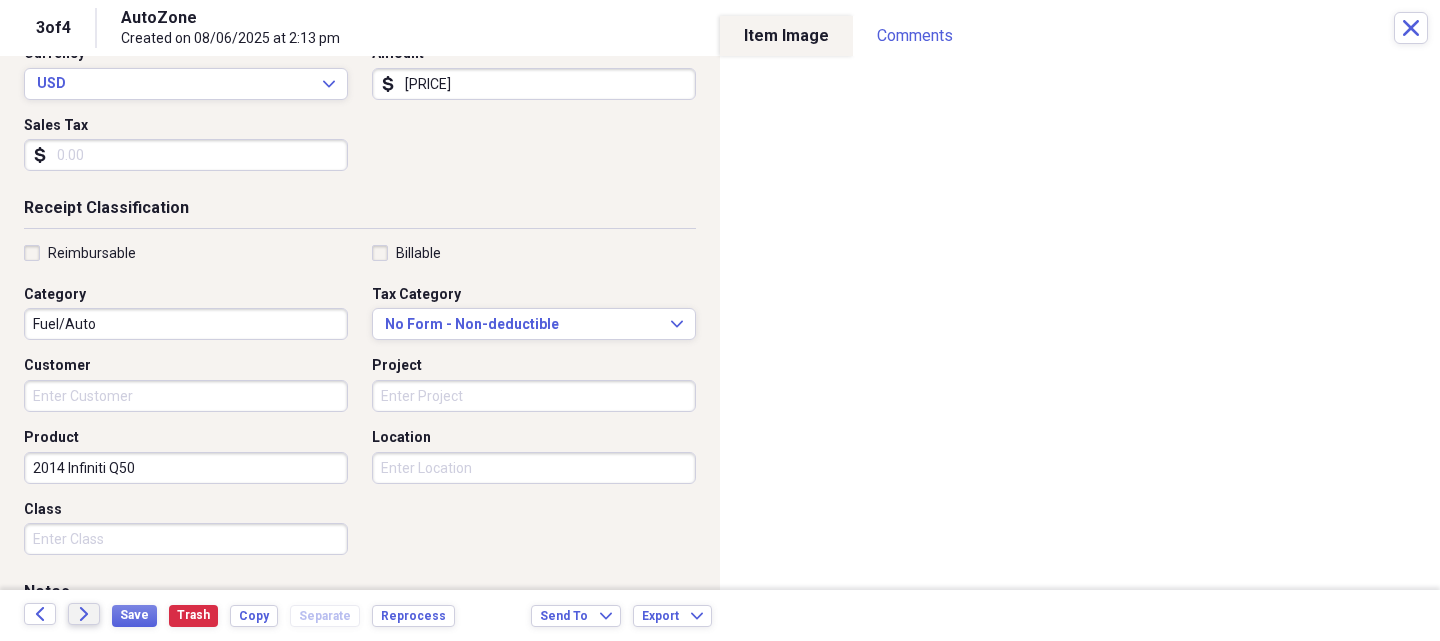click on "Forward" 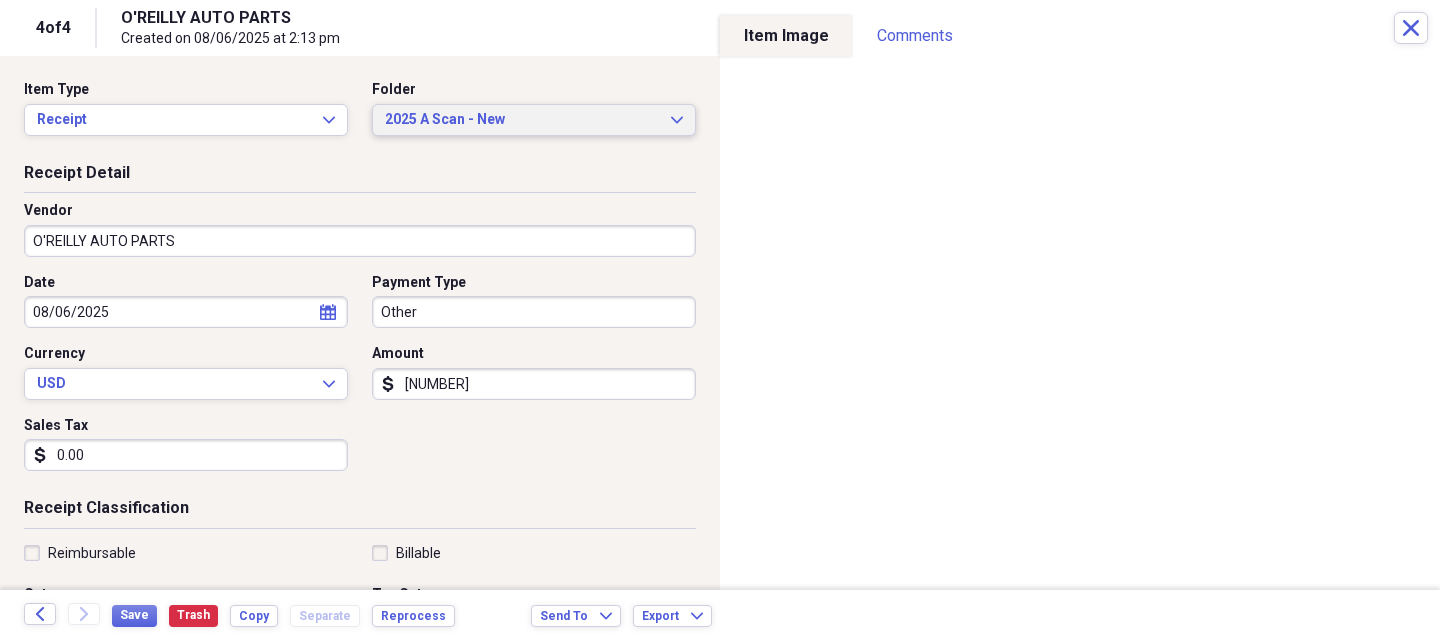 click on "2025 A Scan - New" at bounding box center [522, 120] 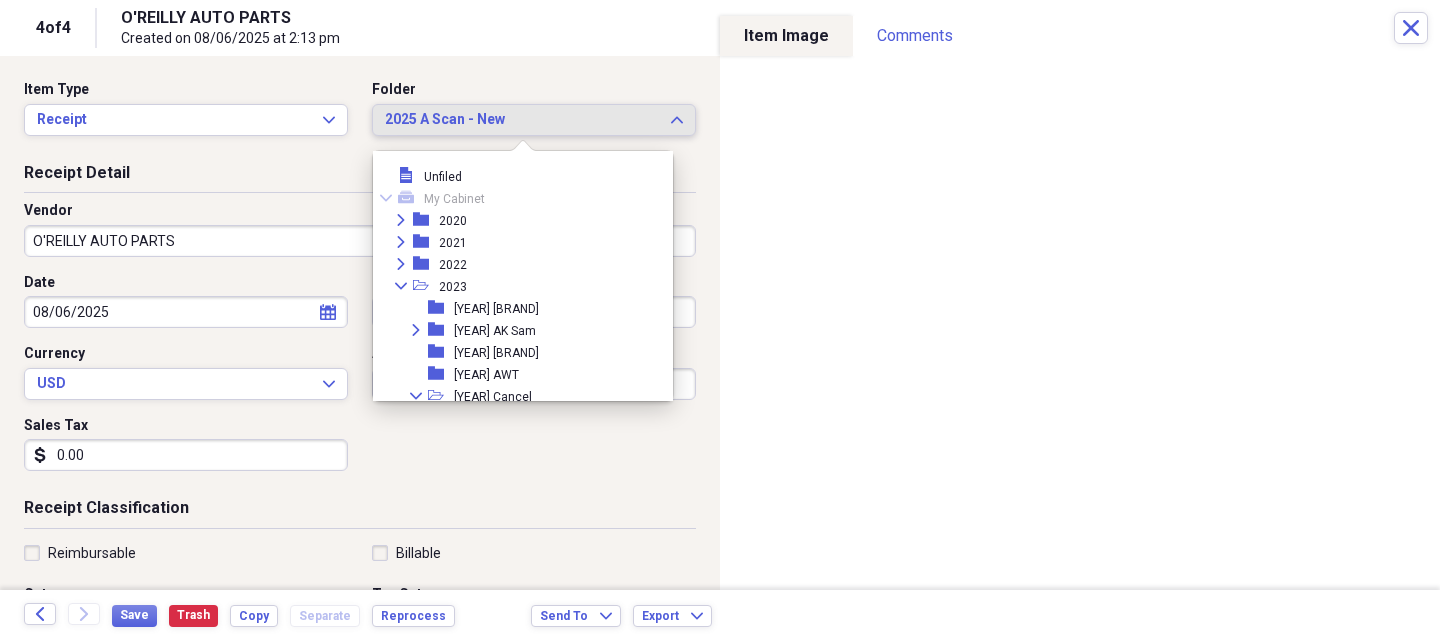 scroll, scrollTop: 2031, scrollLeft: 0, axis: vertical 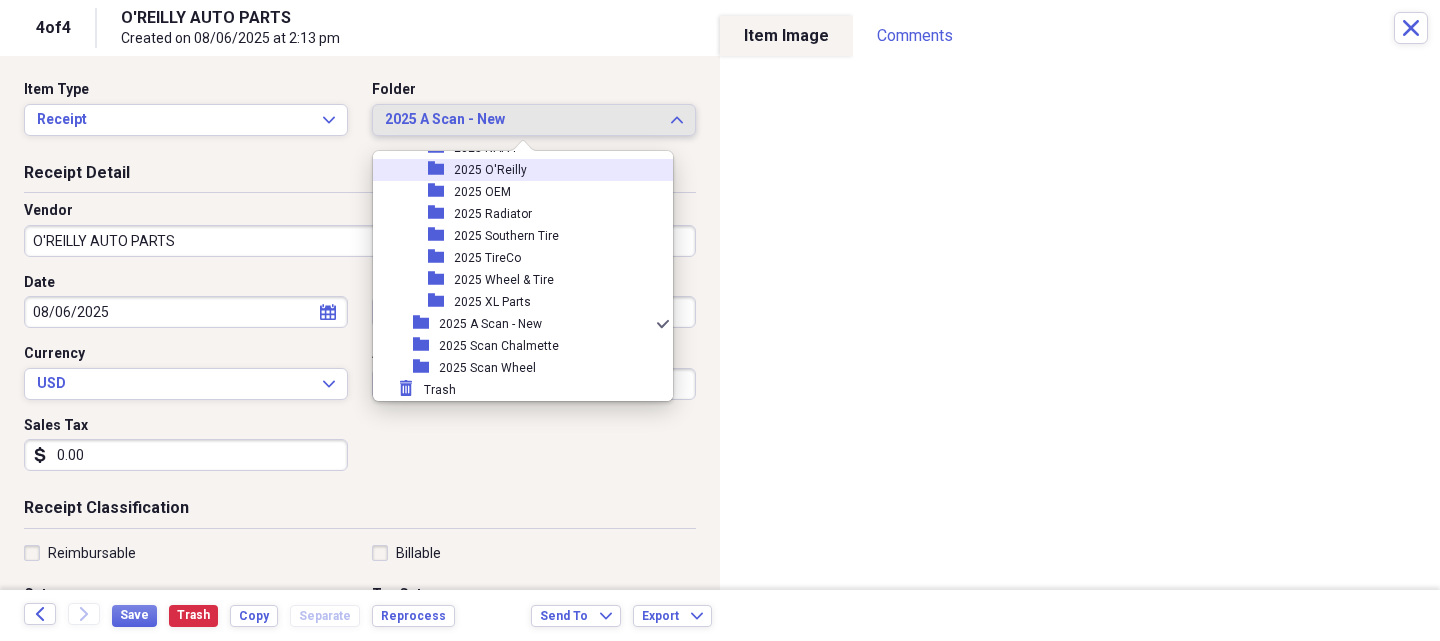 click on "folder [YEAR] O'Reilly" at bounding box center [515, 170] 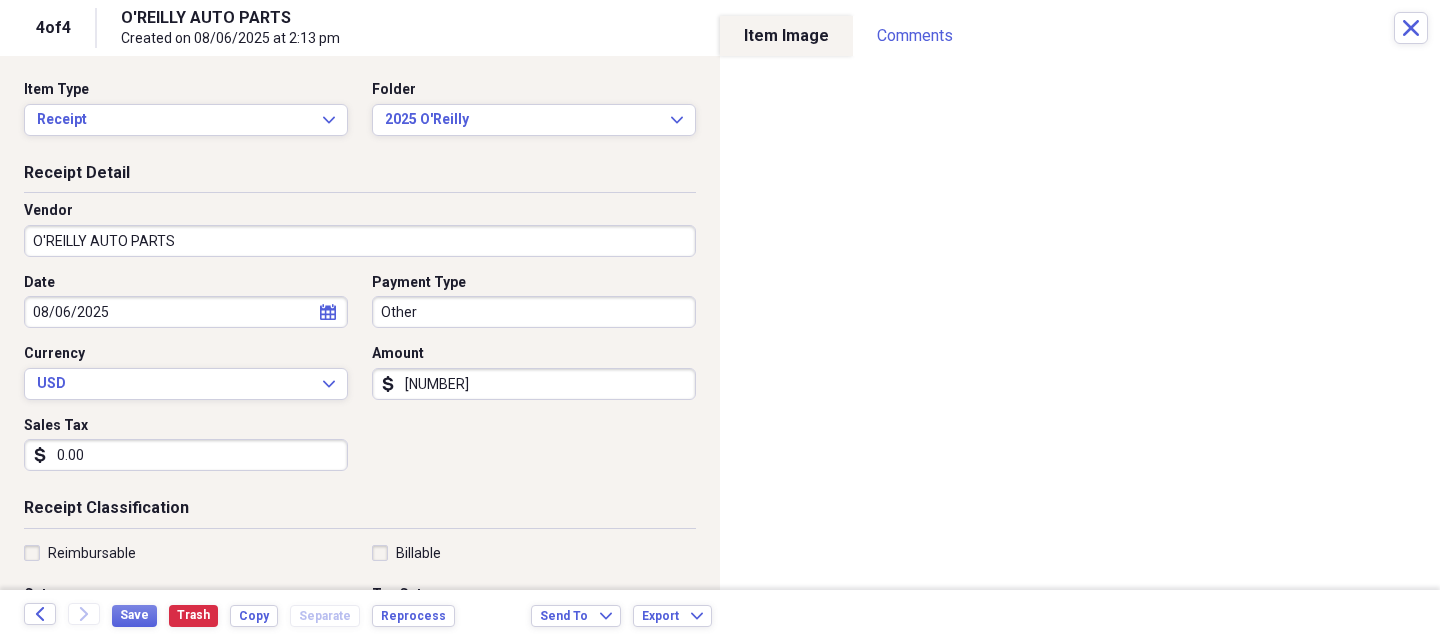 click on "O'REILLY AUTO PARTS" at bounding box center (360, 241) 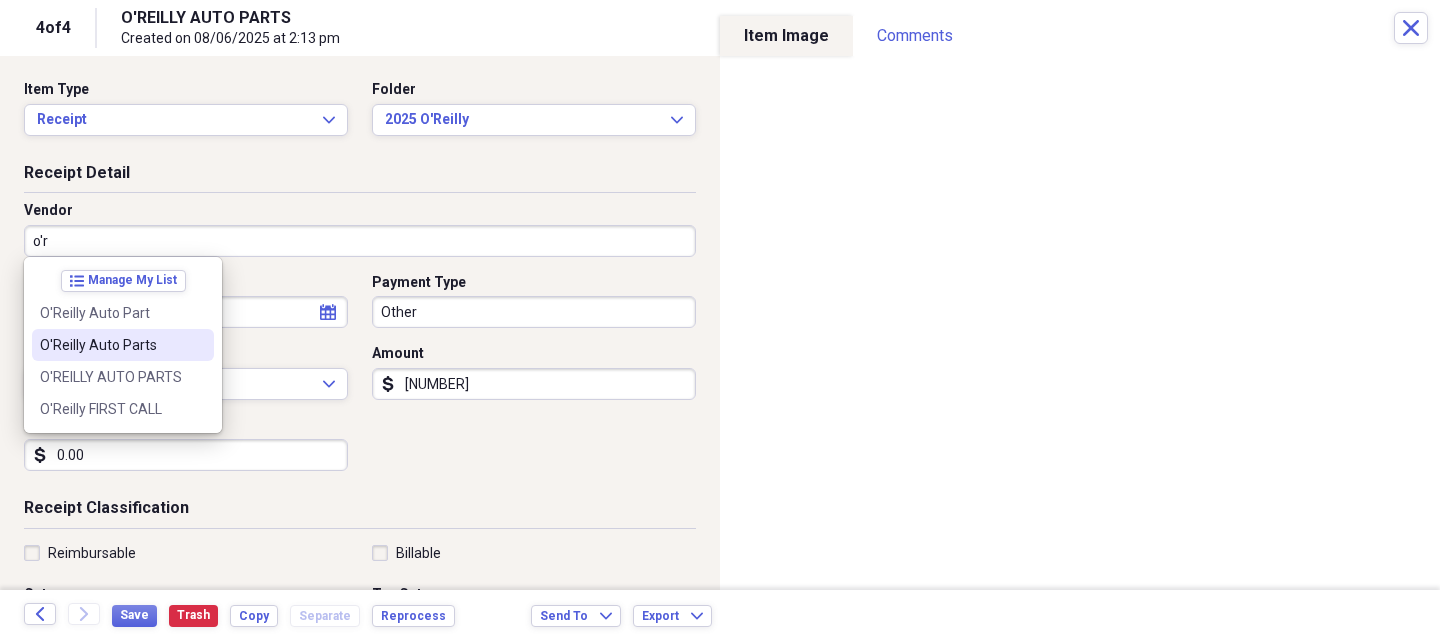drag, startPoint x: 154, startPoint y: 339, endPoint x: 165, endPoint y: 344, distance: 12.083046 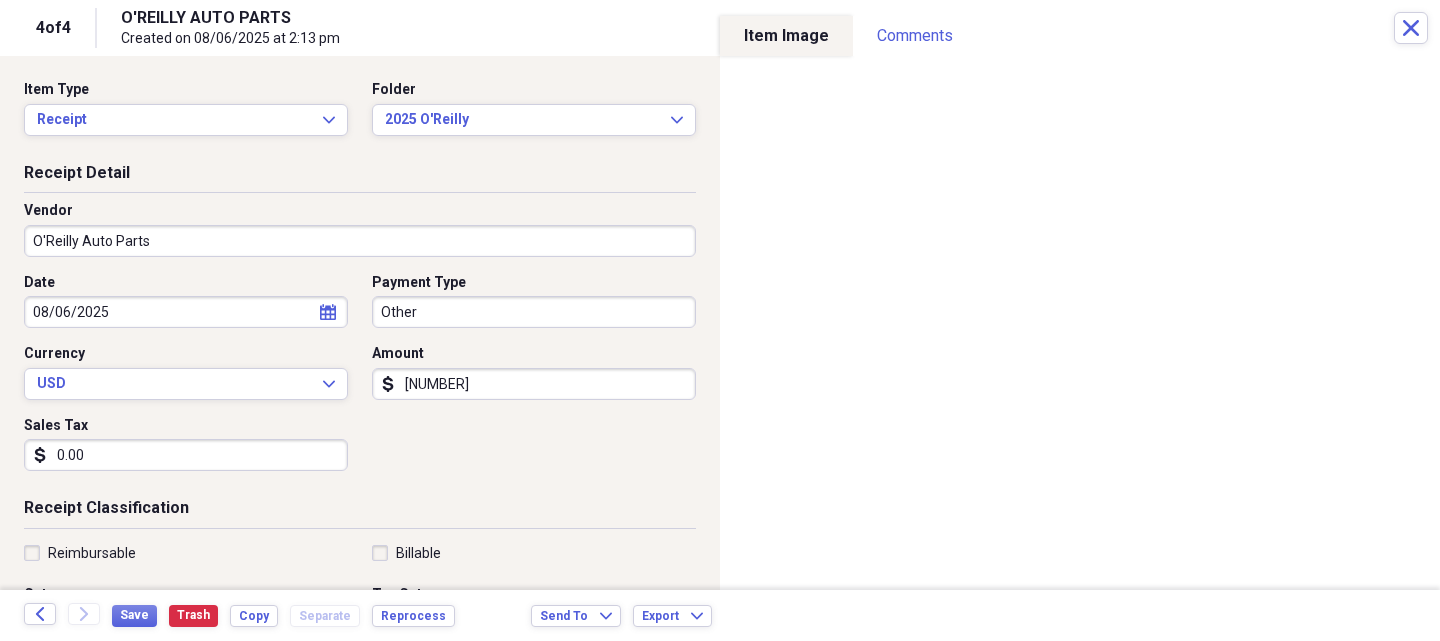 click on "0.00" at bounding box center [186, 455] 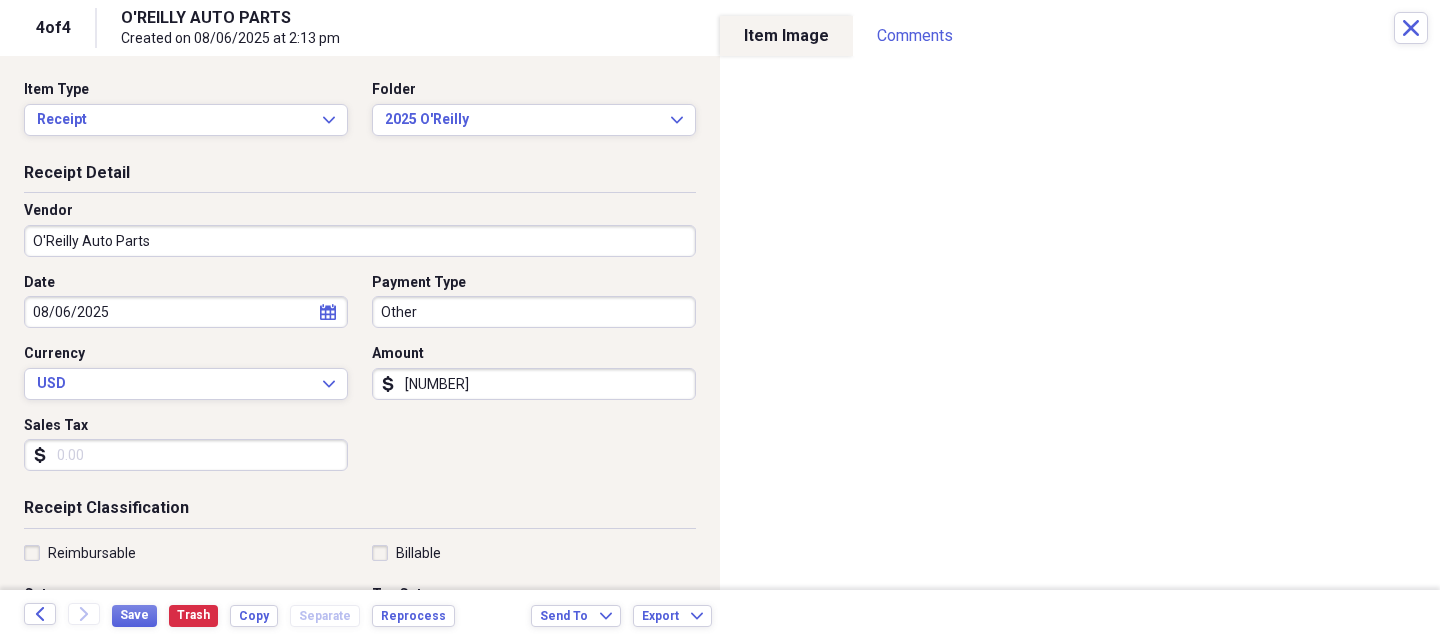 scroll, scrollTop: 300, scrollLeft: 0, axis: vertical 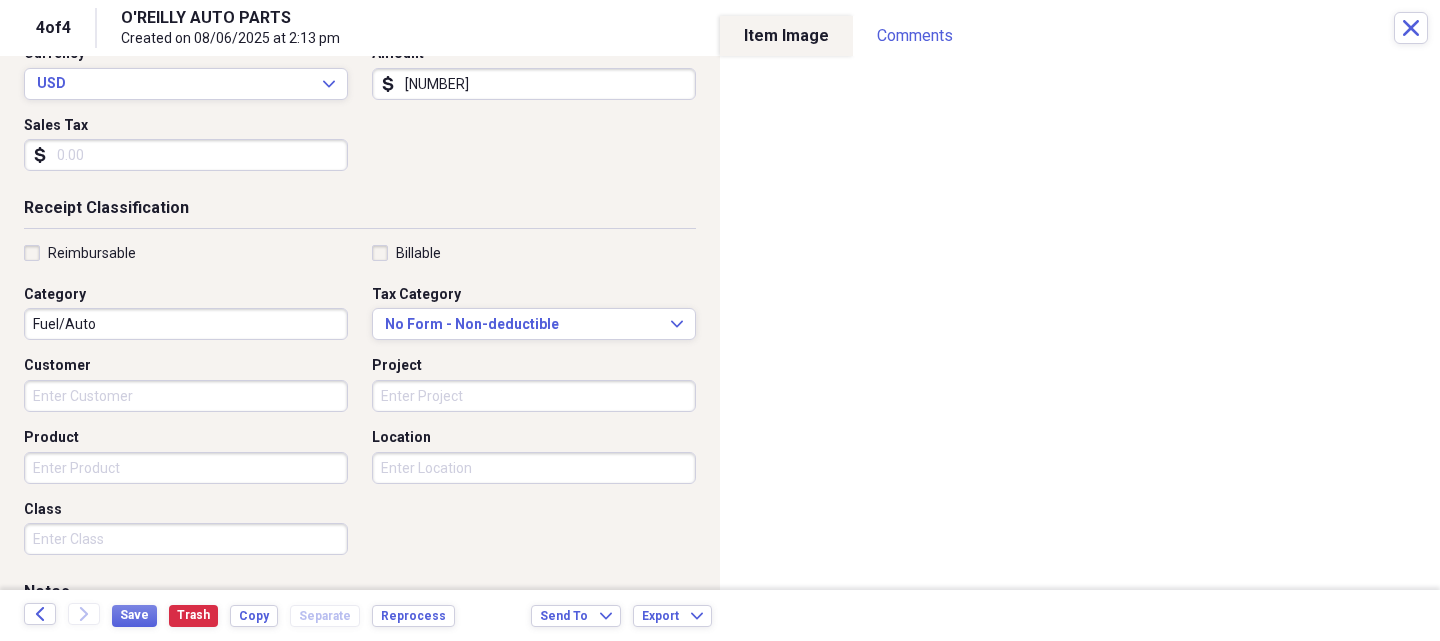 type 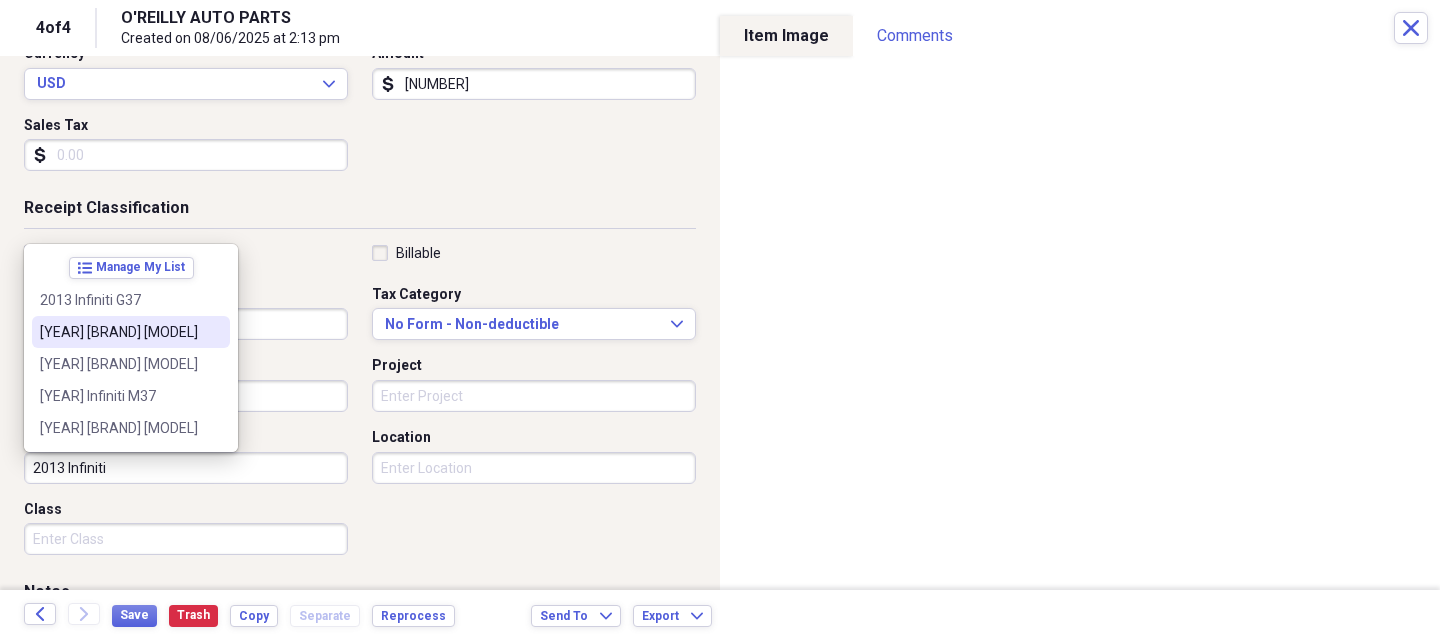 click on "[YEAR] [BRAND] [MODEL]" at bounding box center [119, 332] 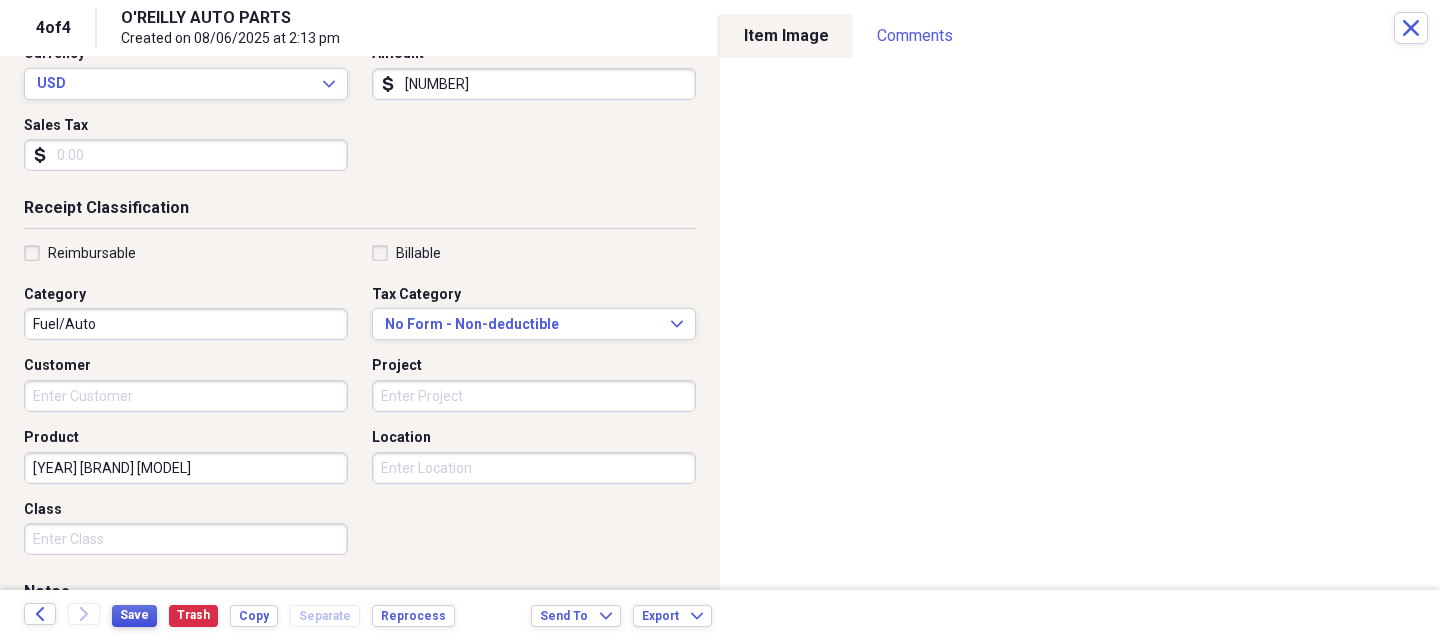 click on "Save" at bounding box center [134, 615] 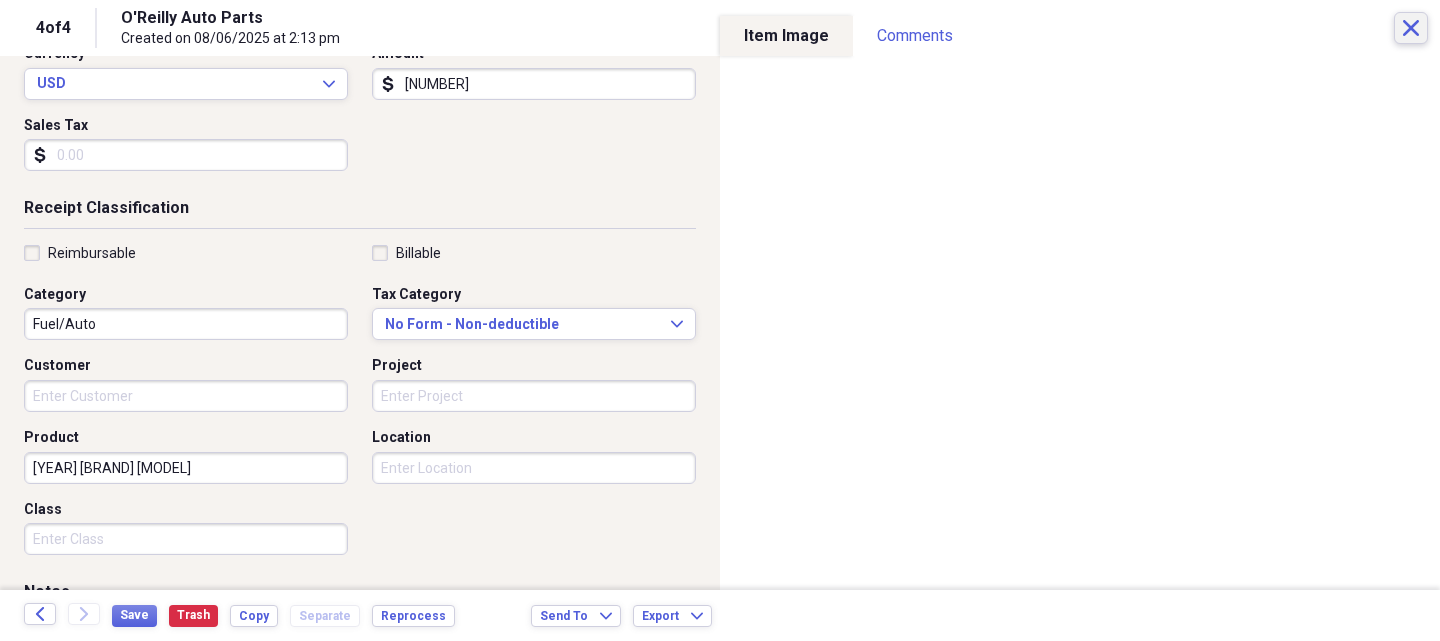 click 